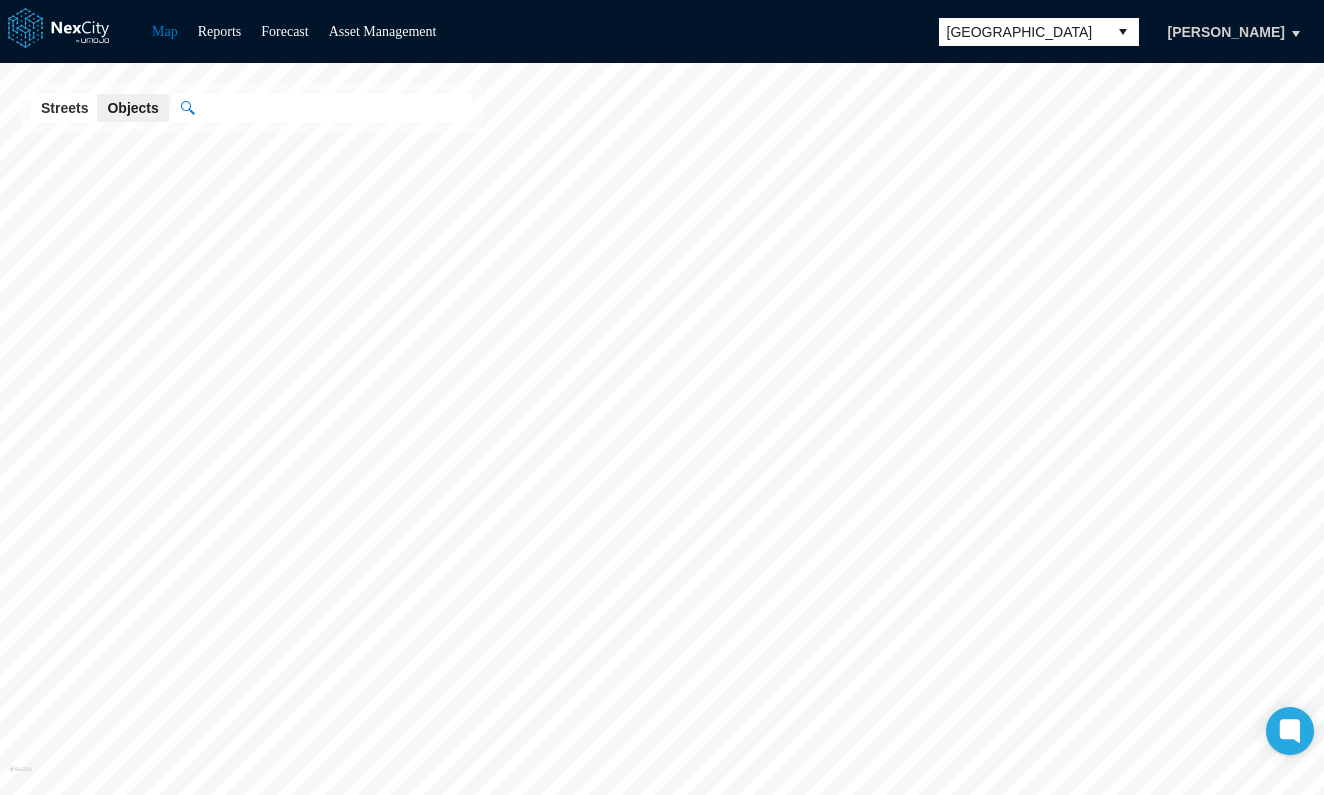 scroll, scrollTop: 0, scrollLeft: 0, axis: both 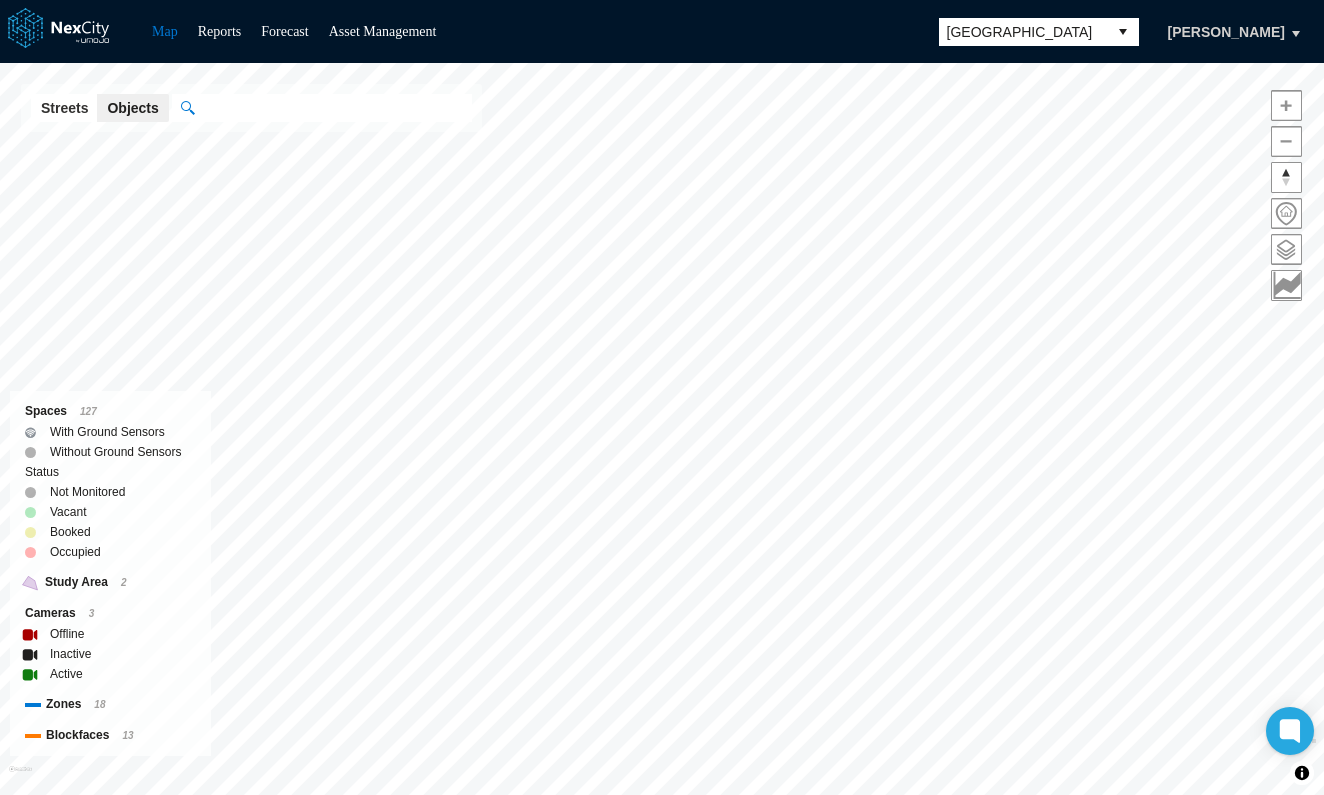 click at bounding box center (333, 108) 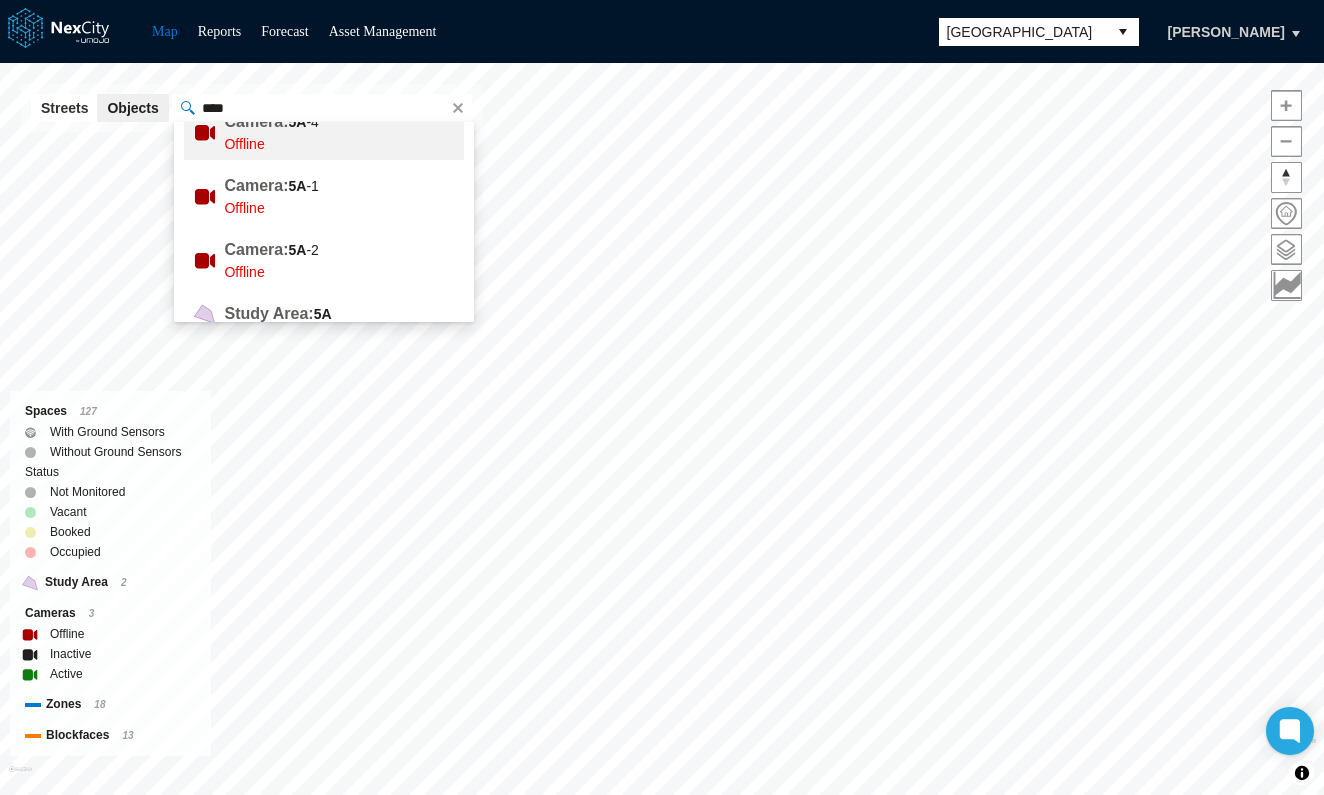 scroll, scrollTop: 99, scrollLeft: 0, axis: vertical 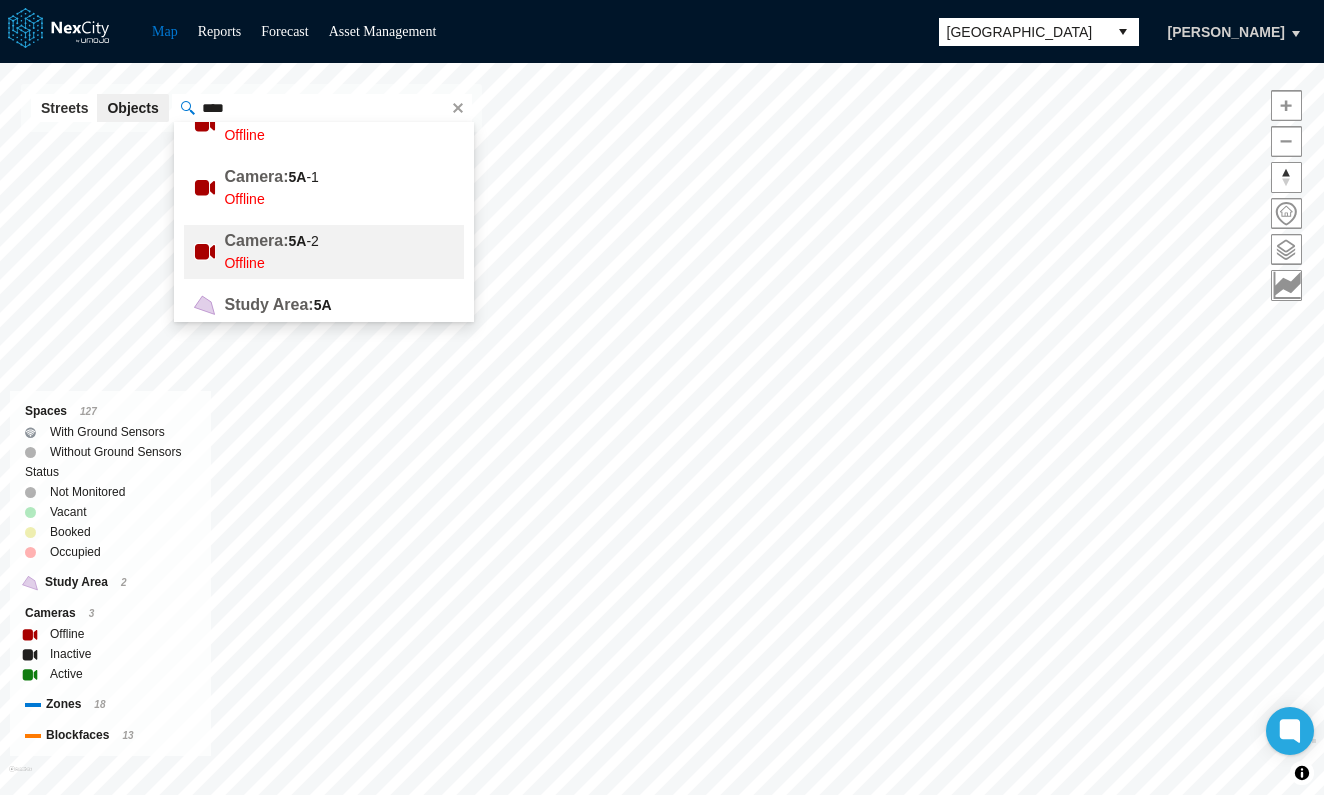 click on "5A -2" at bounding box center [304, 241] 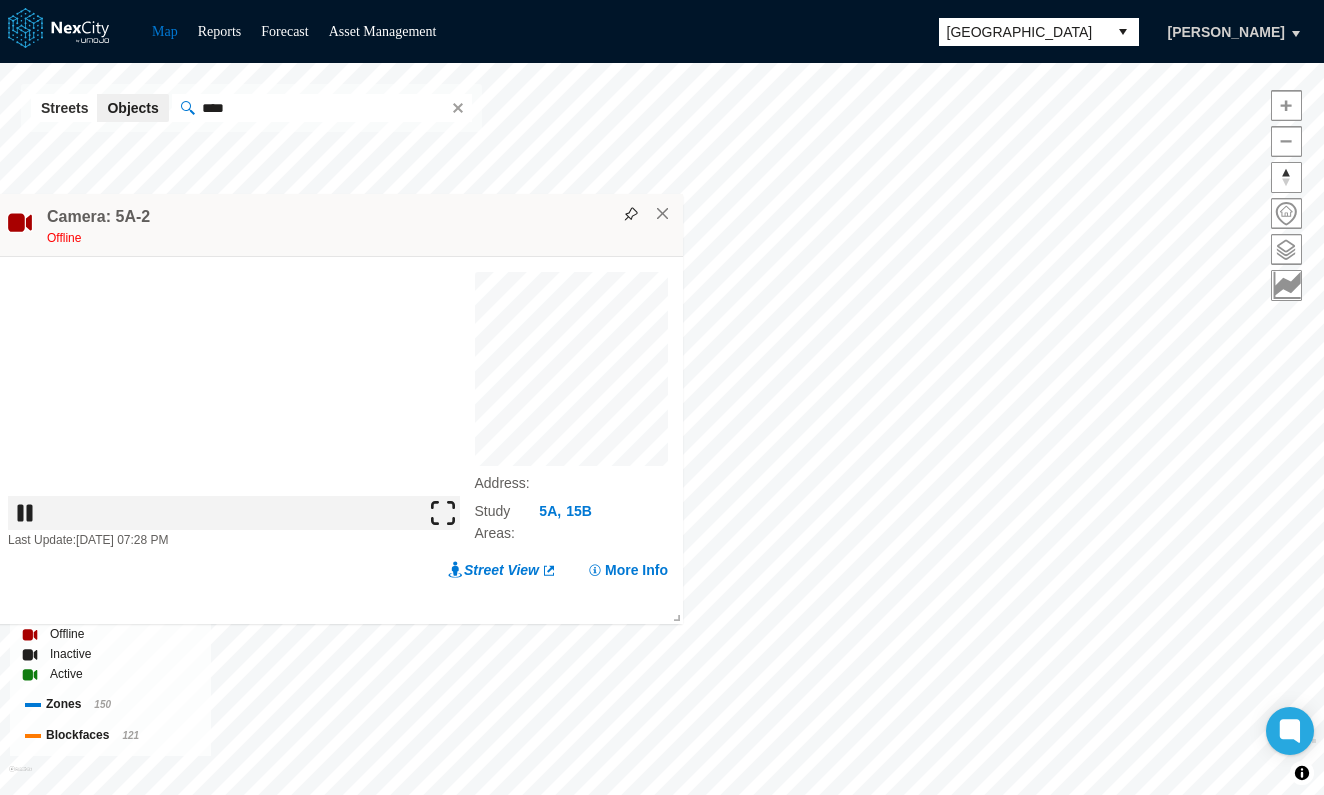 drag, startPoint x: 912, startPoint y: 139, endPoint x: 566, endPoint y: 215, distance: 354.2485 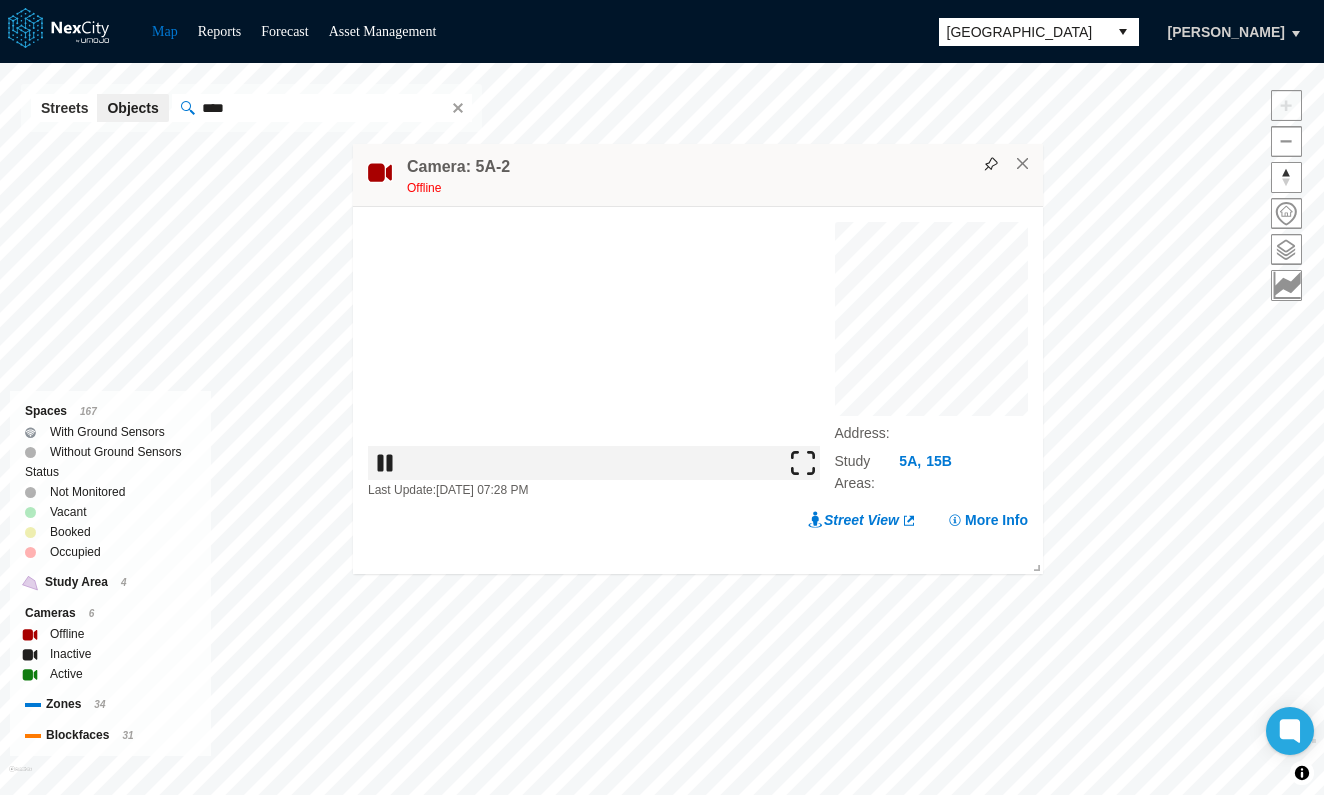 click on "Arlington KPI overview Show in Reports 0 On-Street parking zones  |   0 Off-Street parking zones $0K $500K Current Month On-Street Off-Street Revenue Days $0K $250K On-Street Off-Street Period On-Street Off-Street Day $ 0.00 $ 0.00 Month ( MTD ) $ 0.00 $ 0.00 Year ( YTD ) $ 0.00 $ 0.00 Enforcement Current Previous $0K $500K © Mapbox   © OpenStreetMap   Improve this map Spaces 167 With Ground Sensors Without Ground Sensors Status Not Monitored Vacant Booked Occupied Study Area 4 Cameras 6 Offline Inactive Active Zones 34 Blockfaces 31 × Camera: 5A-2 Offline Last Update:  [DATE] 07:28 PM Address : Study Areas : [STREET_ADDRESS] View More Info" at bounding box center (662, 429) 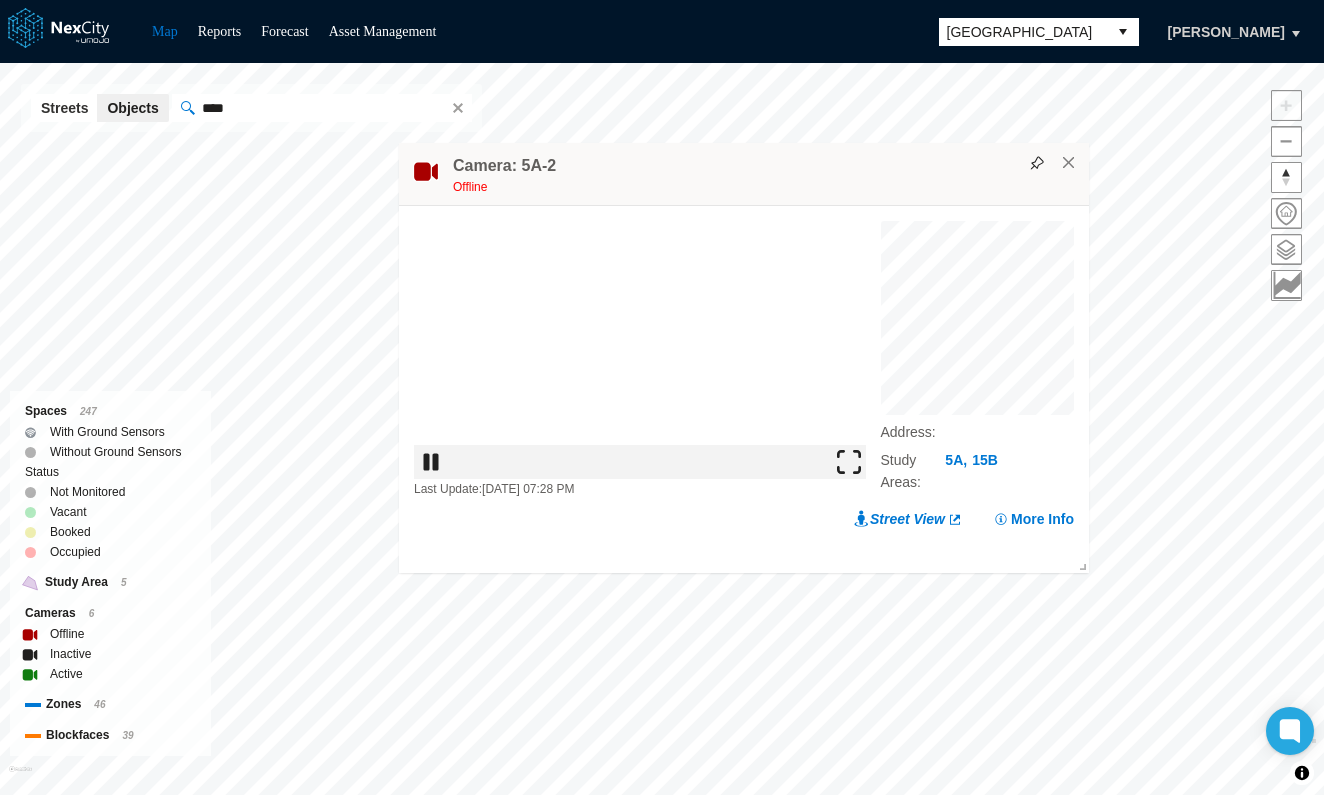 click on "Camera: 5A-2 Offline" at bounding box center [744, 174] 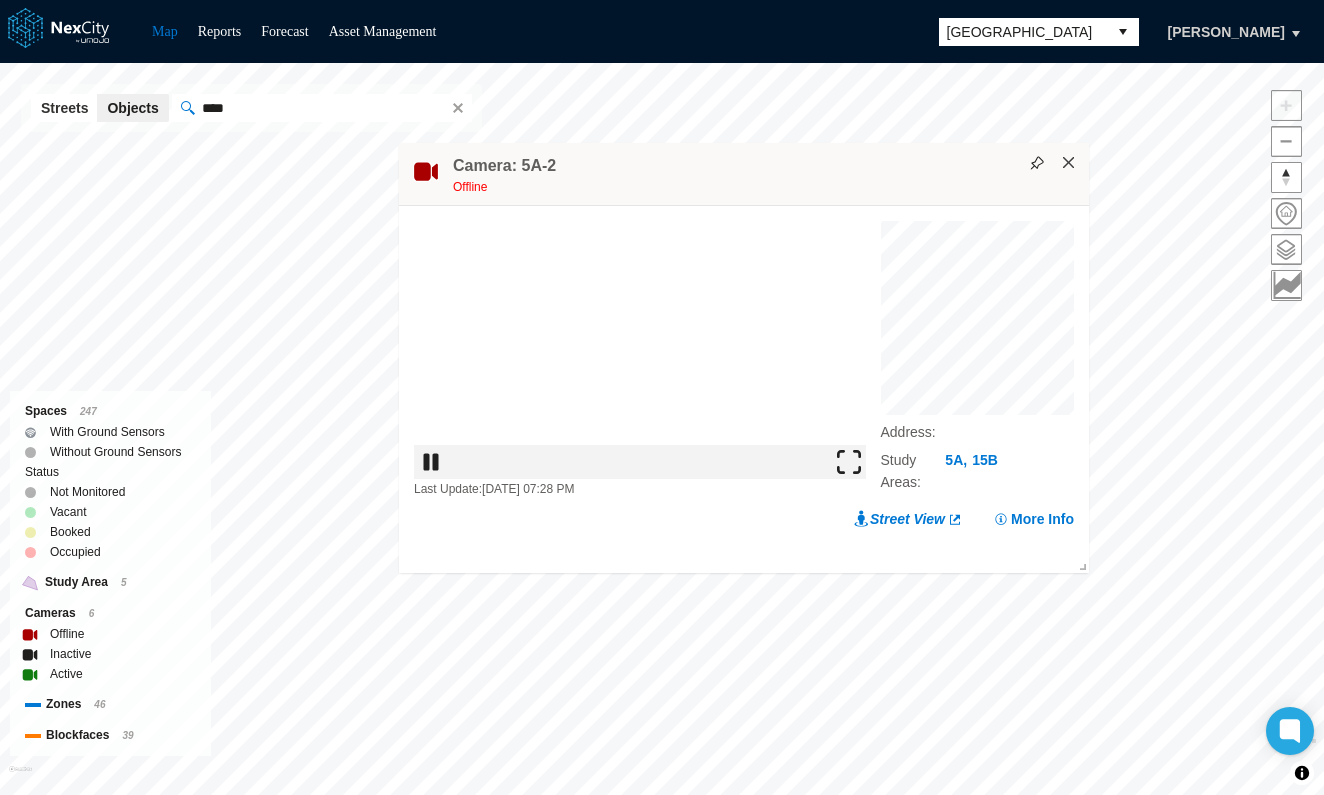 click on "×" at bounding box center (1069, 163) 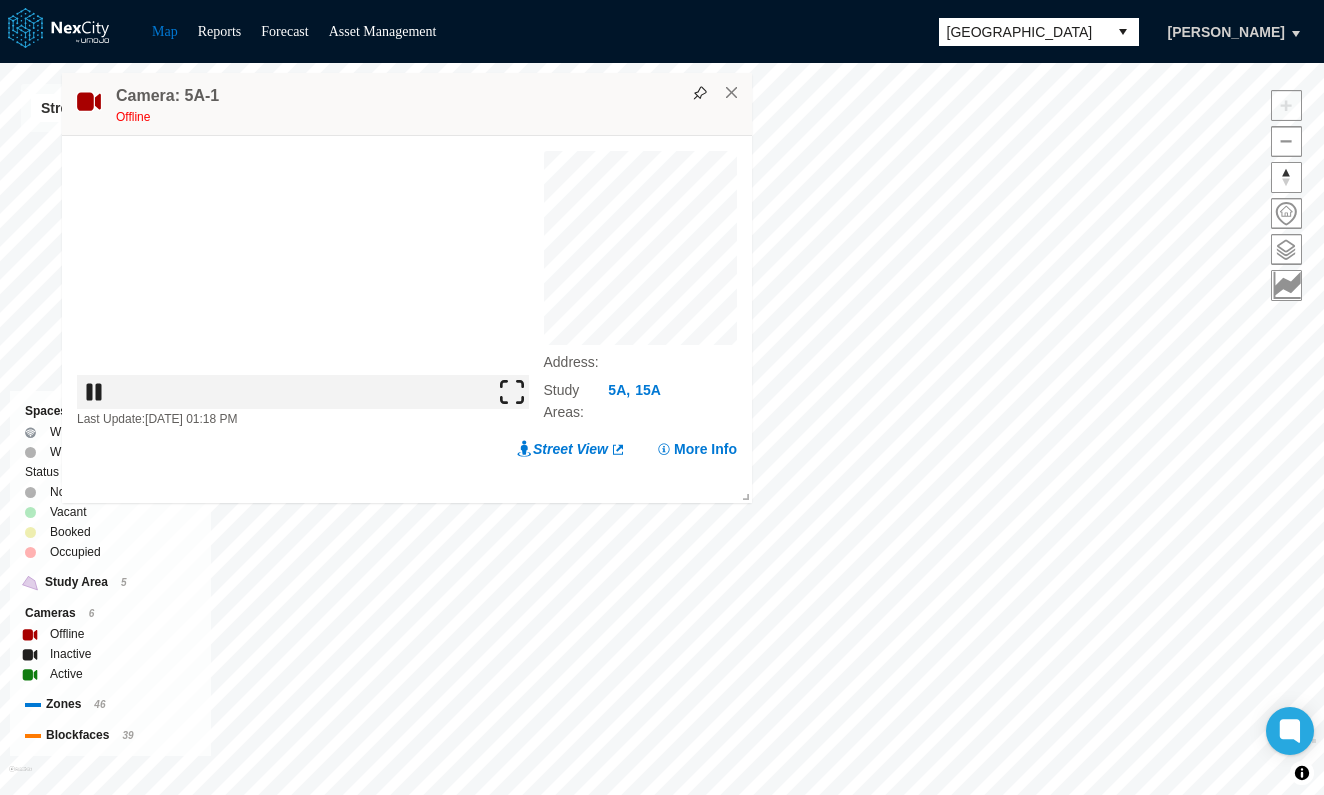 click on "Camera: 5A-1 Offline" at bounding box center [407, 104] 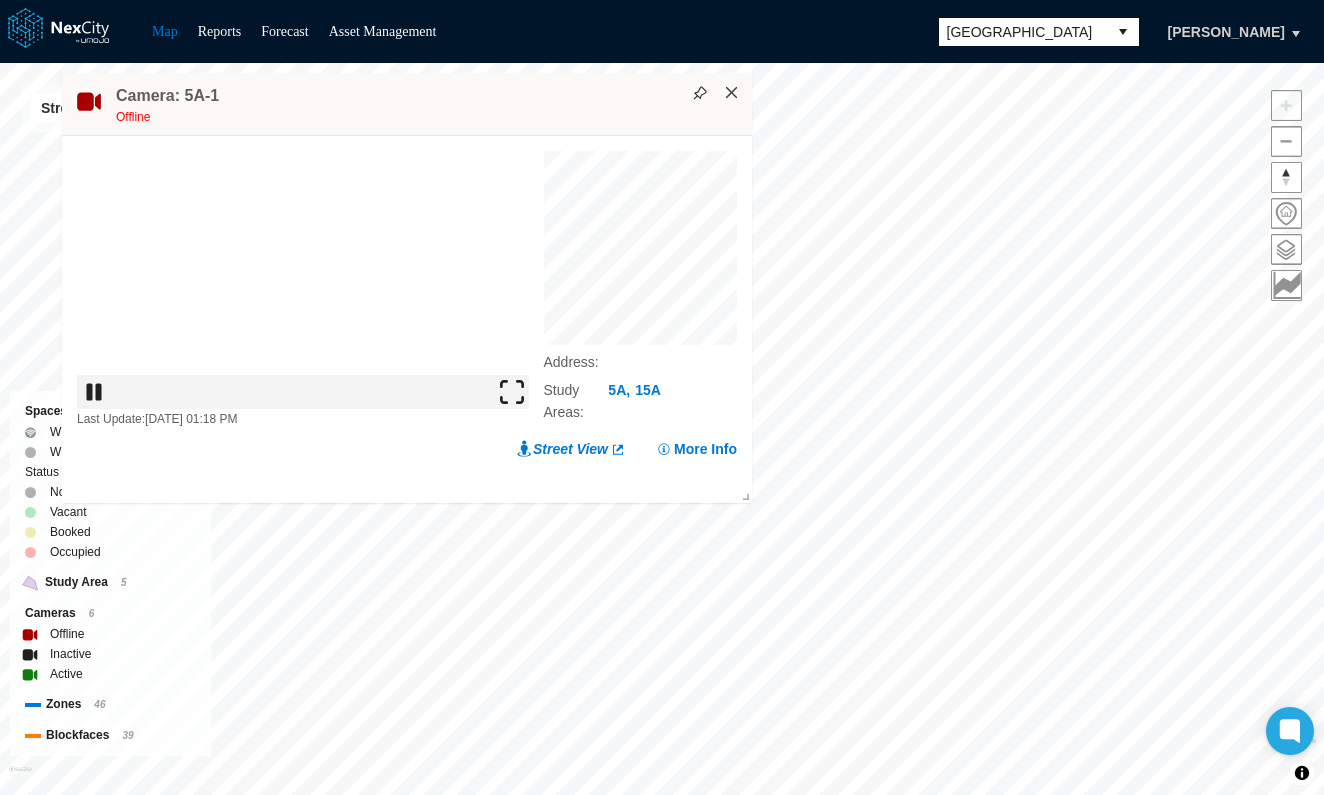 click on "×" at bounding box center [732, 93] 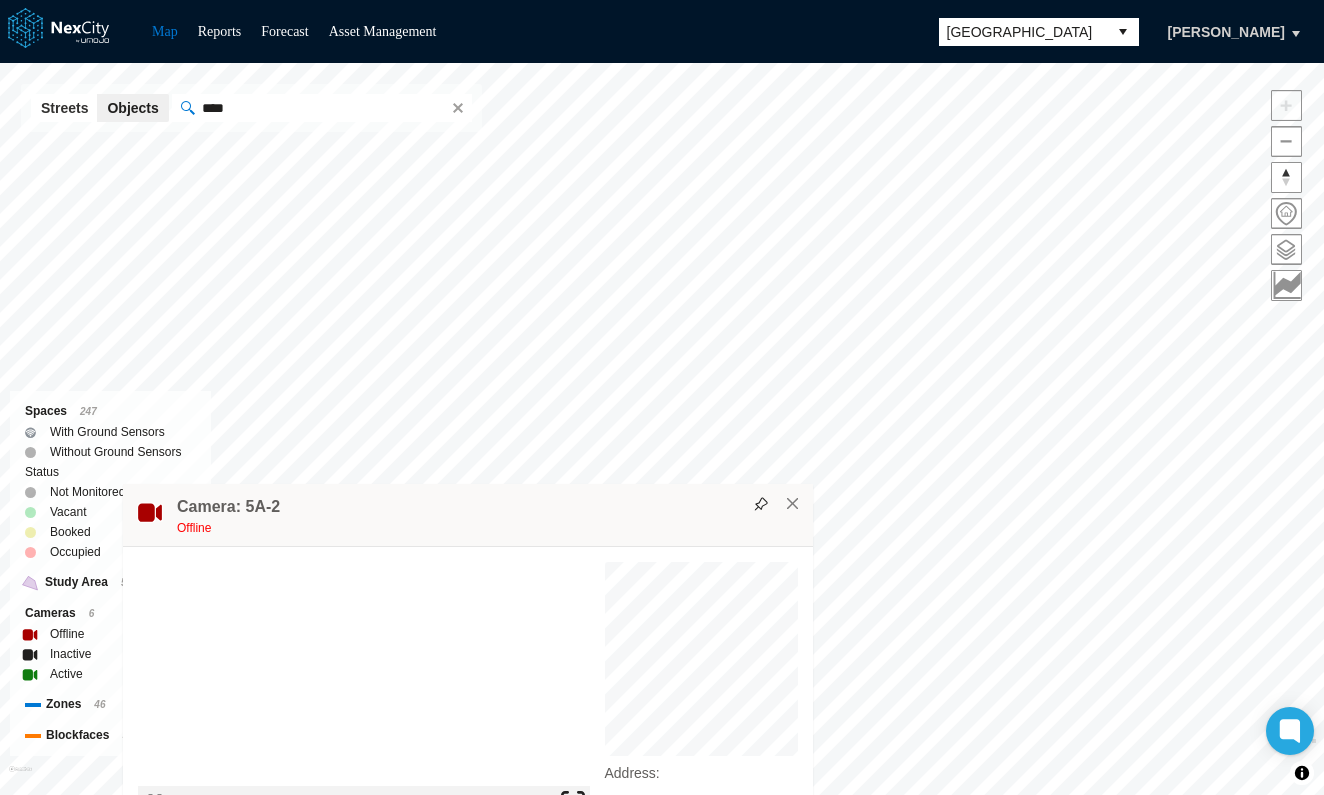drag, startPoint x: 1174, startPoint y: 101, endPoint x: 693, endPoint y: 512, distance: 632.6784 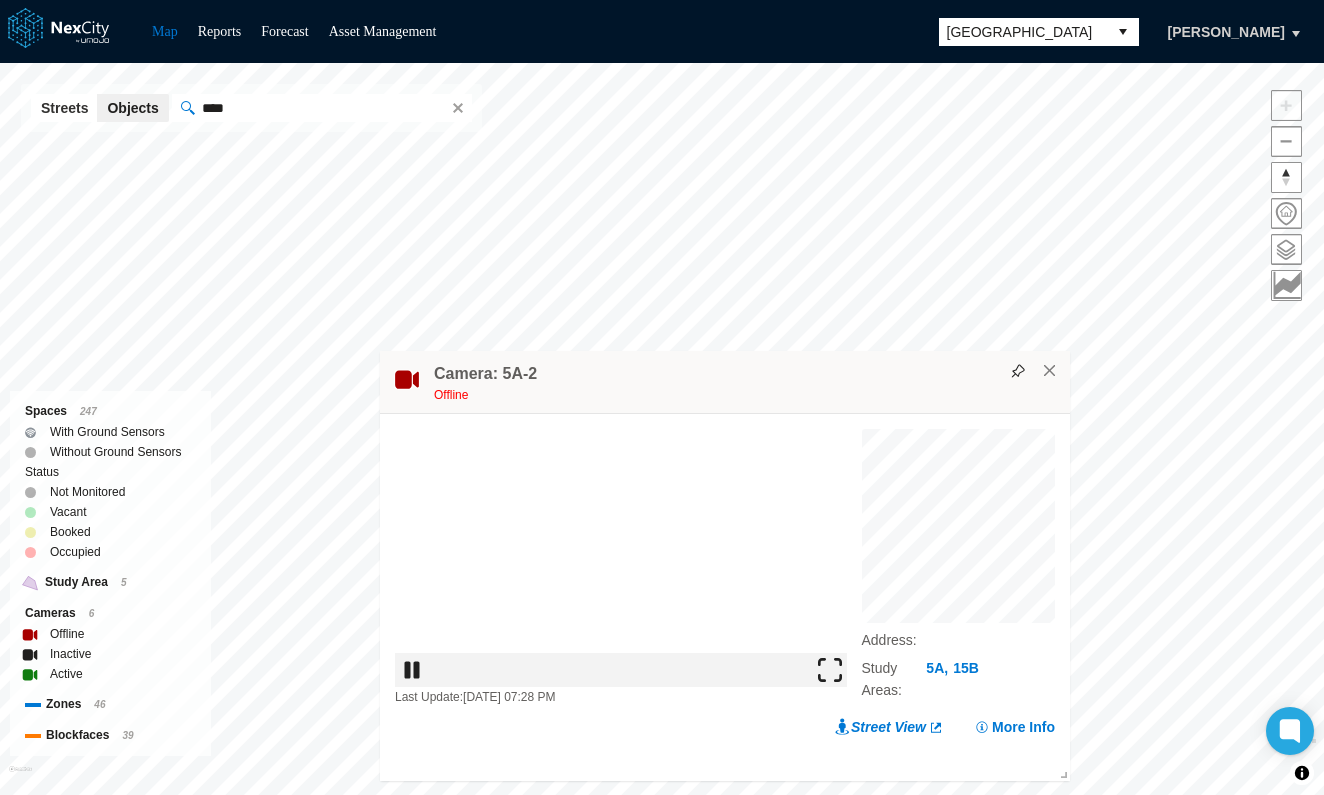drag, startPoint x: 711, startPoint y: 389, endPoint x: 989, endPoint y: 323, distance: 285.72714 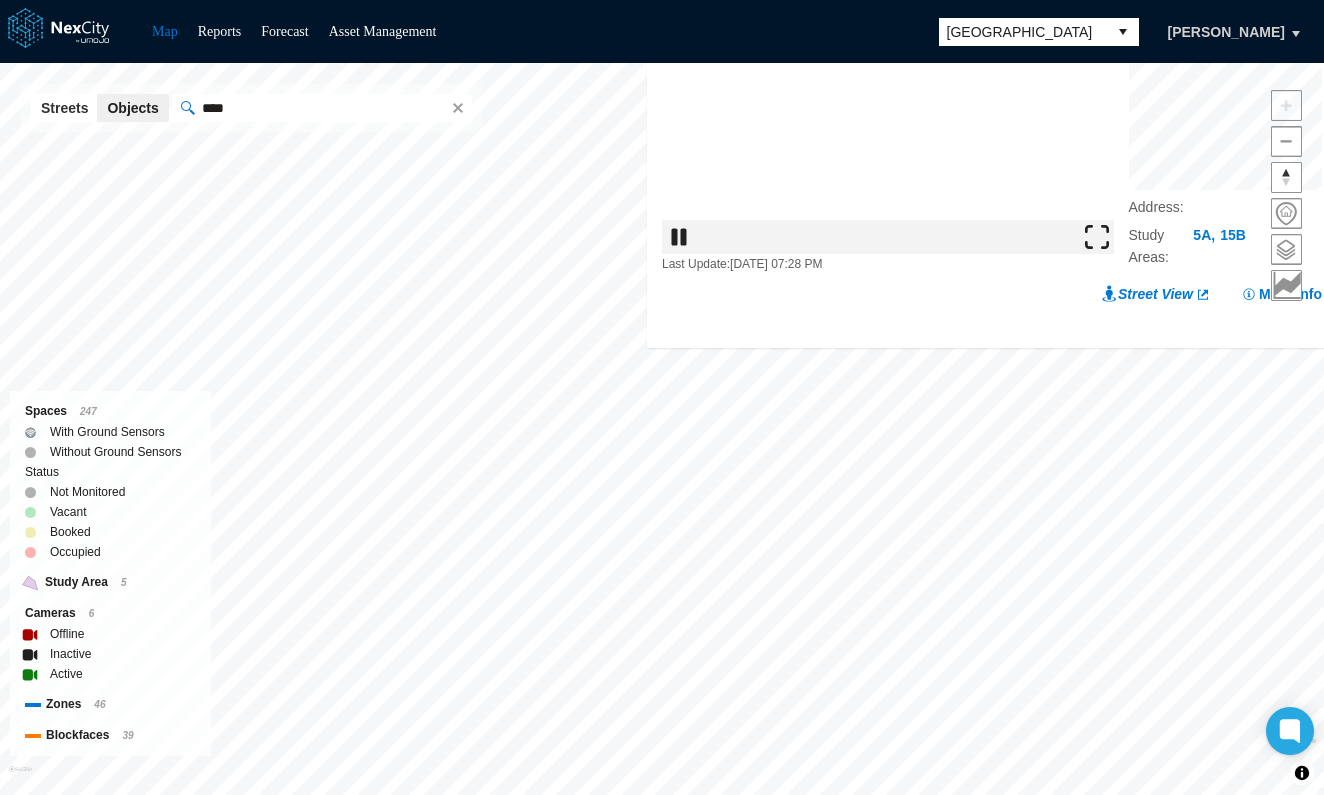 drag, startPoint x: 938, startPoint y: 313, endPoint x: 1184, endPoint y: -58, distance: 445.1483 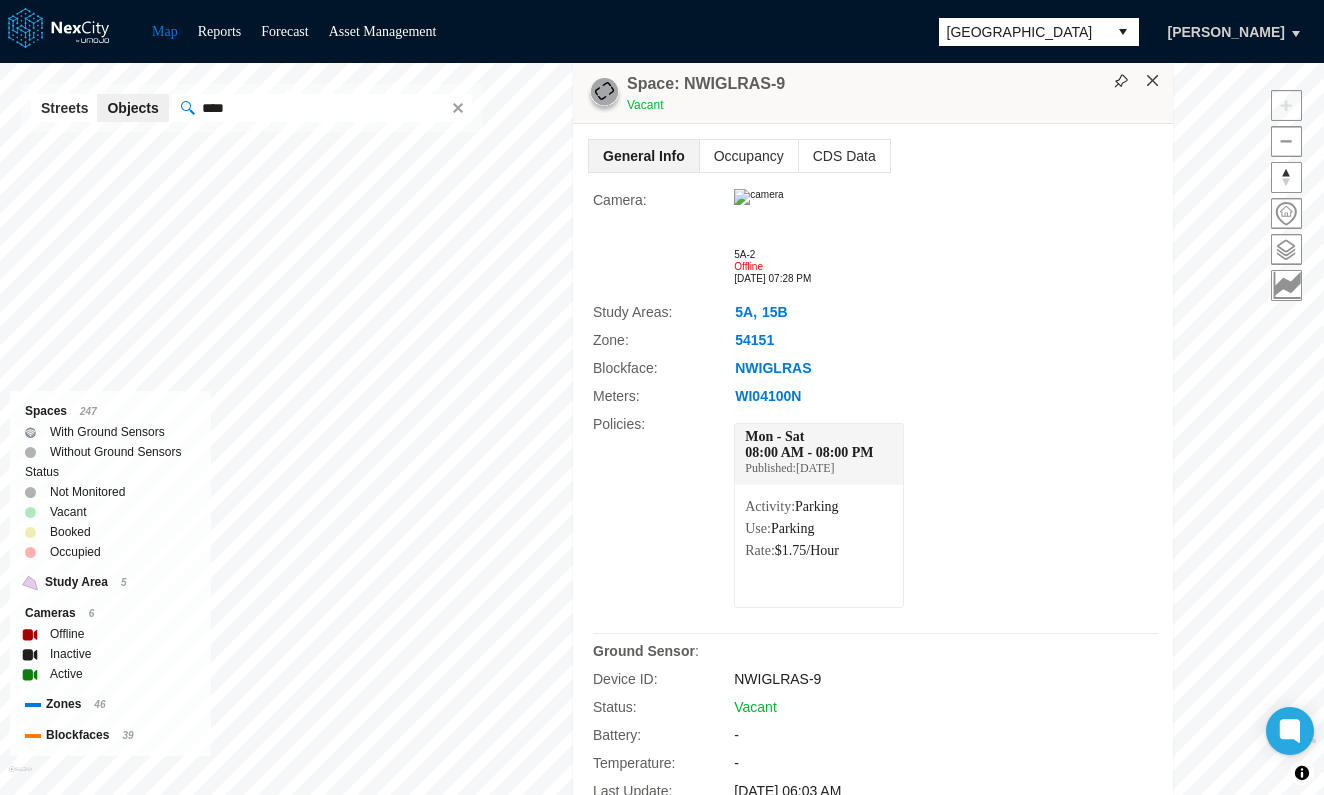 click on "×" at bounding box center (1153, 81) 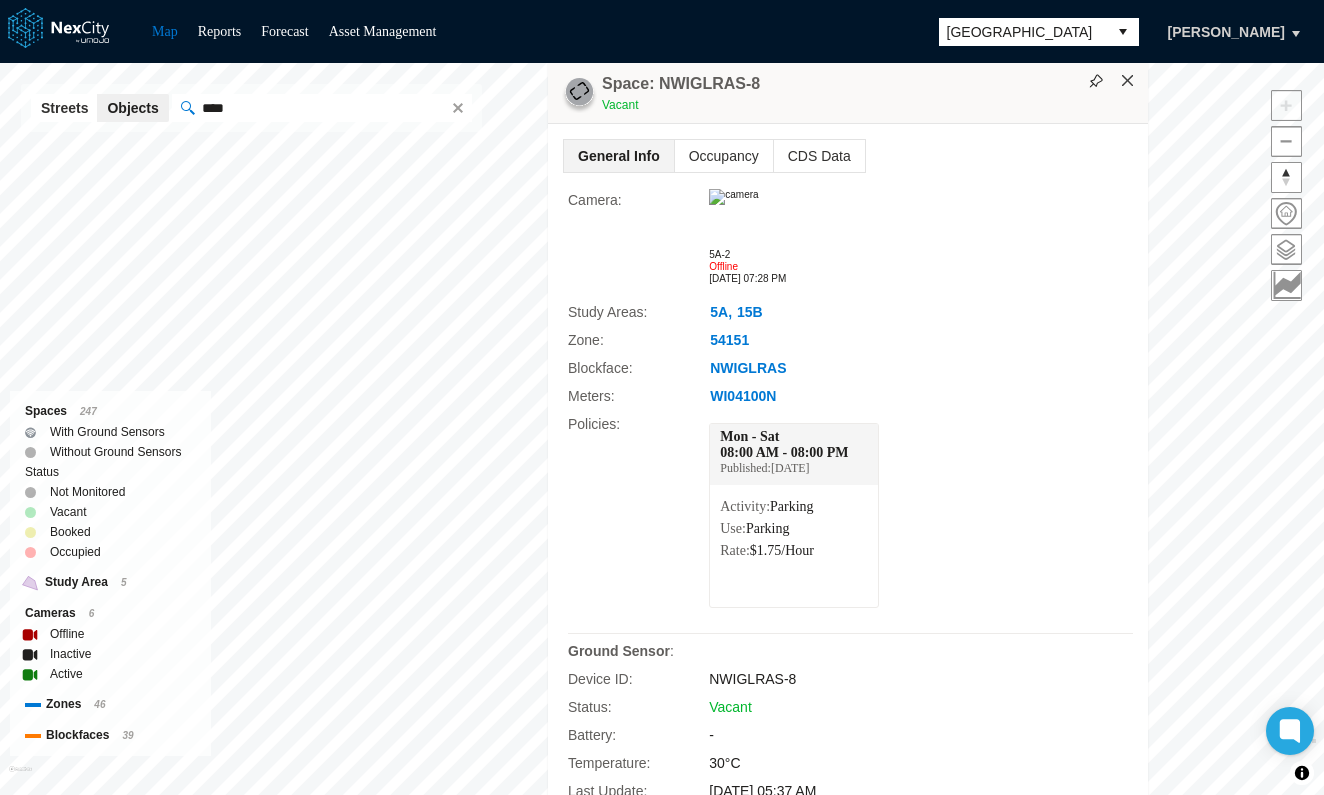 click on "×" at bounding box center (1128, 81) 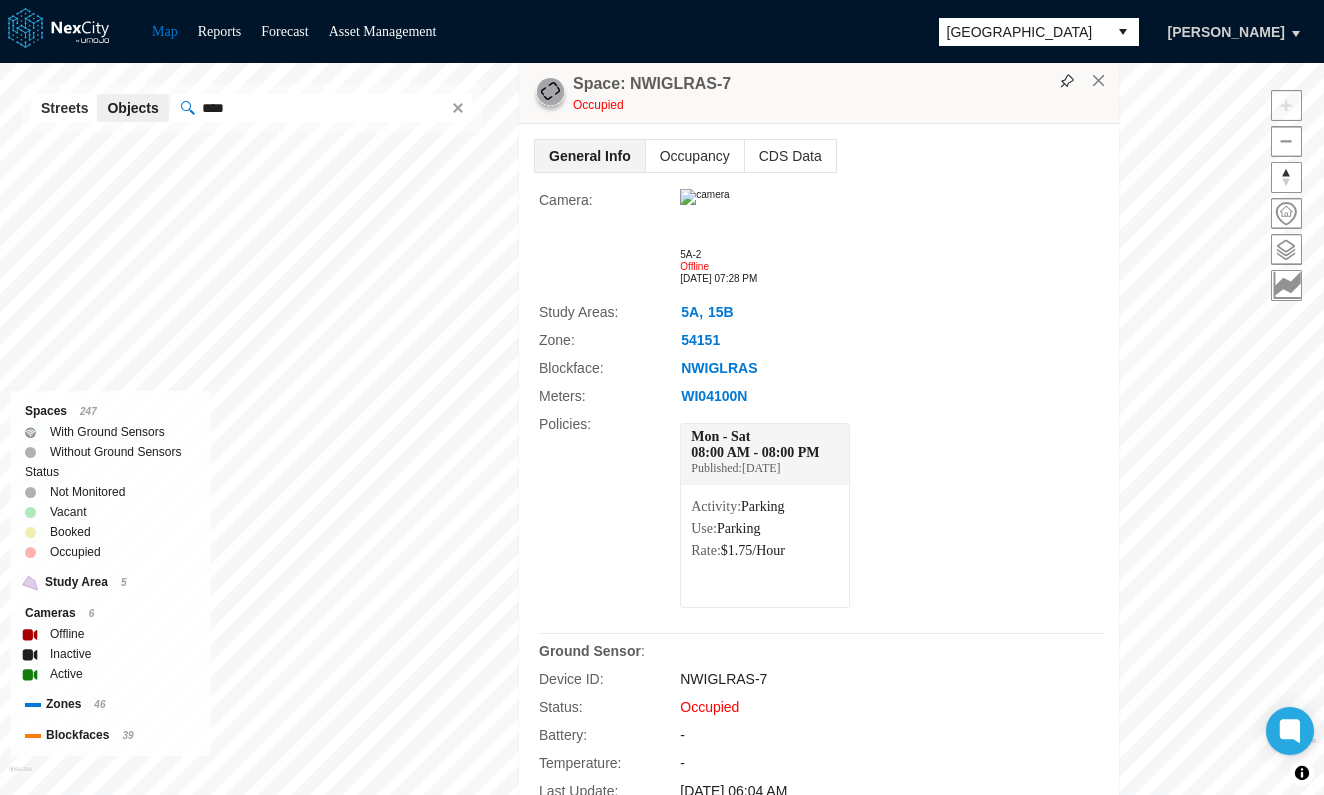 scroll, scrollTop: 0, scrollLeft: 0, axis: both 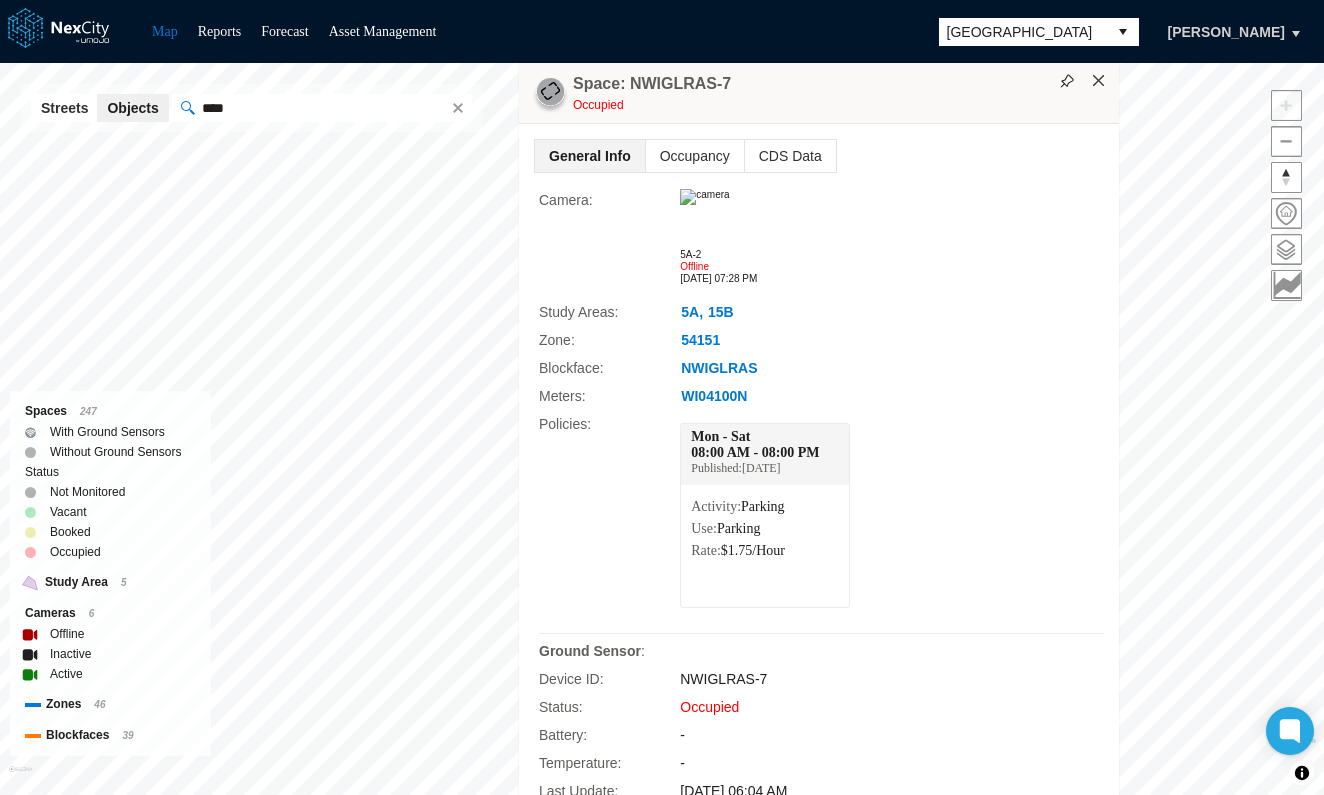 click on "×" at bounding box center [1099, 81] 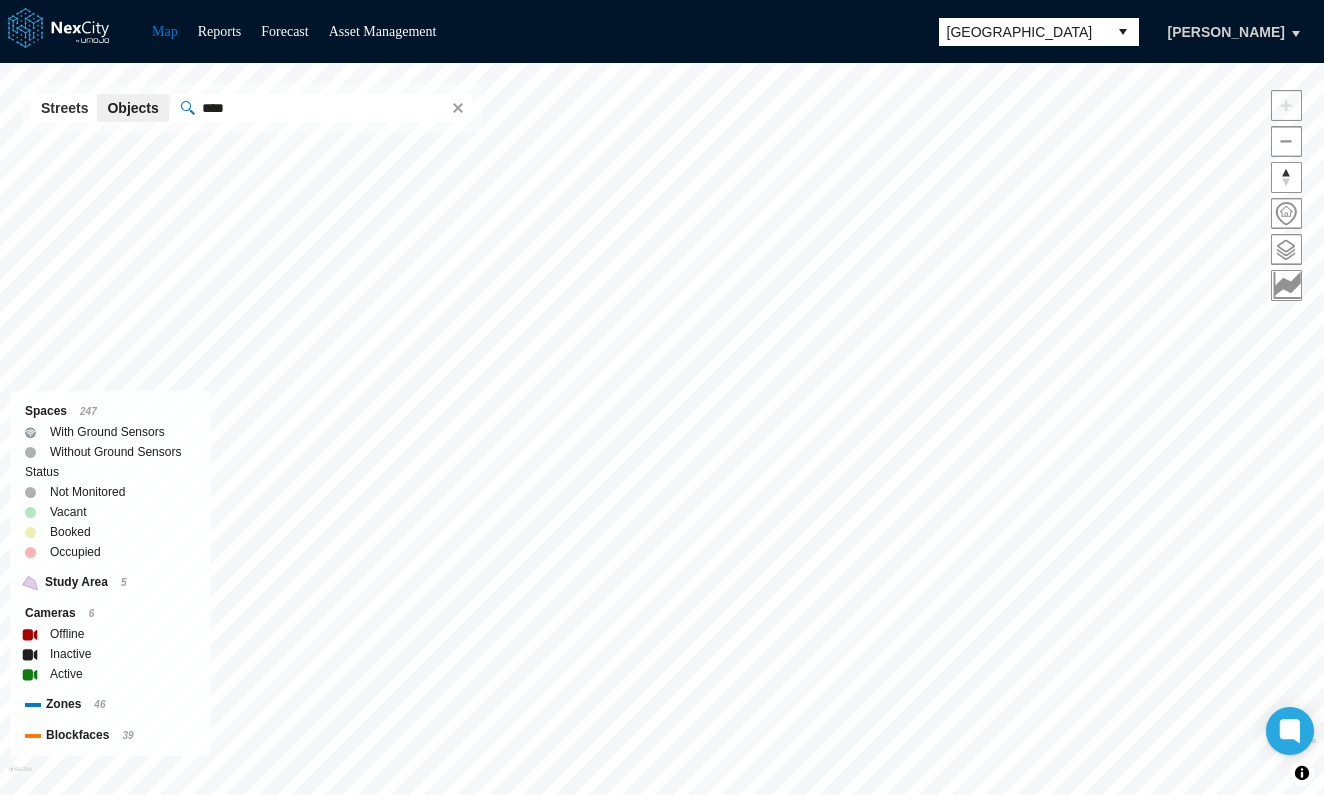 click on "****" at bounding box center [319, 108] 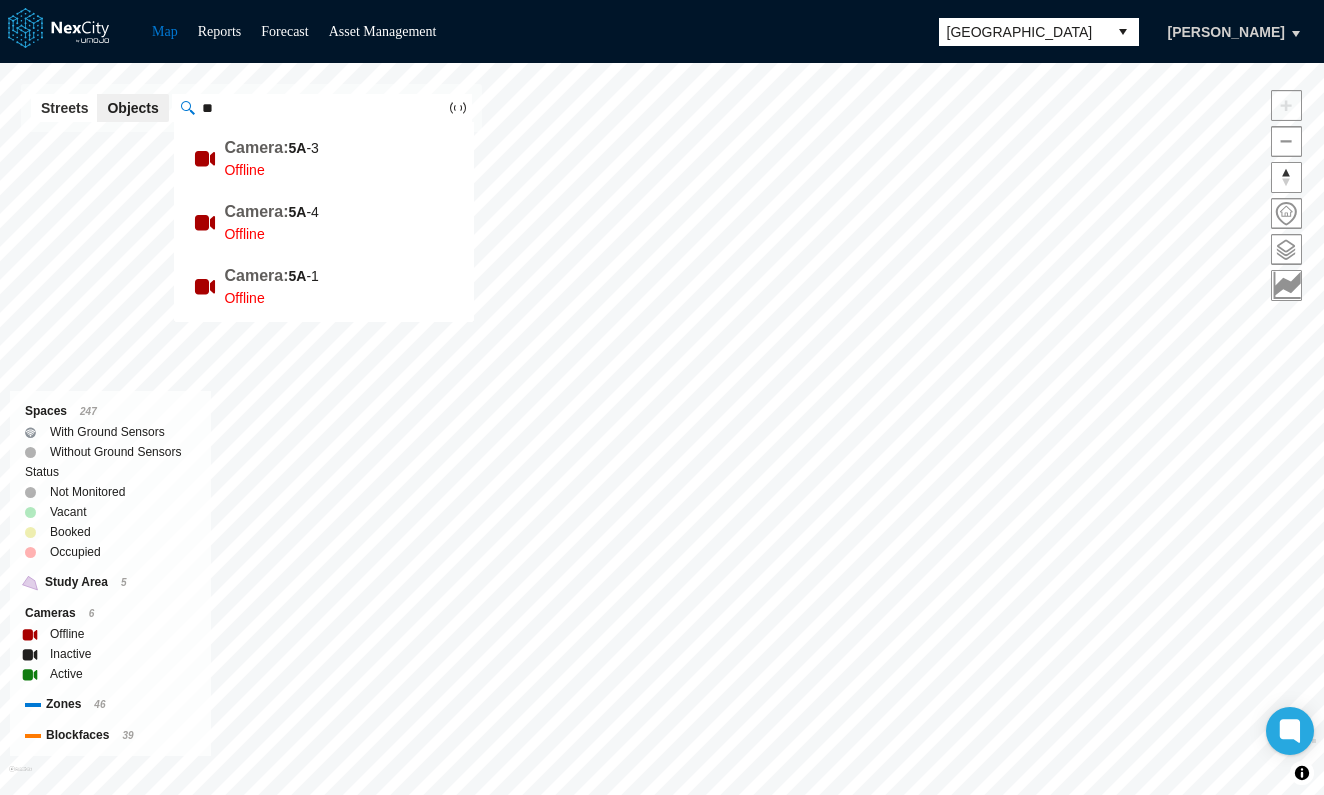 type on "*" 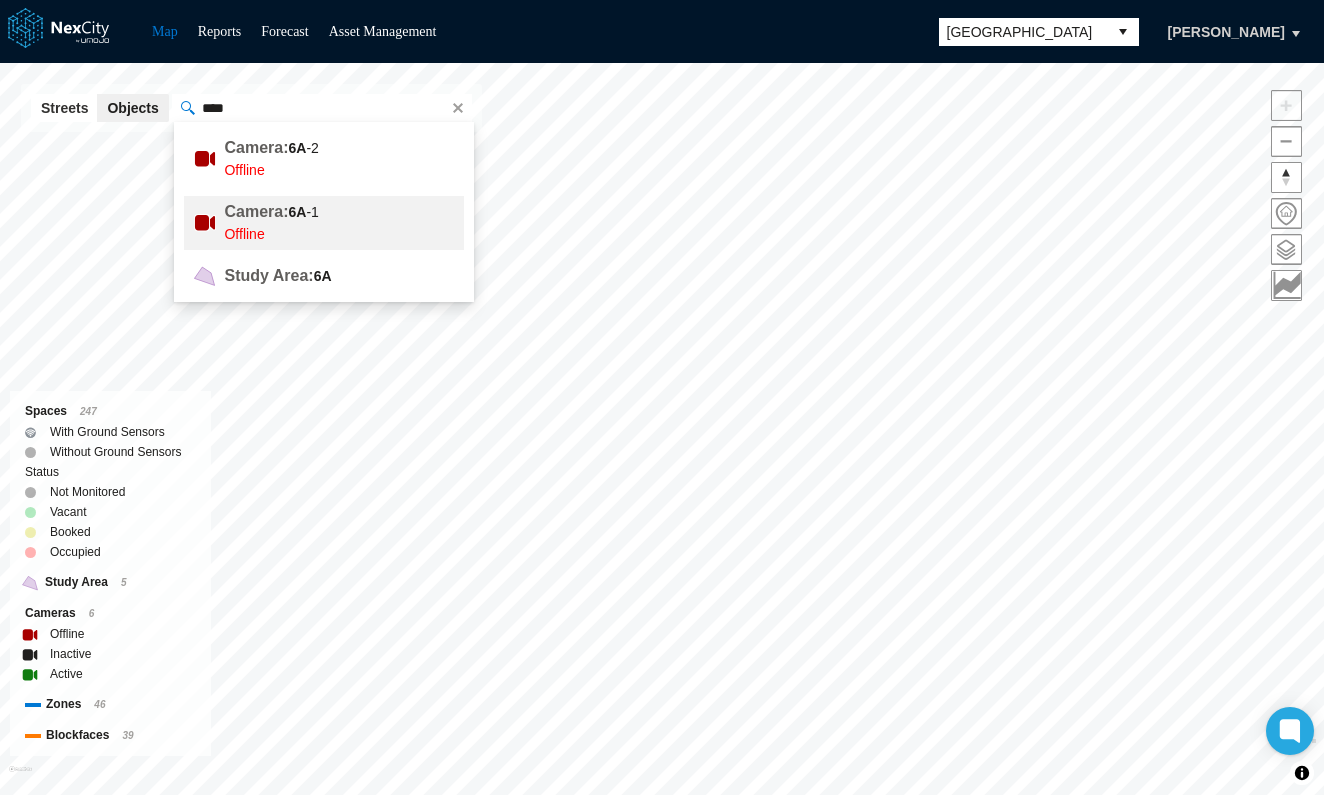 click on "Camera:  6A -1 Offline" at bounding box center (324, 223) 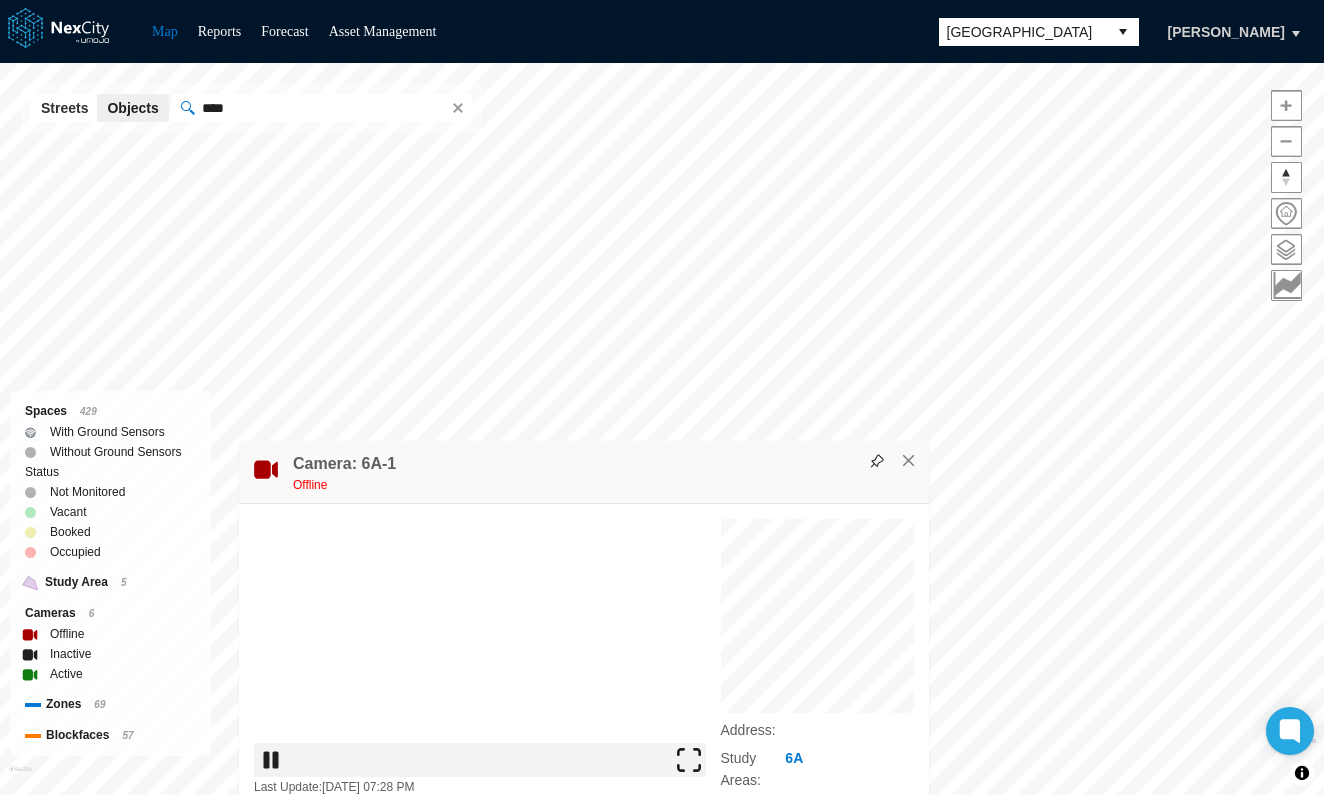 drag, startPoint x: 838, startPoint y: 107, endPoint x: 761, endPoint y: 475, distance: 375.96942 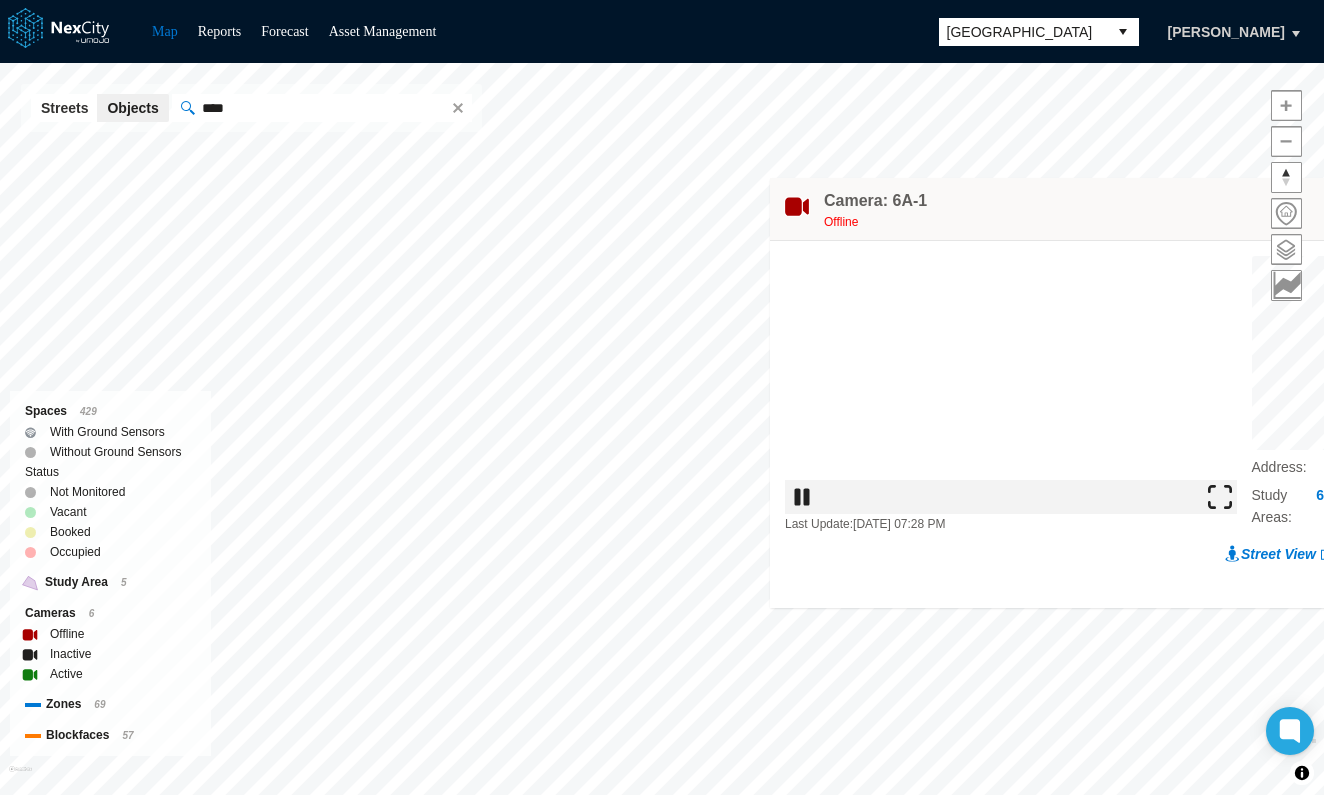 drag, startPoint x: 809, startPoint y: 407, endPoint x: 1223, endPoint y: 303, distance: 426.86298 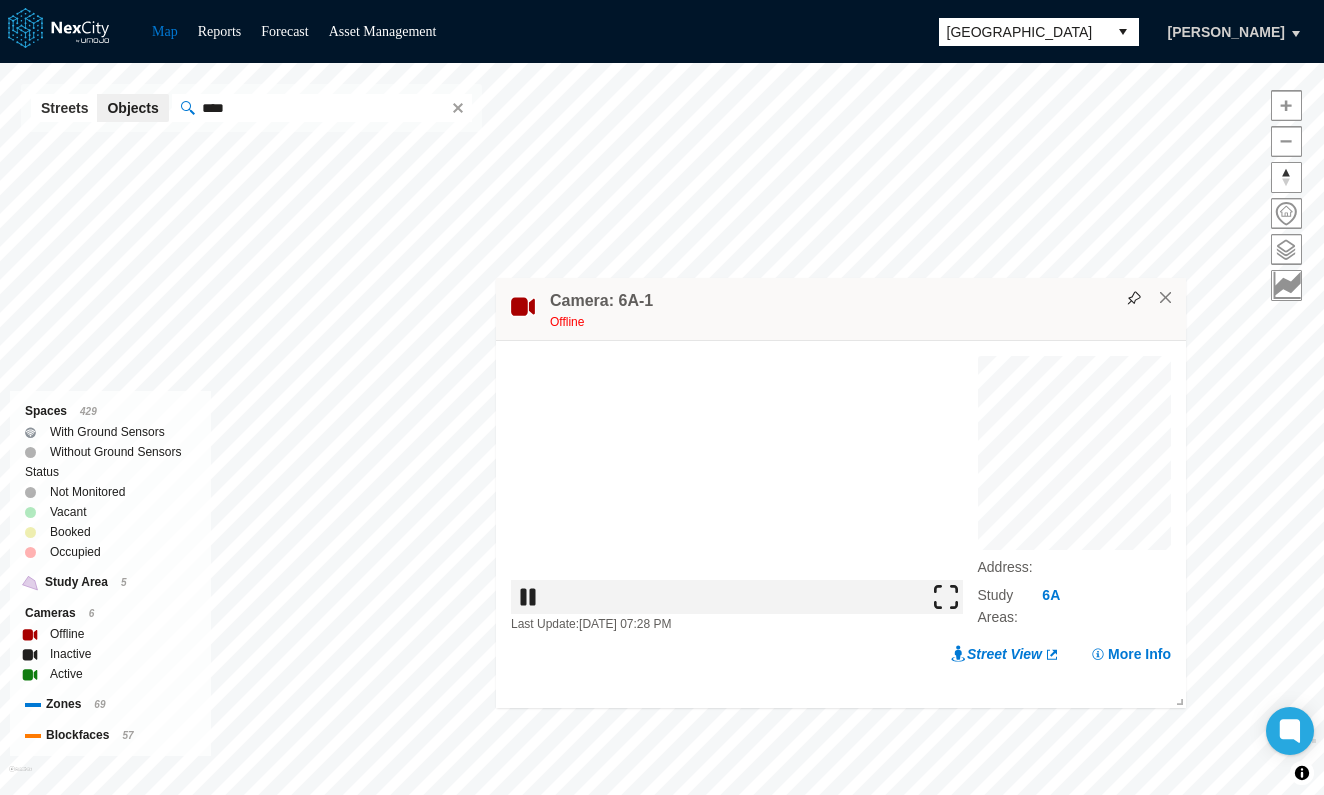 drag, startPoint x: 1171, startPoint y: 293, endPoint x: 1043, endPoint y: 320, distance: 130.81667 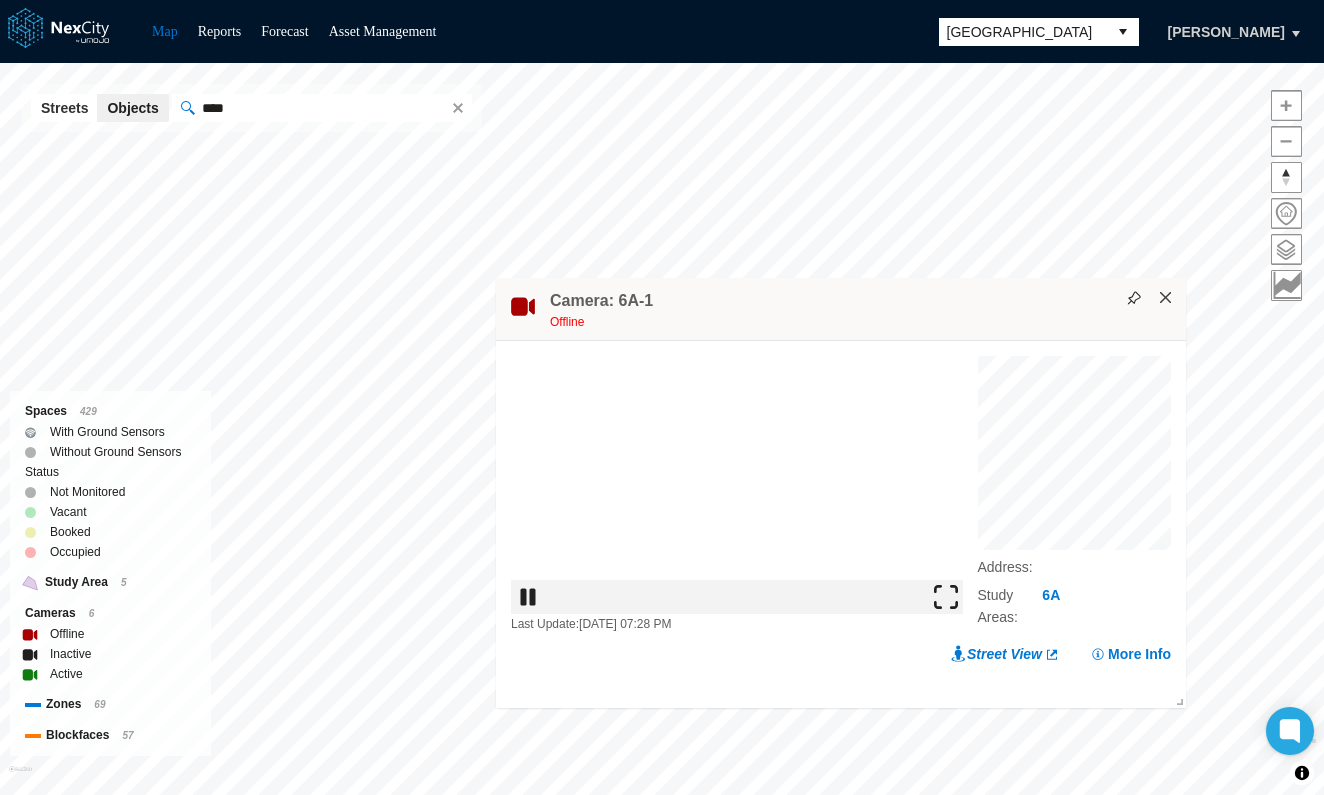 click on "×" at bounding box center [1166, 298] 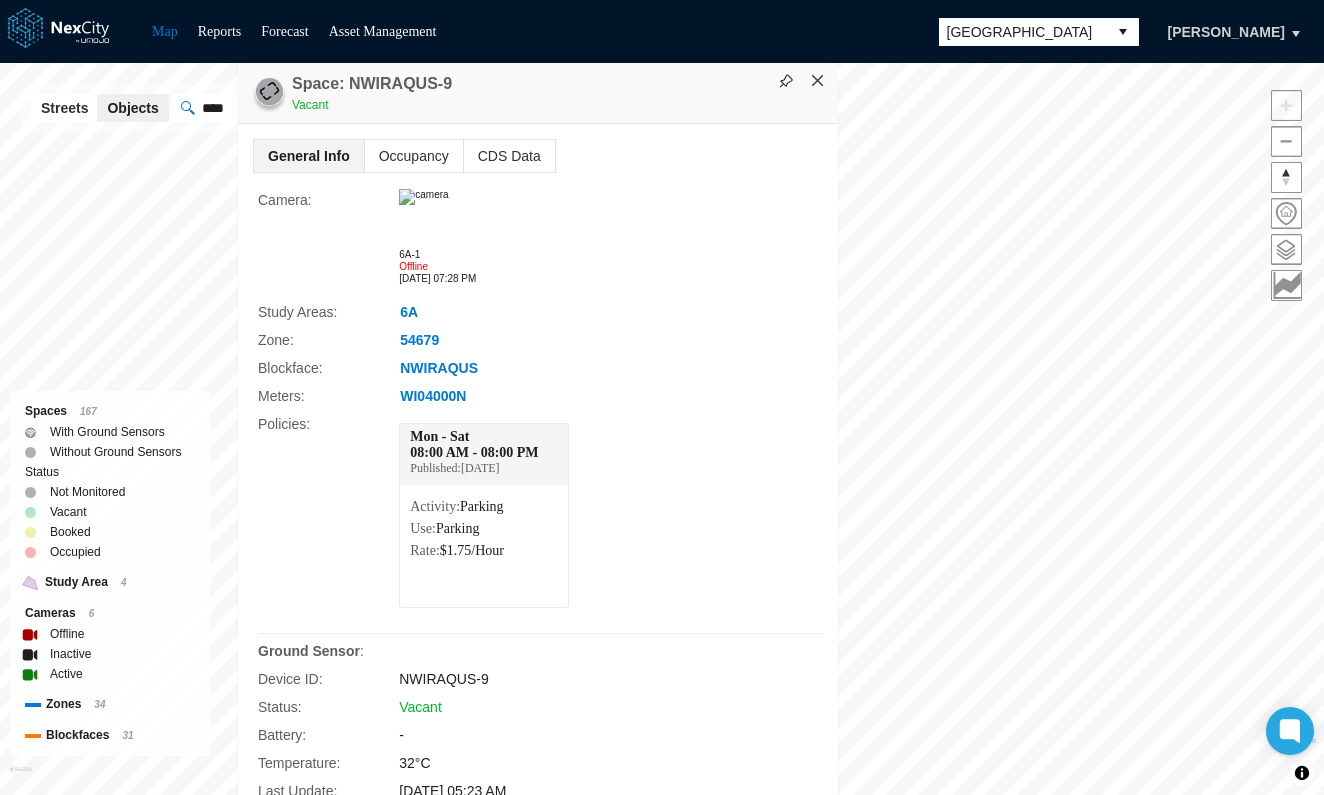 click on "×" at bounding box center [818, 81] 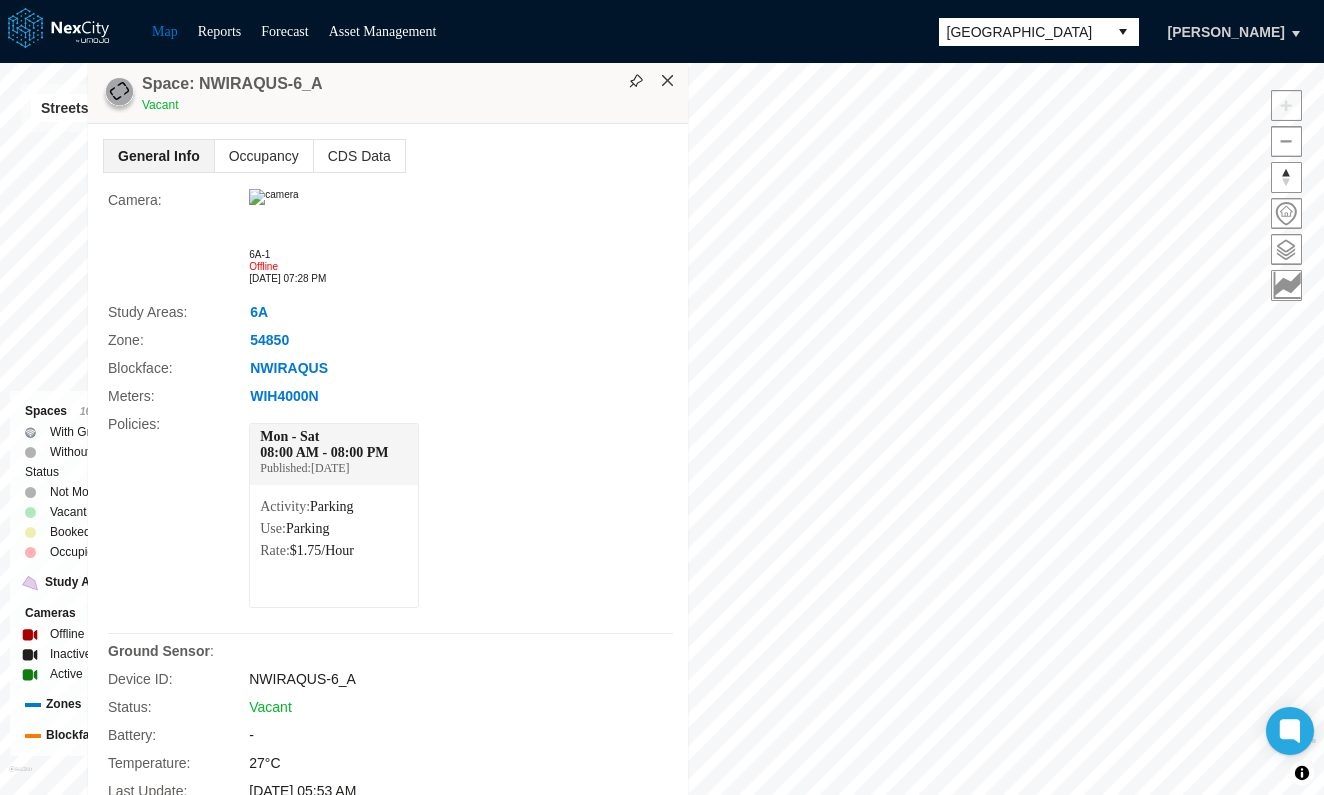 click on "×" at bounding box center (668, 81) 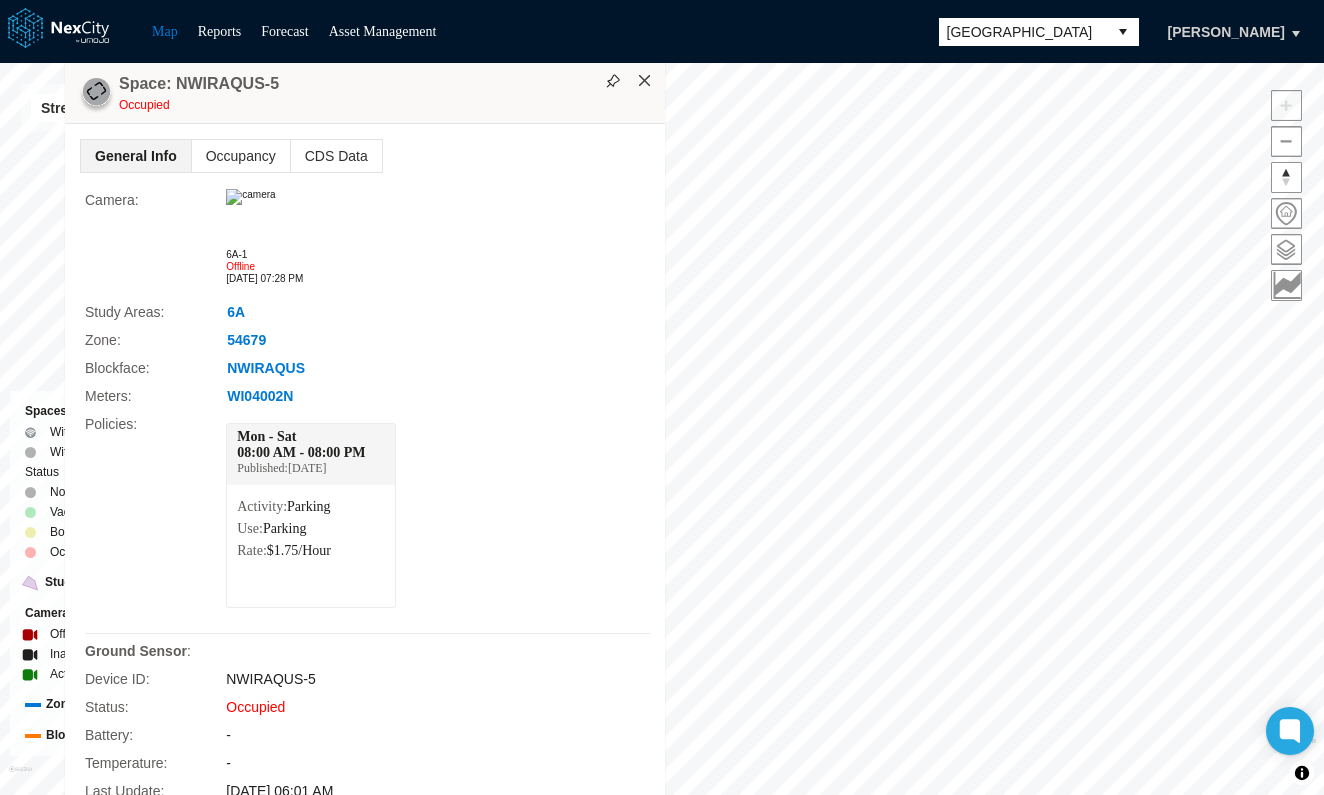 click on "×" at bounding box center [645, 81] 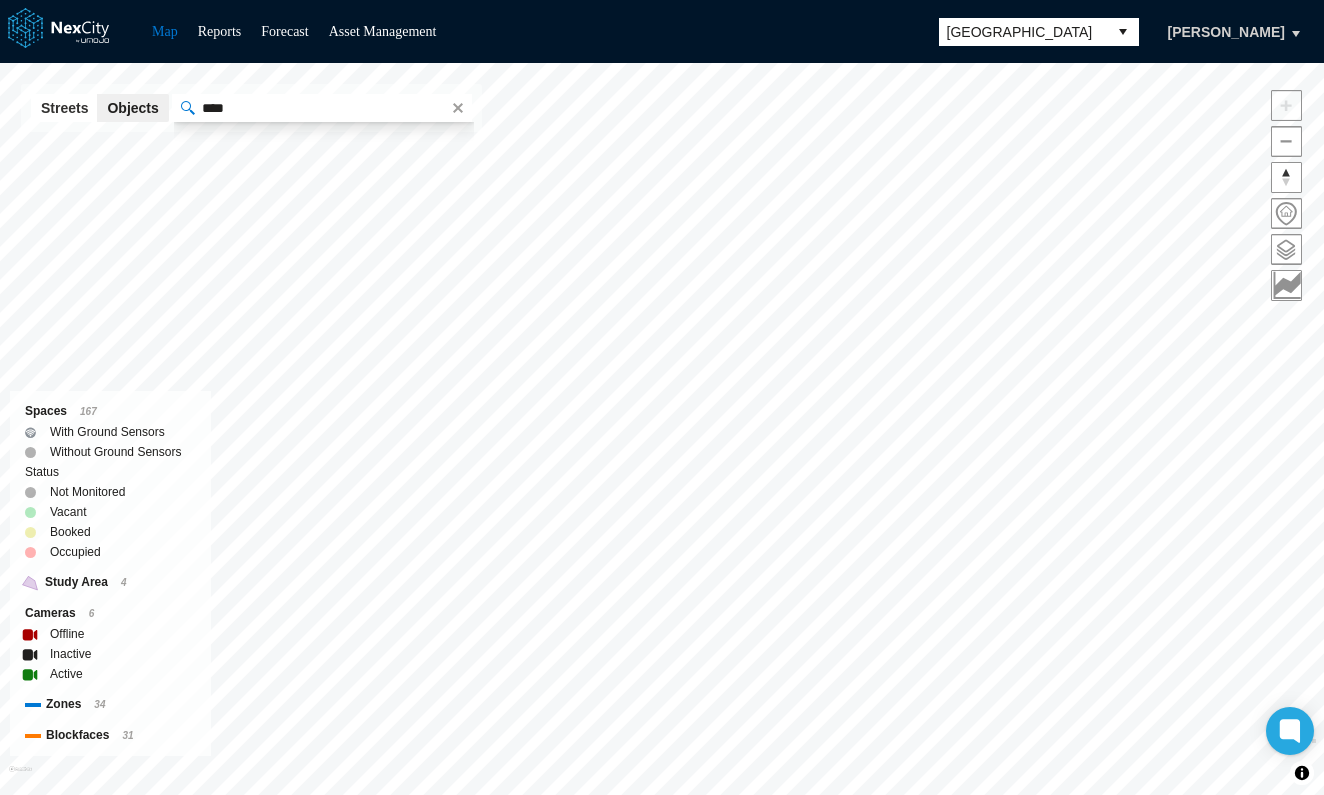 click on "****" at bounding box center [319, 108] 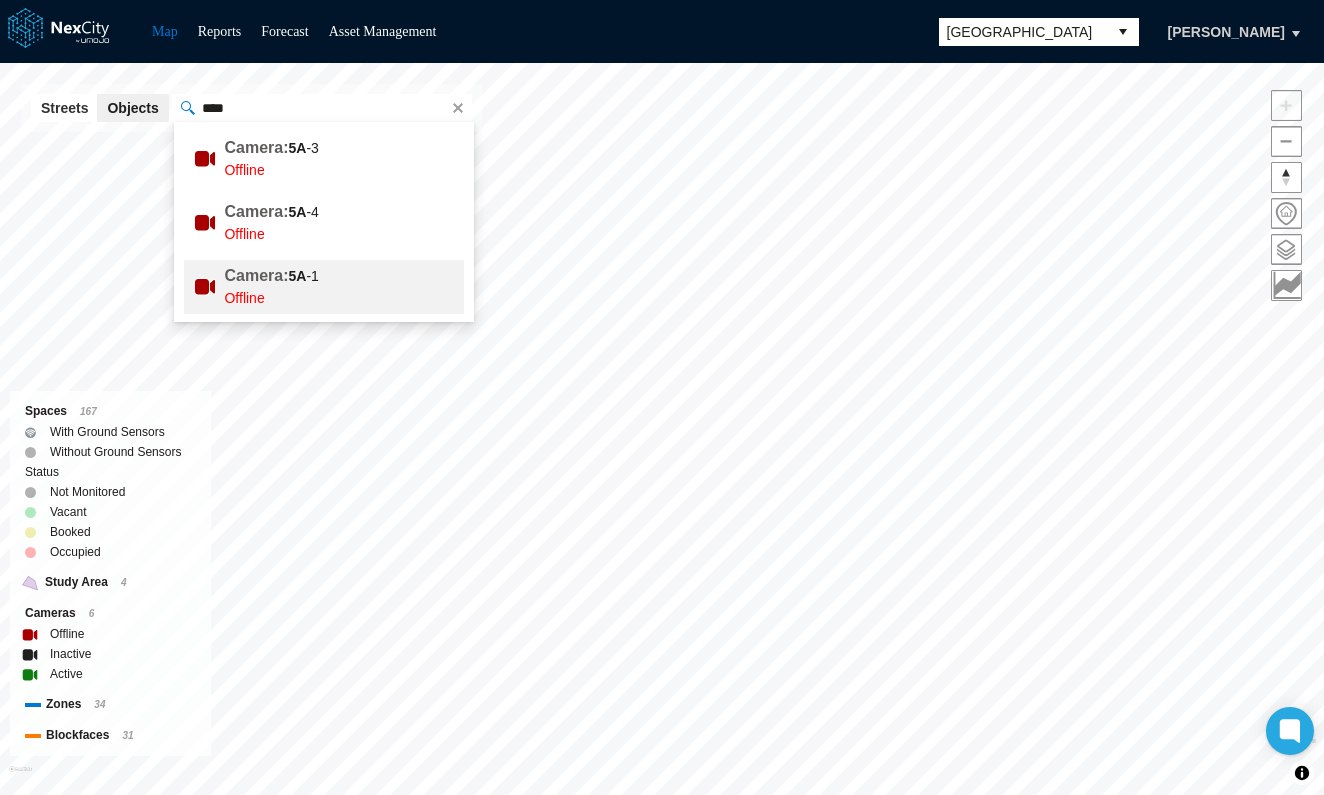 click on "Camera:  5A -1 Offline" at bounding box center [324, 287] 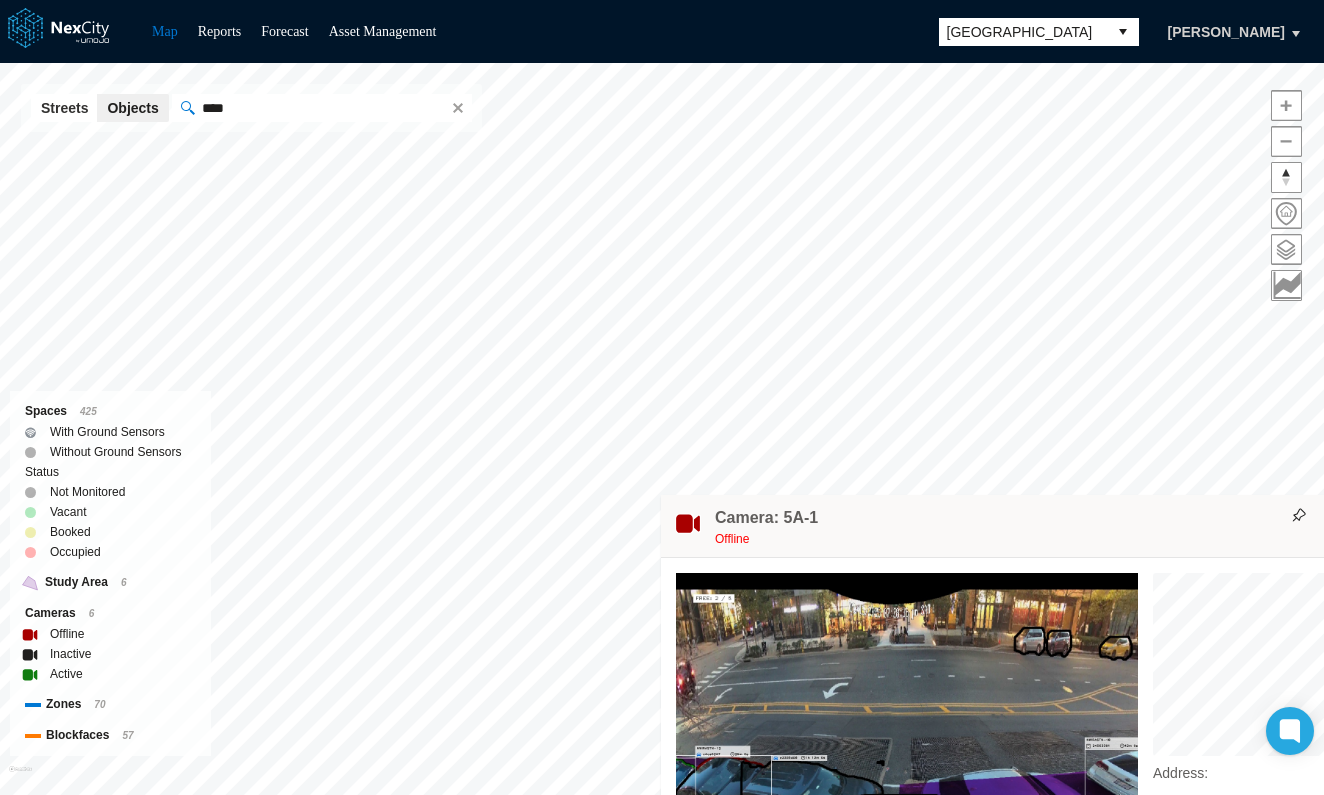 drag, startPoint x: 748, startPoint y: 103, endPoint x: 1075, endPoint y: 530, distance: 537.8271 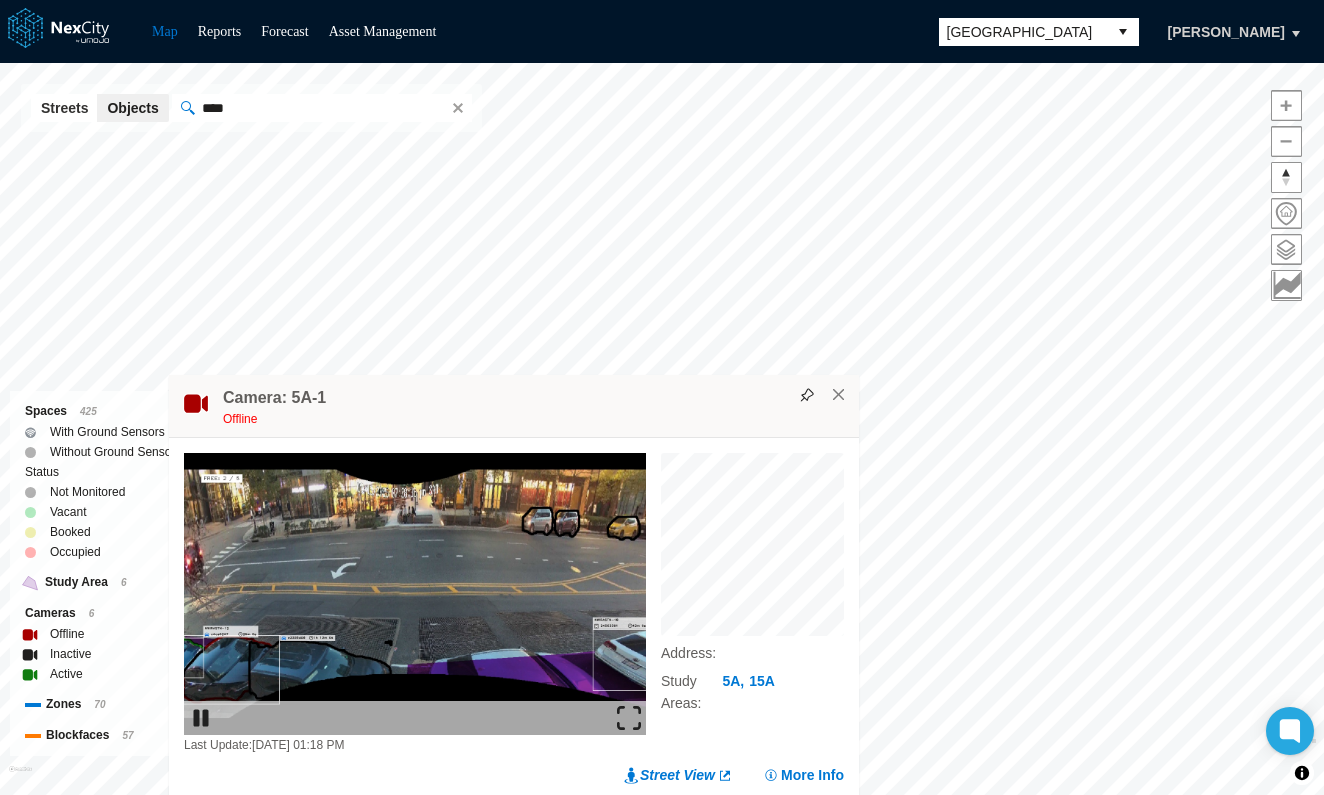 drag, startPoint x: 1058, startPoint y: 370, endPoint x: 444, endPoint y: 327, distance: 615.50385 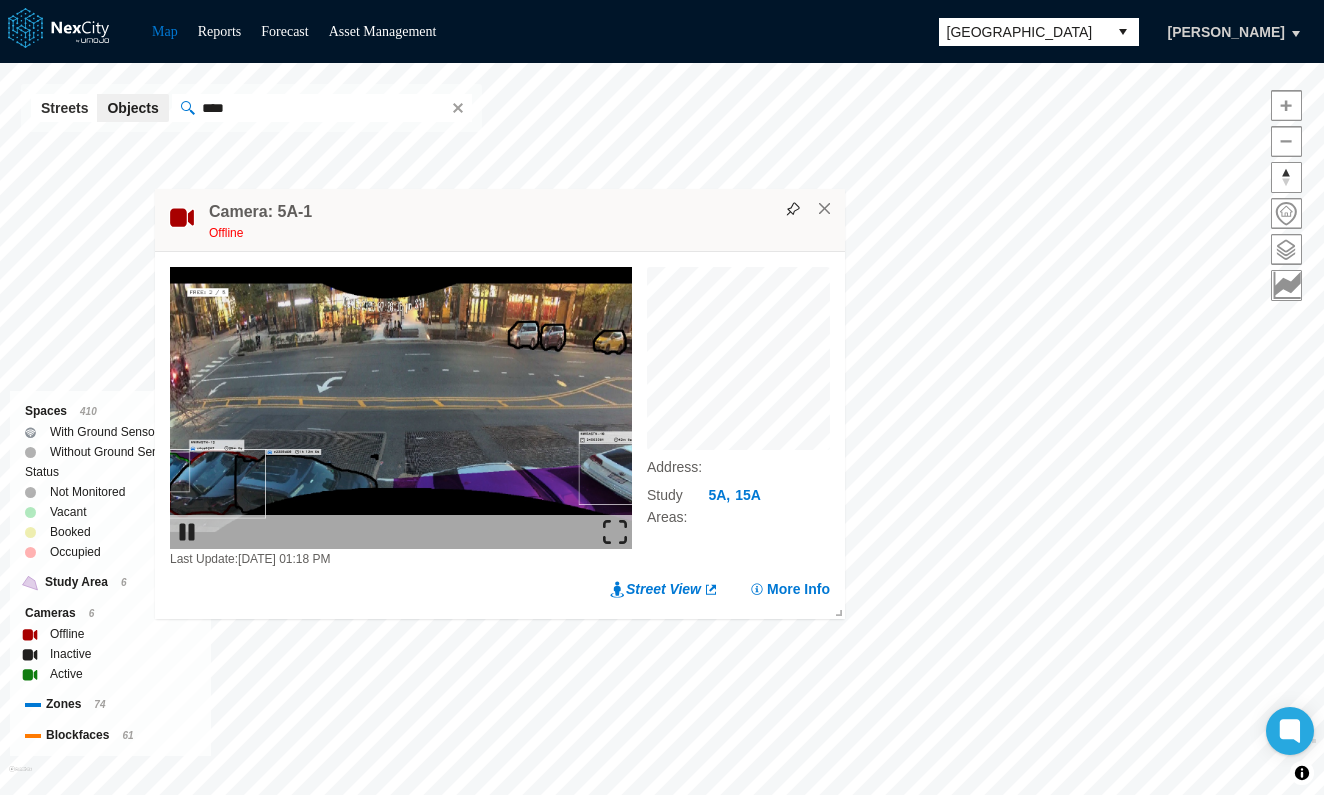 drag, startPoint x: 810, startPoint y: 327, endPoint x: 663, endPoint y: 223, distance: 180.06943 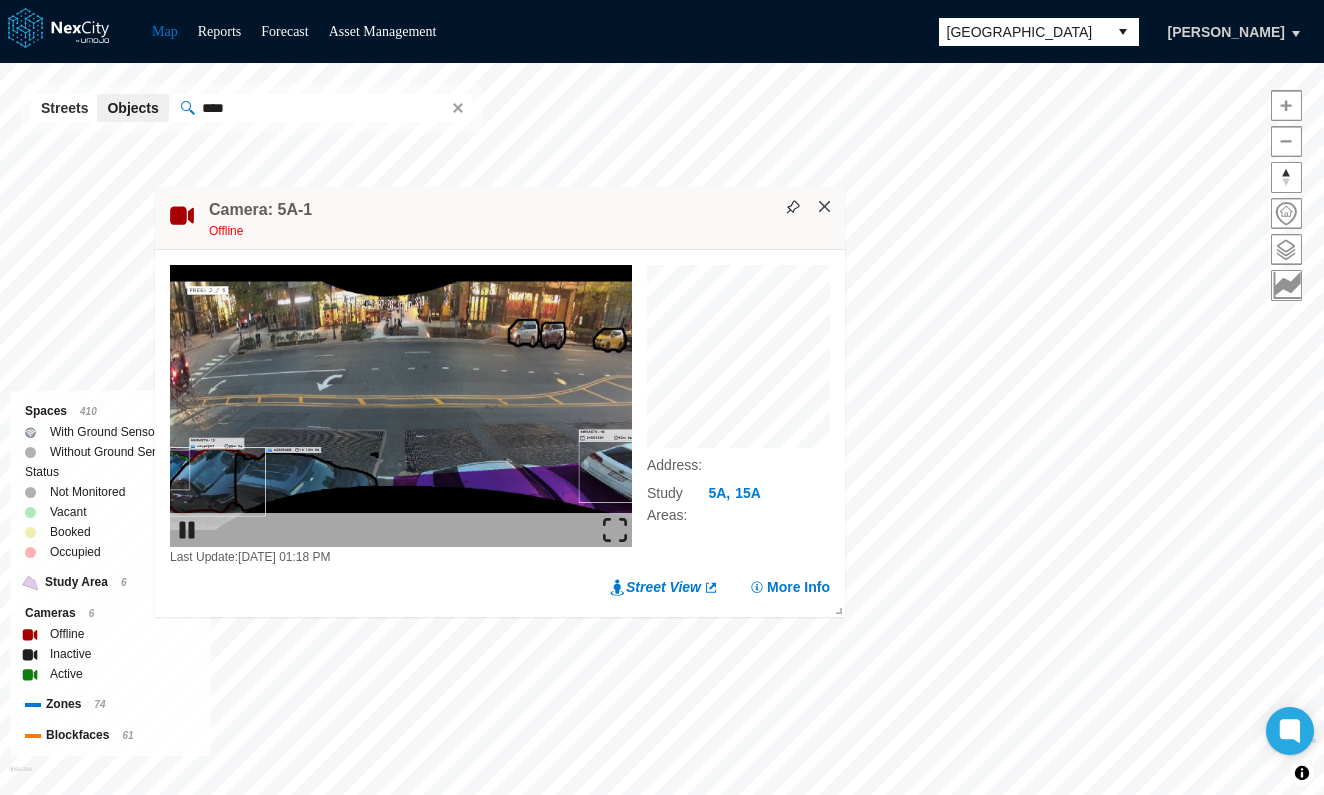 click on "×" at bounding box center (825, 207) 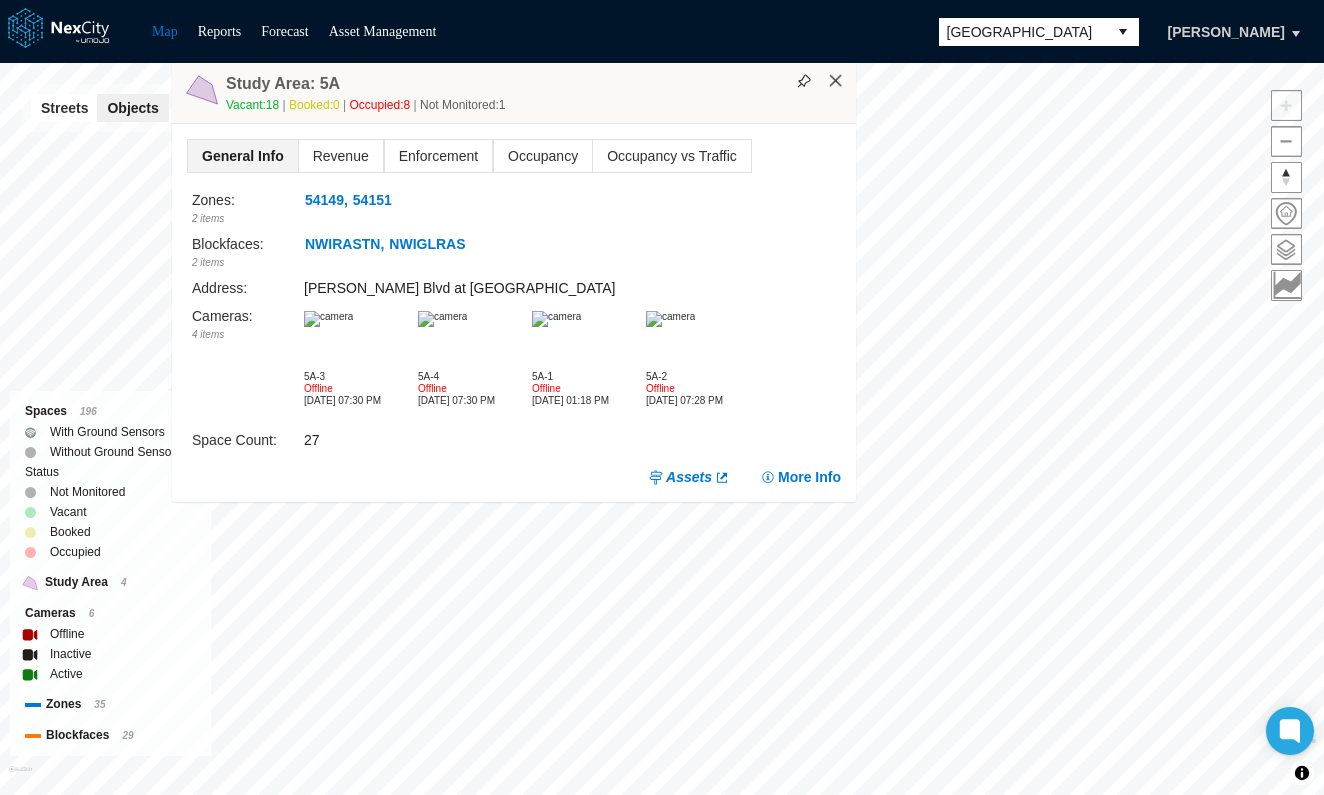 click on "×" at bounding box center [836, 81] 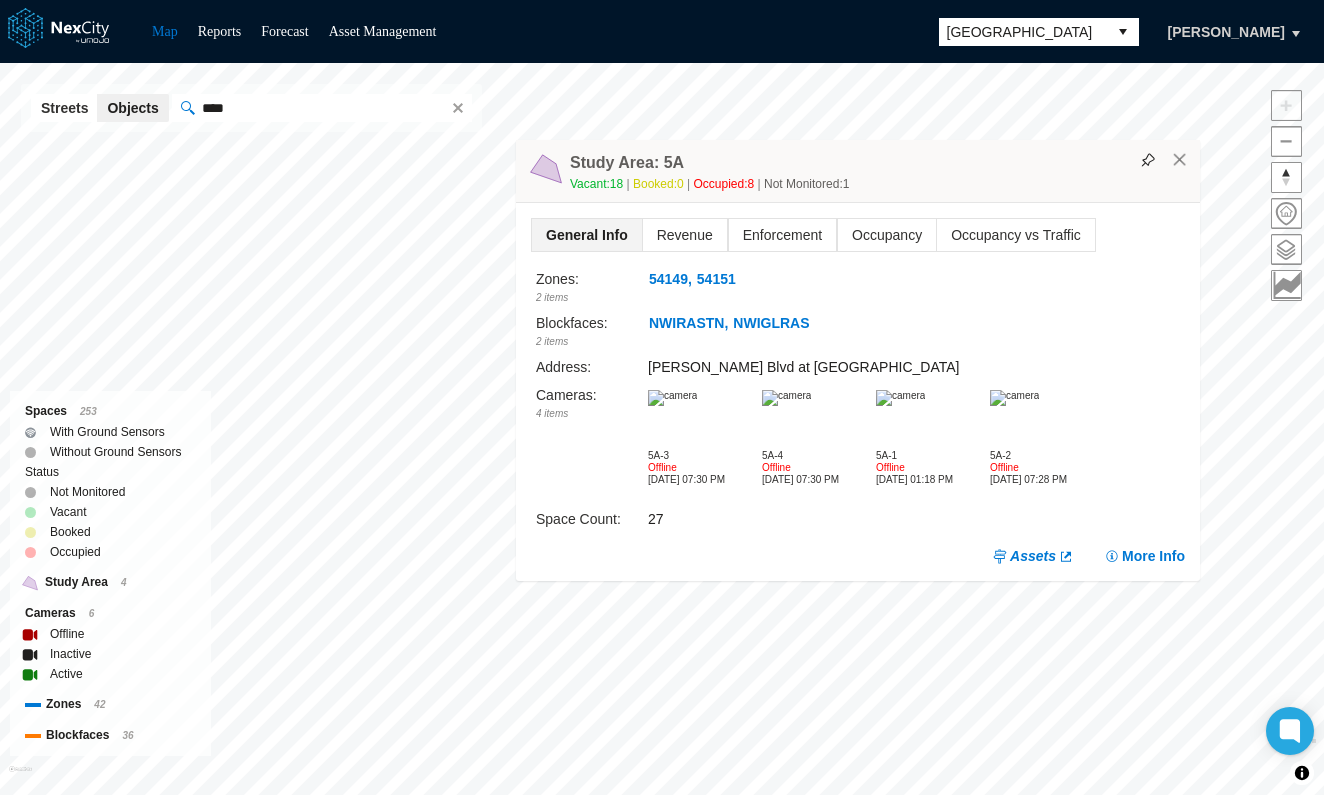 click on "Study Area: 5A Vacant:  18 Booked:  0 Occupied:  8 Not Monitored:  1" at bounding box center [858, 171] 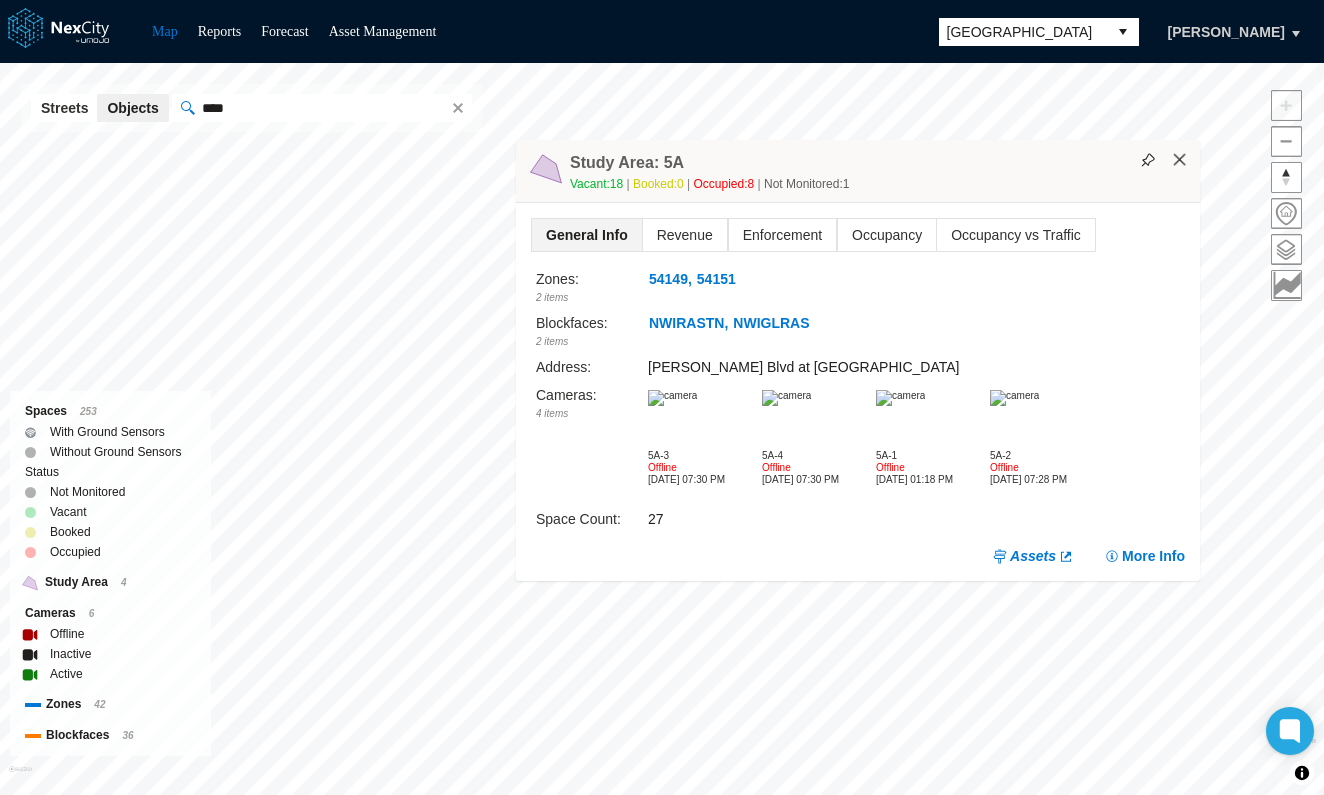 click on "×" at bounding box center (1180, 160) 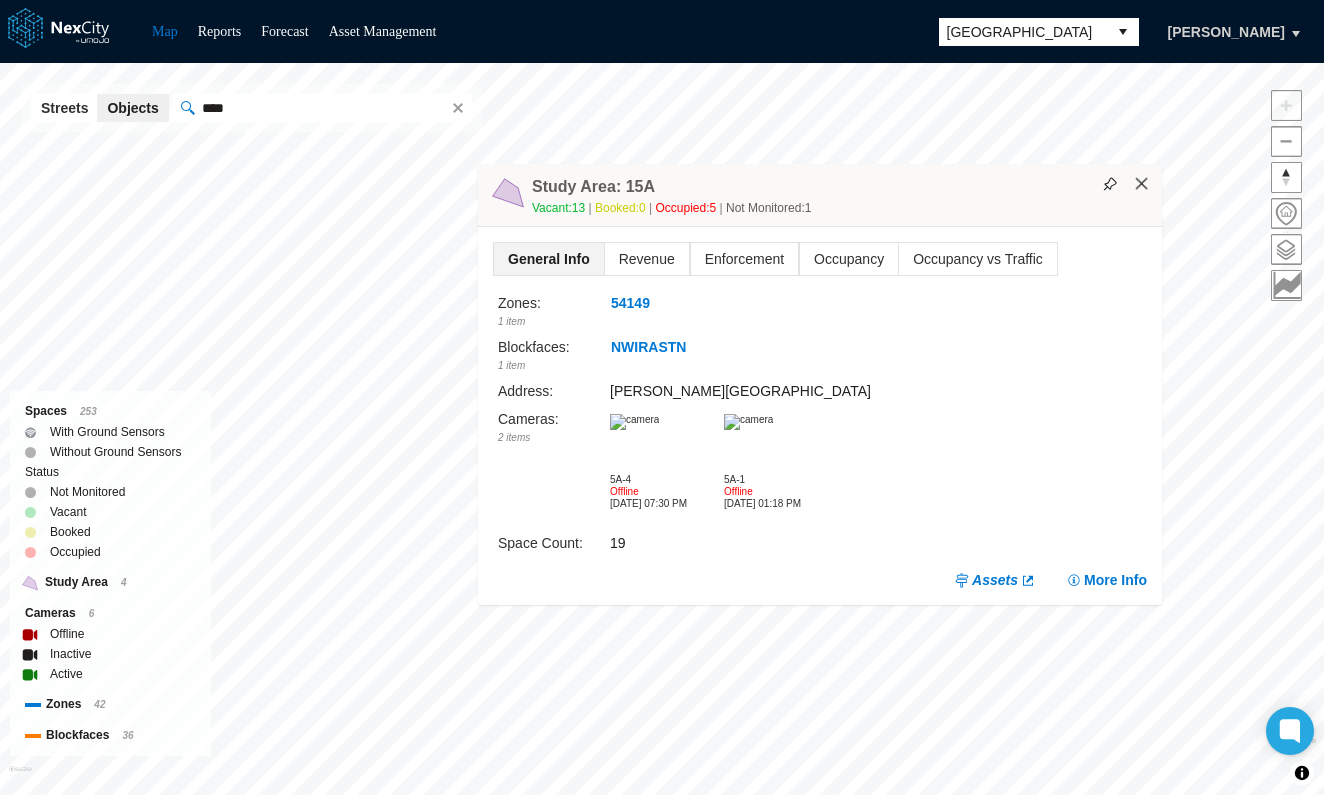 click on "×" at bounding box center (1142, 184) 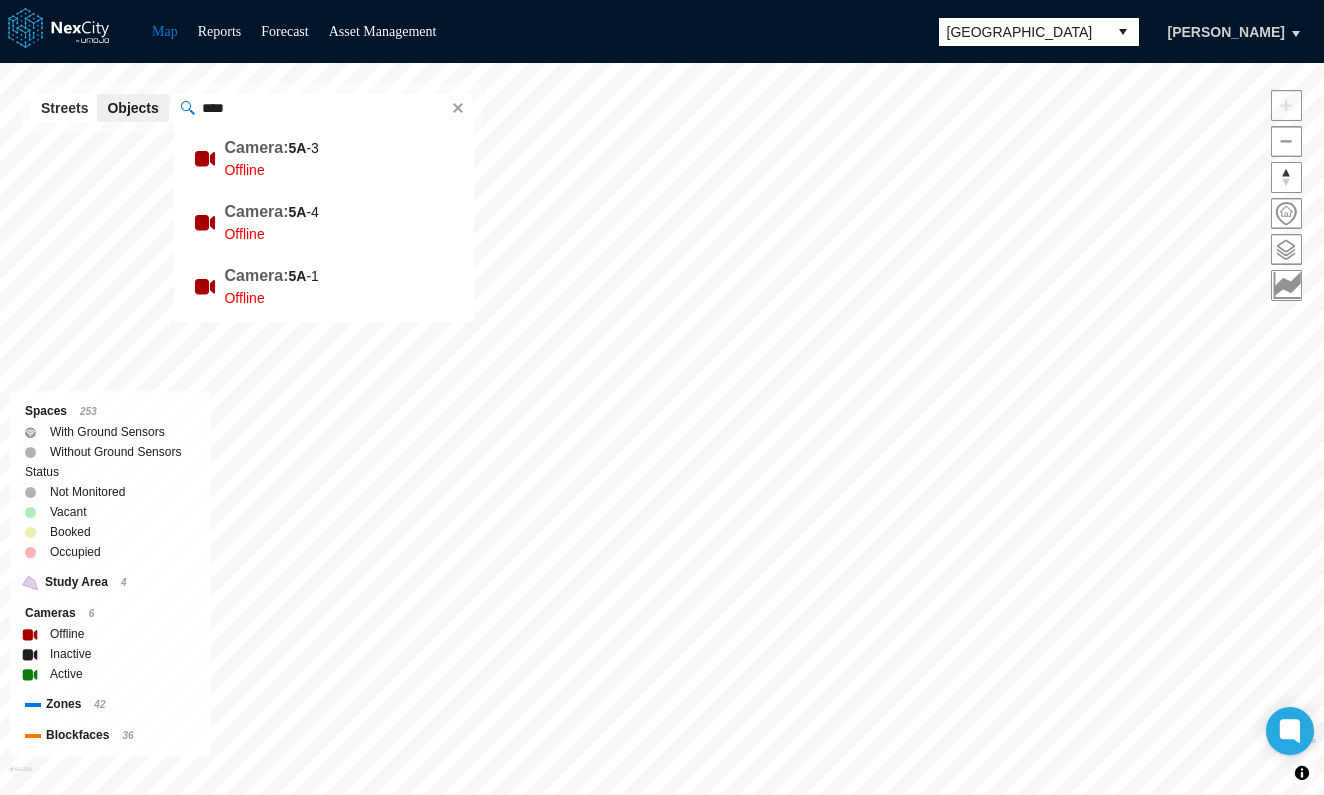 click on "****" at bounding box center (319, 108) 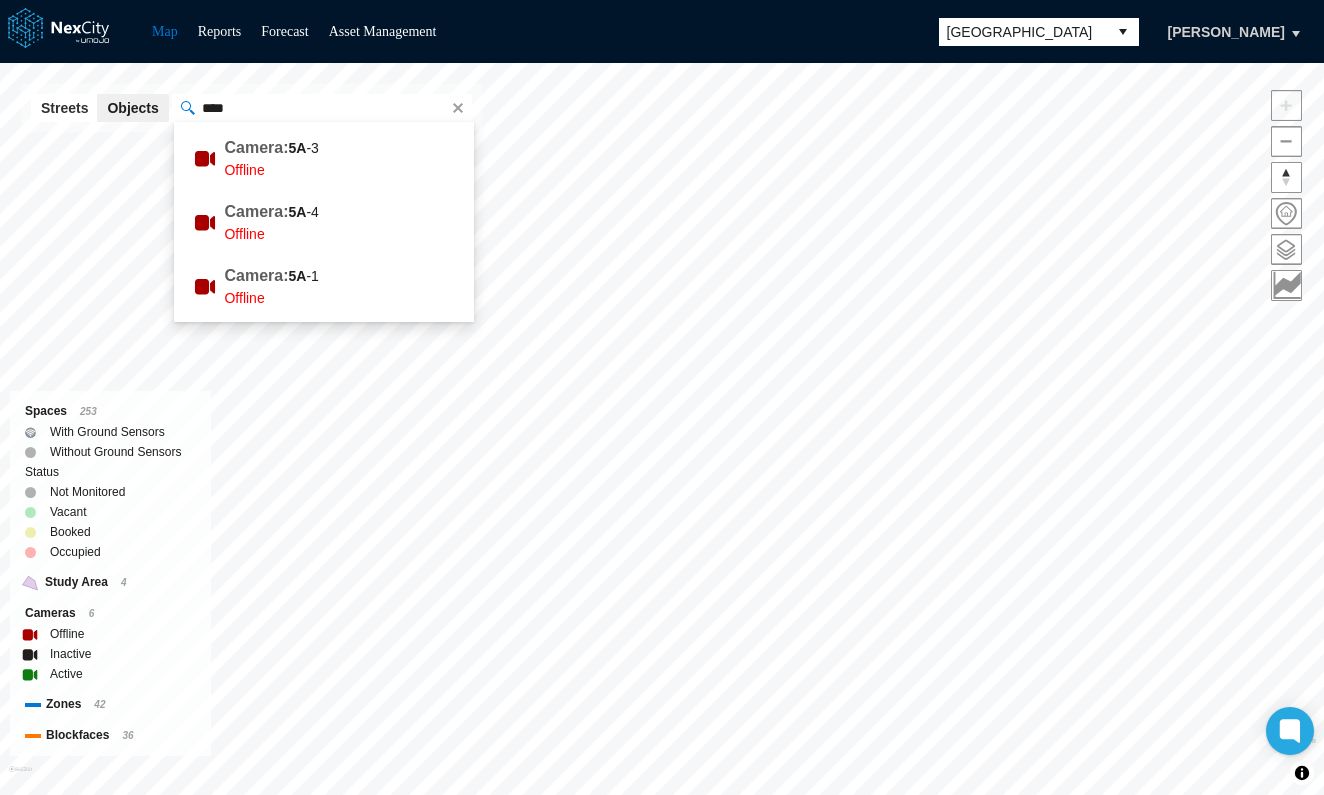 paste on "**********" 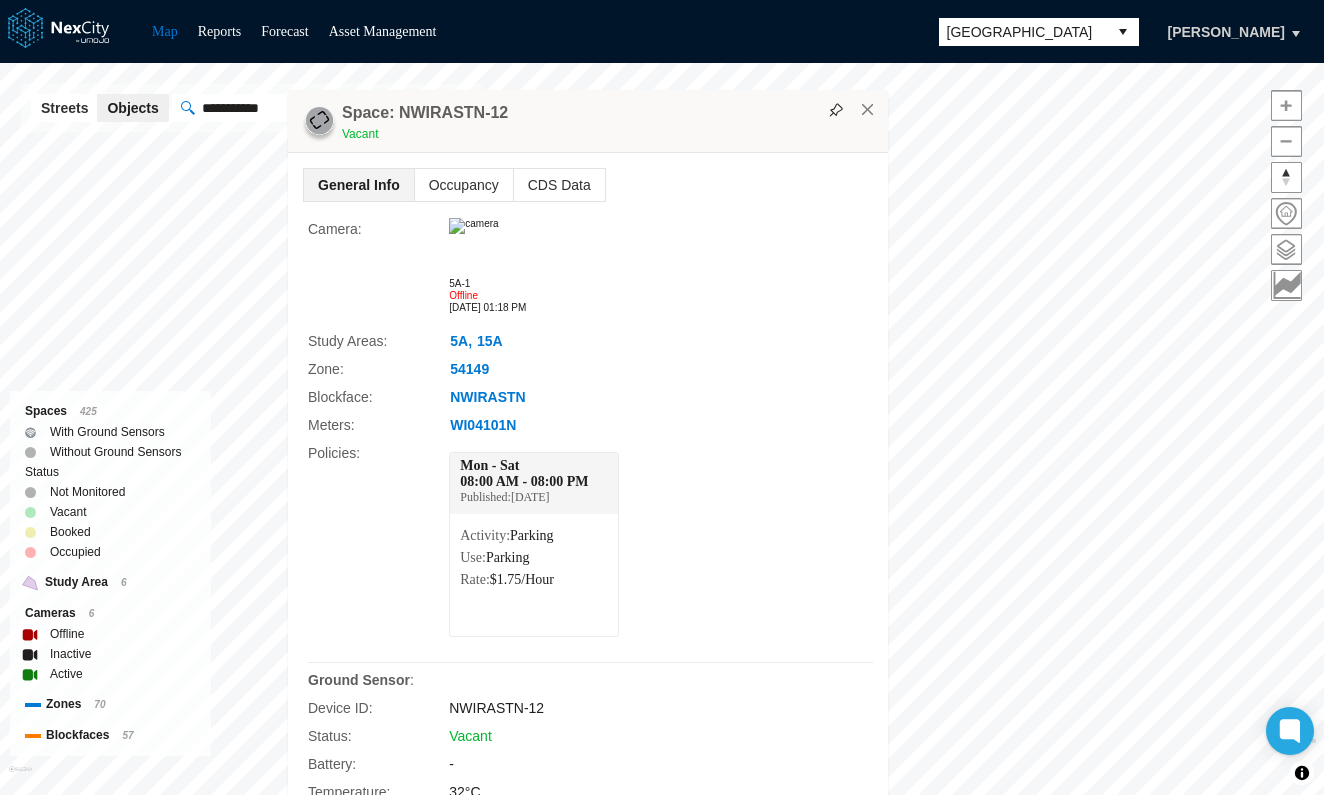click on "Arlington KPI overview Show in Reports 0 On-Street parking zones  |   0 Off-Street parking zones $0K $500K Current Month On-Street Off-Street Revenue Days $0K $250K On-Street Off-Street Period On-Street Off-Street Day $ 0.00 $ 0.00 Month ( MTD ) $ 0.00 $ 0.00 Year ( YTD ) $ 0.00 $ 0.00 Enforcement Current Previous $0K $500K © Mapbox   © OpenStreetMap   Improve this map Spaces 425 With Ground Sensors Without Ground Sensors Status Not Monitored Vacant Booked Occupied Study Area 6 Cameras 6 Offline Inactive Active Zones 70 Blockfaces 57 × Space: NWIRASTN-12 Vacant General Info Occupancy CDS Data Camera : 5A-1 Offline [DATE] 01:18 PM Study Areas : 5A , 15A Zone : 54149 Blockface : NWIRASTN Meters : WI04101N Policies : Mon - Sat 08:00 AM - 08:00 PM Published:  [DATE] Activity:  Parking Use:  Parking Rate:  $1.75/Hour Ground Sensor : Device ID : NWIRASTN-12 Status : Vacant Battery : - Temperature : 32°C Last Update : [DATE] 05:30 AM Street View More Info" at bounding box center [662, 429] 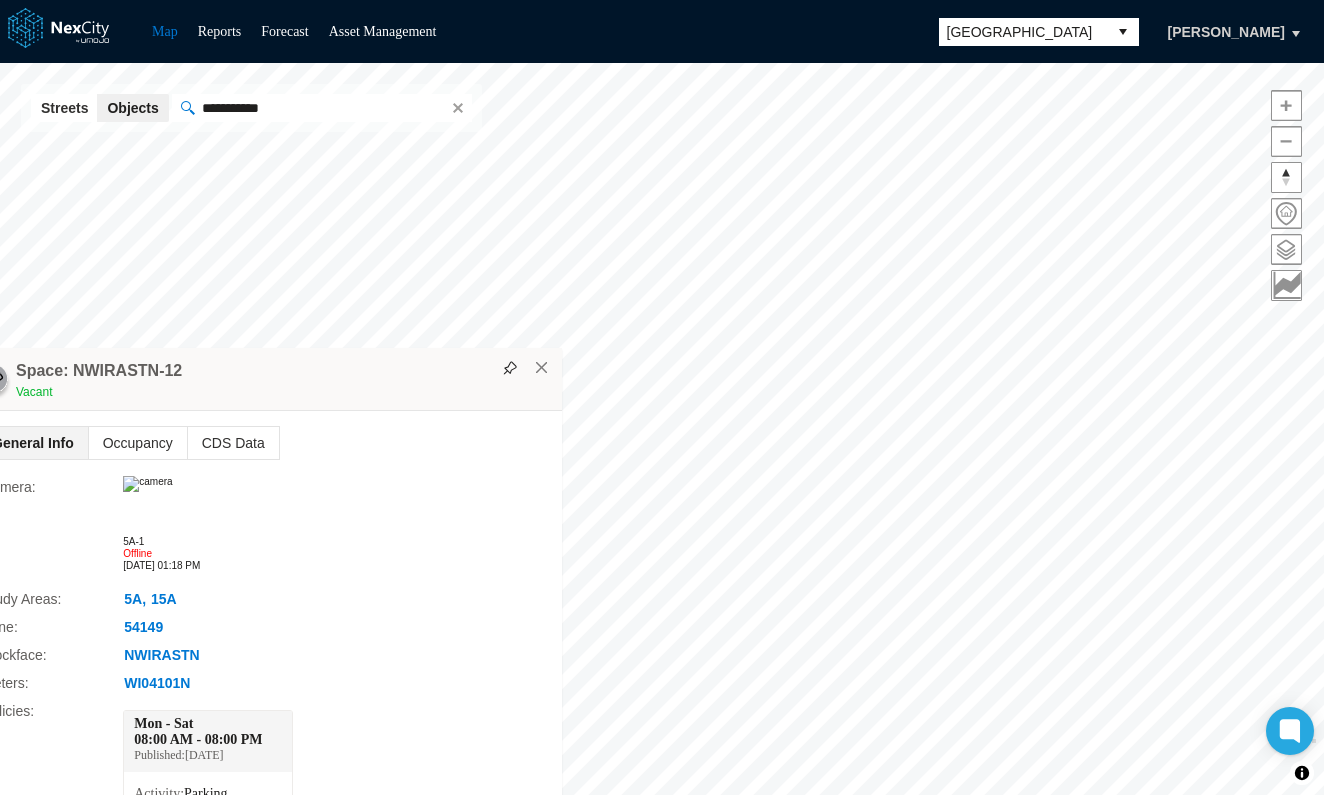 drag, startPoint x: 754, startPoint y: 115, endPoint x: 416, endPoint y: 372, distance: 424.60922 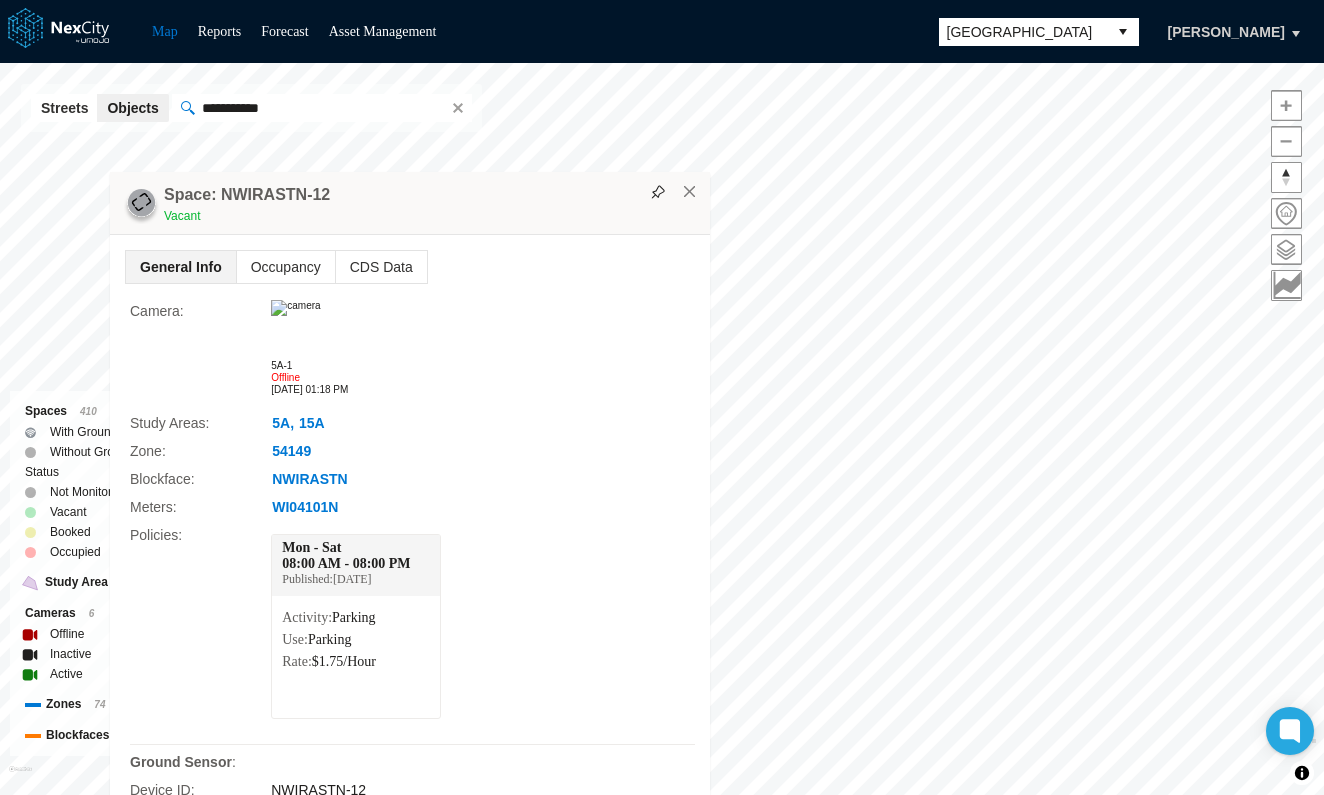 drag, startPoint x: 746, startPoint y: 95, endPoint x: 527, endPoint y: 194, distance: 240.33727 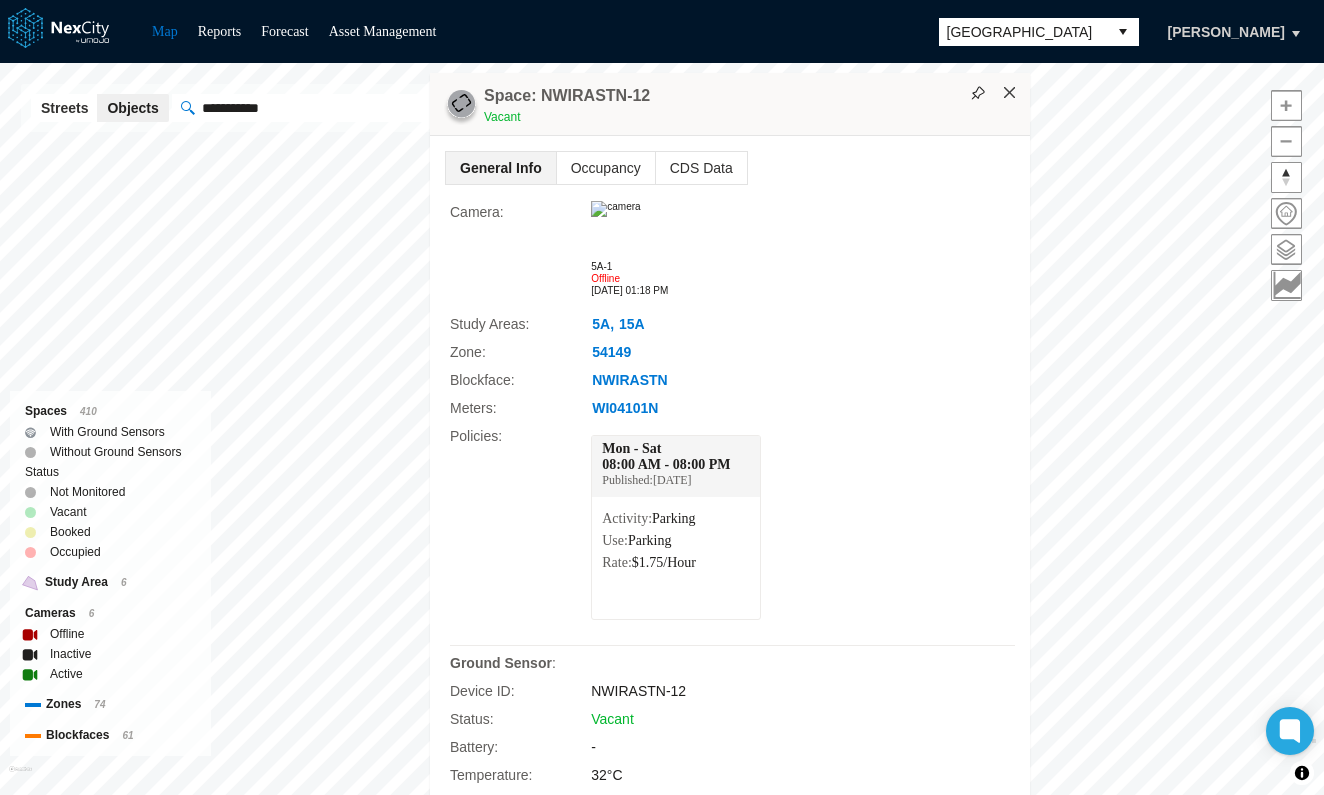 click on "×" at bounding box center [1010, 93] 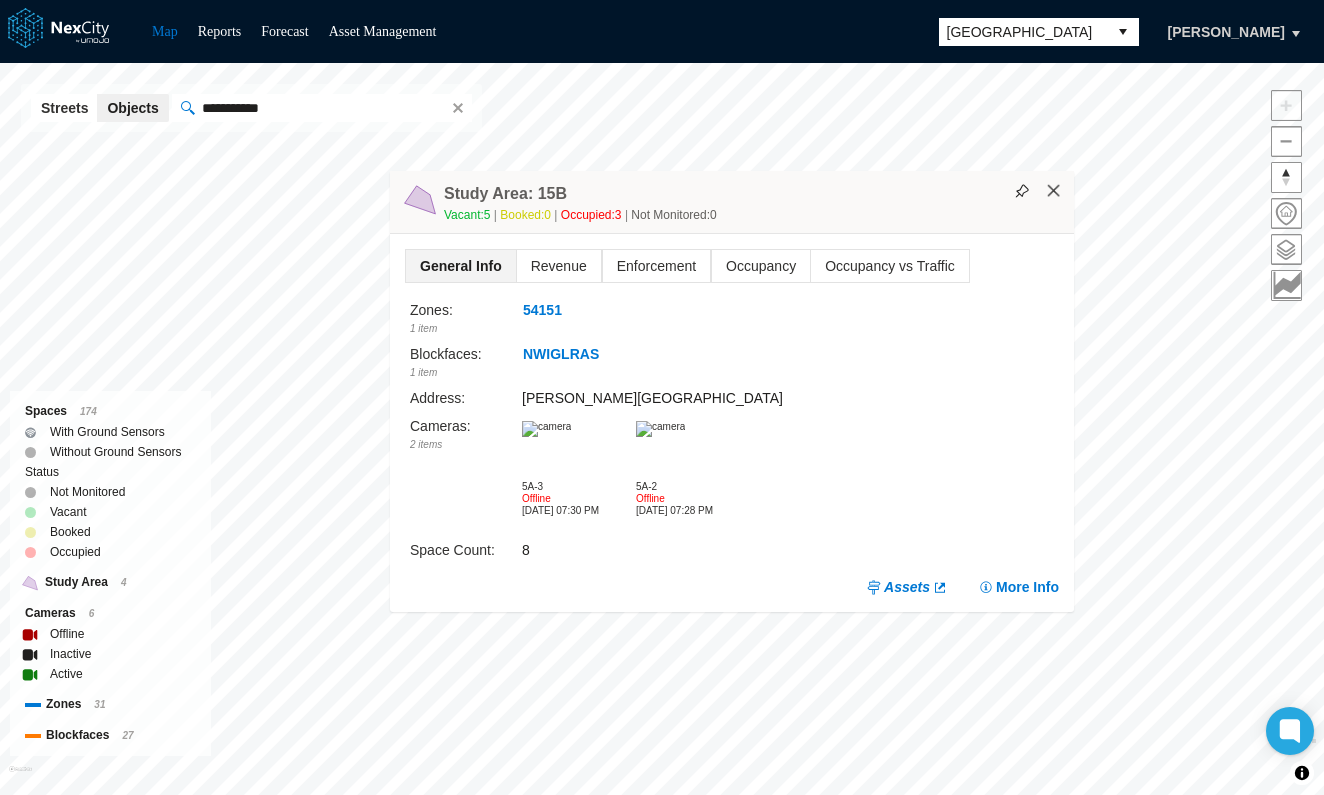 click on "×" at bounding box center (1054, 191) 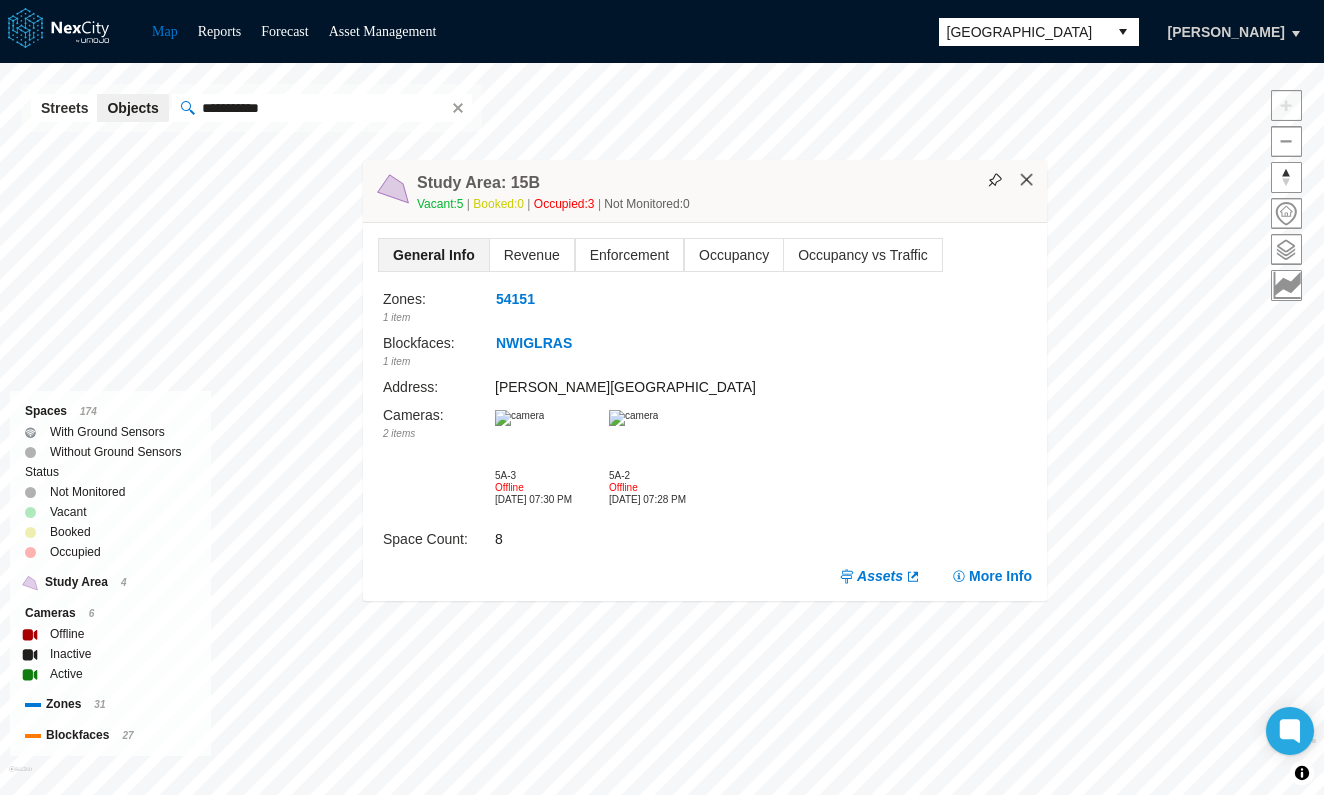 click on "×" at bounding box center [1027, 180] 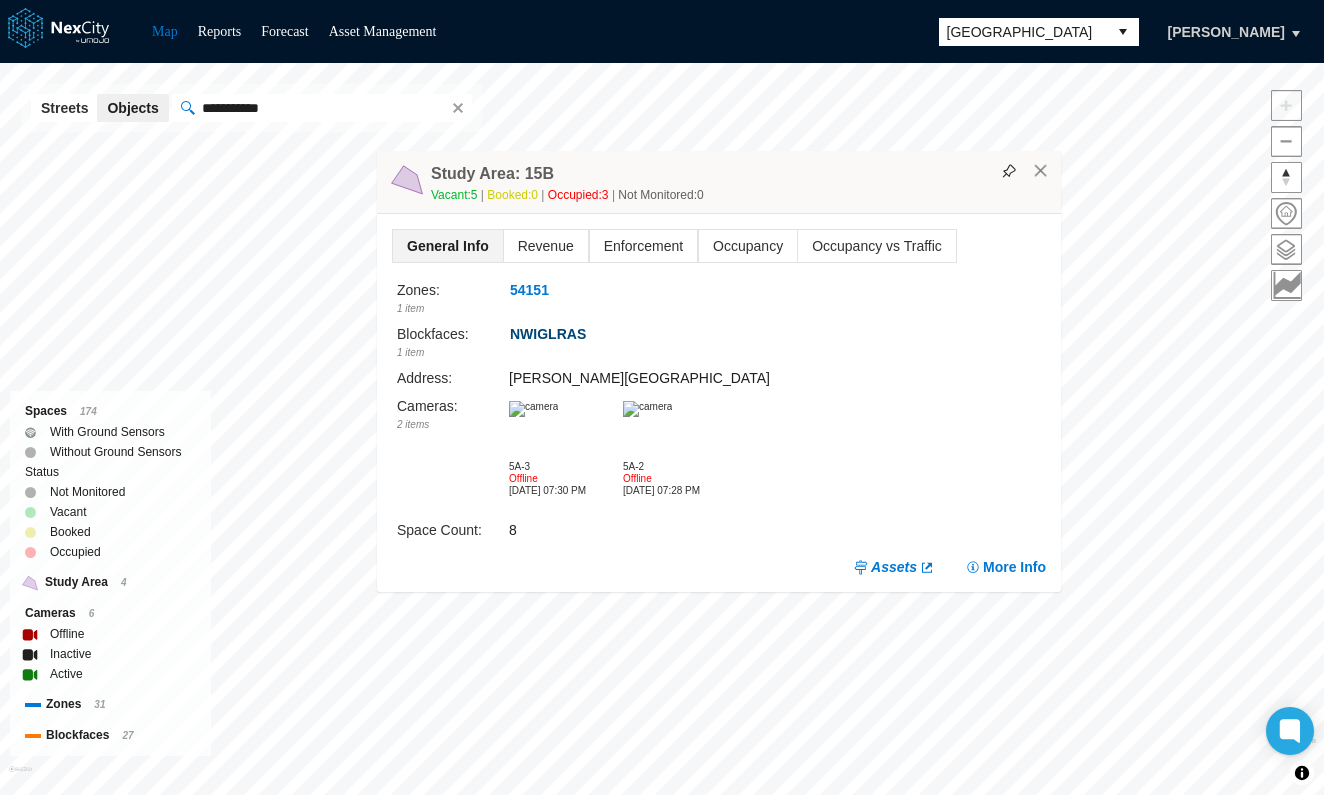 click on "NWIGLRAS" at bounding box center (548, 334) 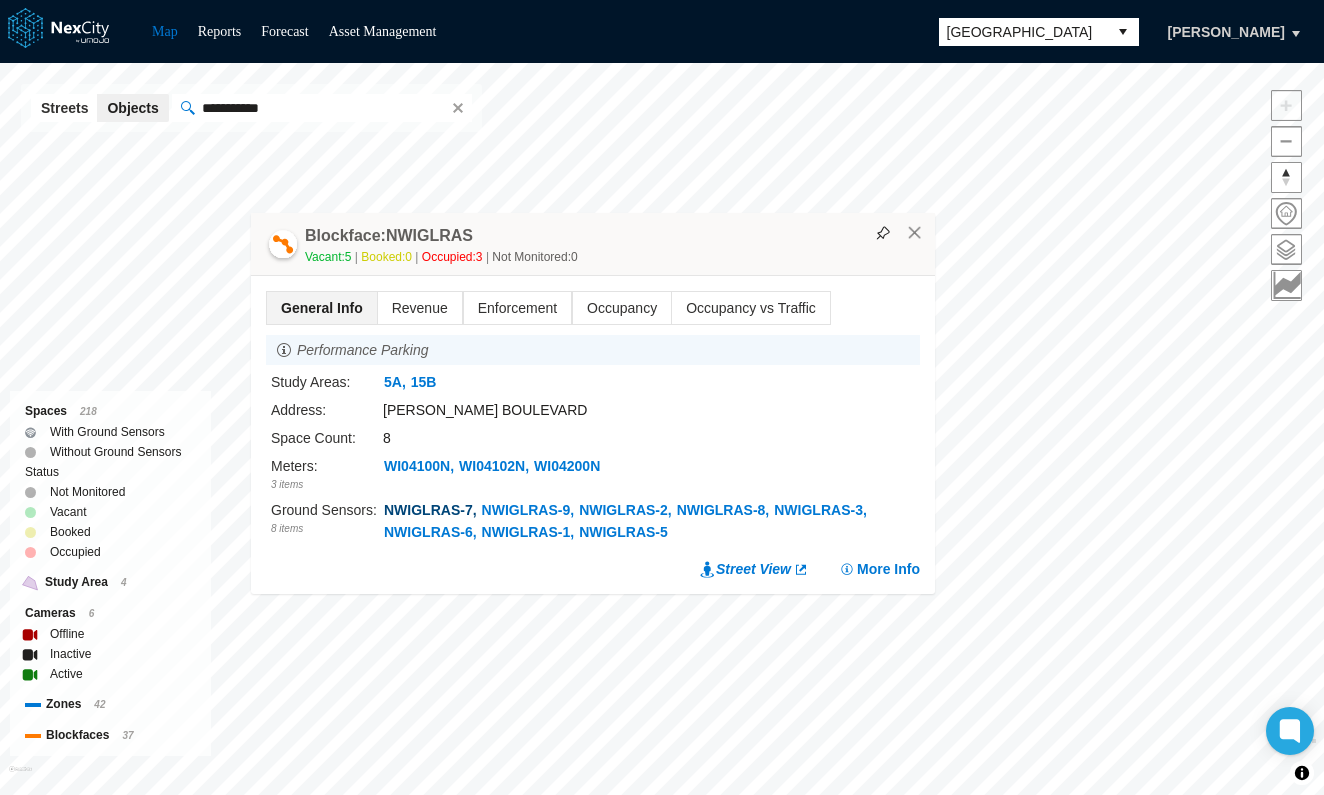 click on "NWIGLRAS-7" at bounding box center (428, 510) 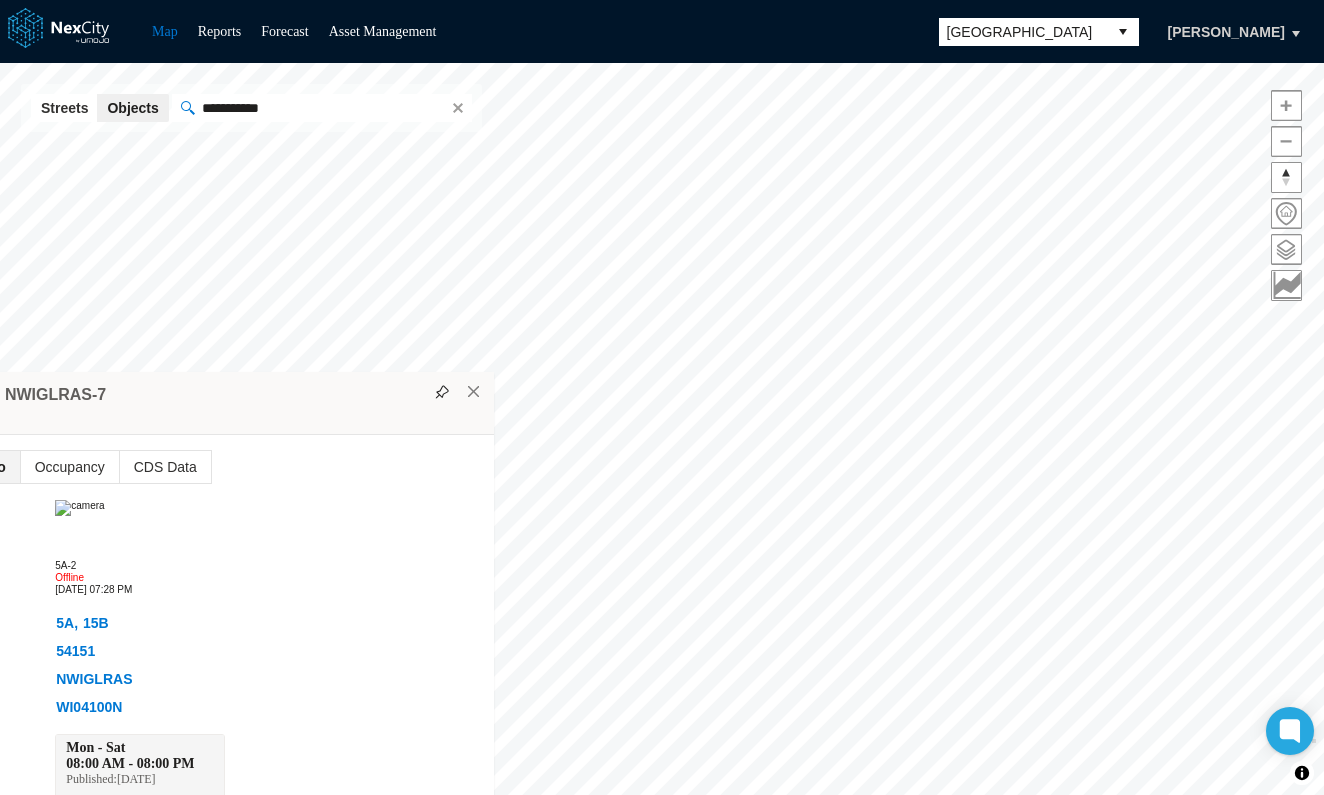 drag, startPoint x: 474, startPoint y: 103, endPoint x: 323, endPoint y: 427, distance: 357.45908 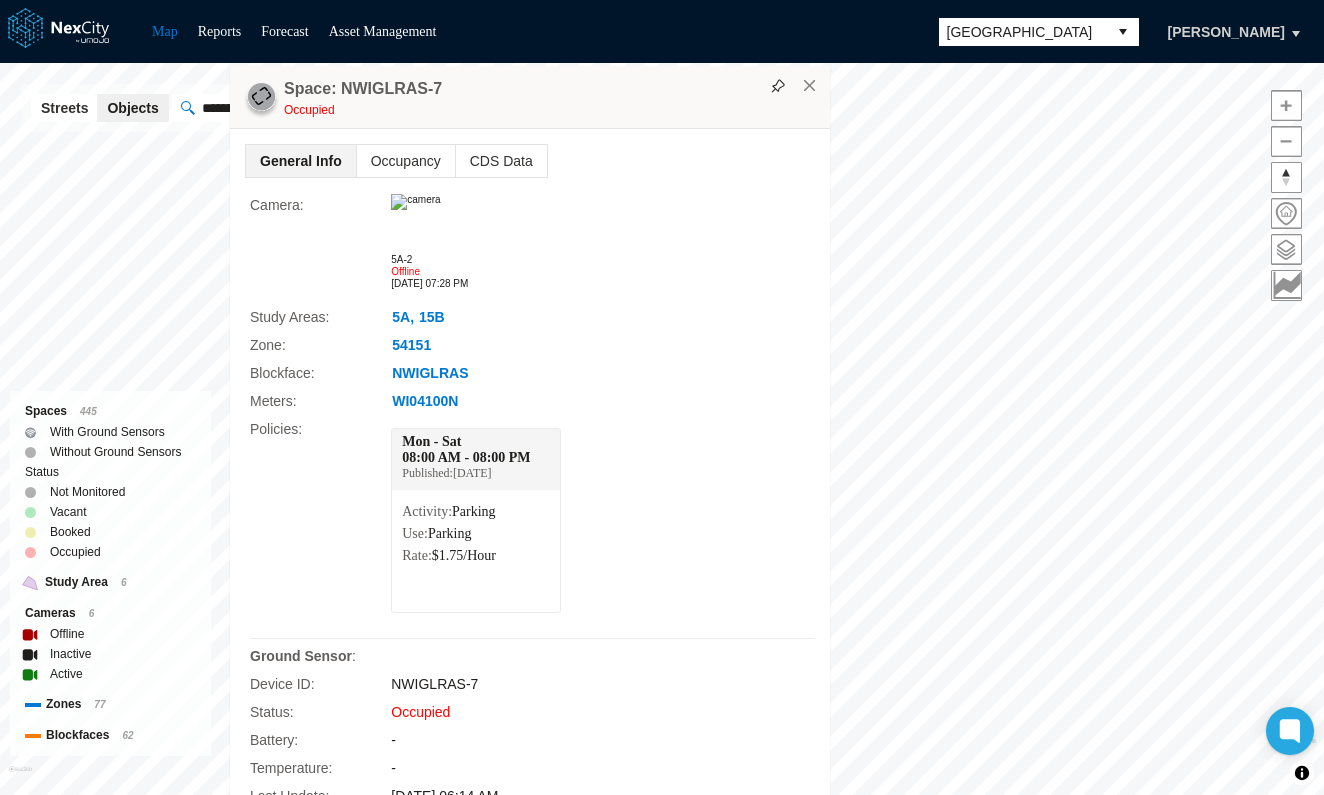 drag, startPoint x: 648, startPoint y: 100, endPoint x: 548, endPoint y: 93, distance: 100.2447 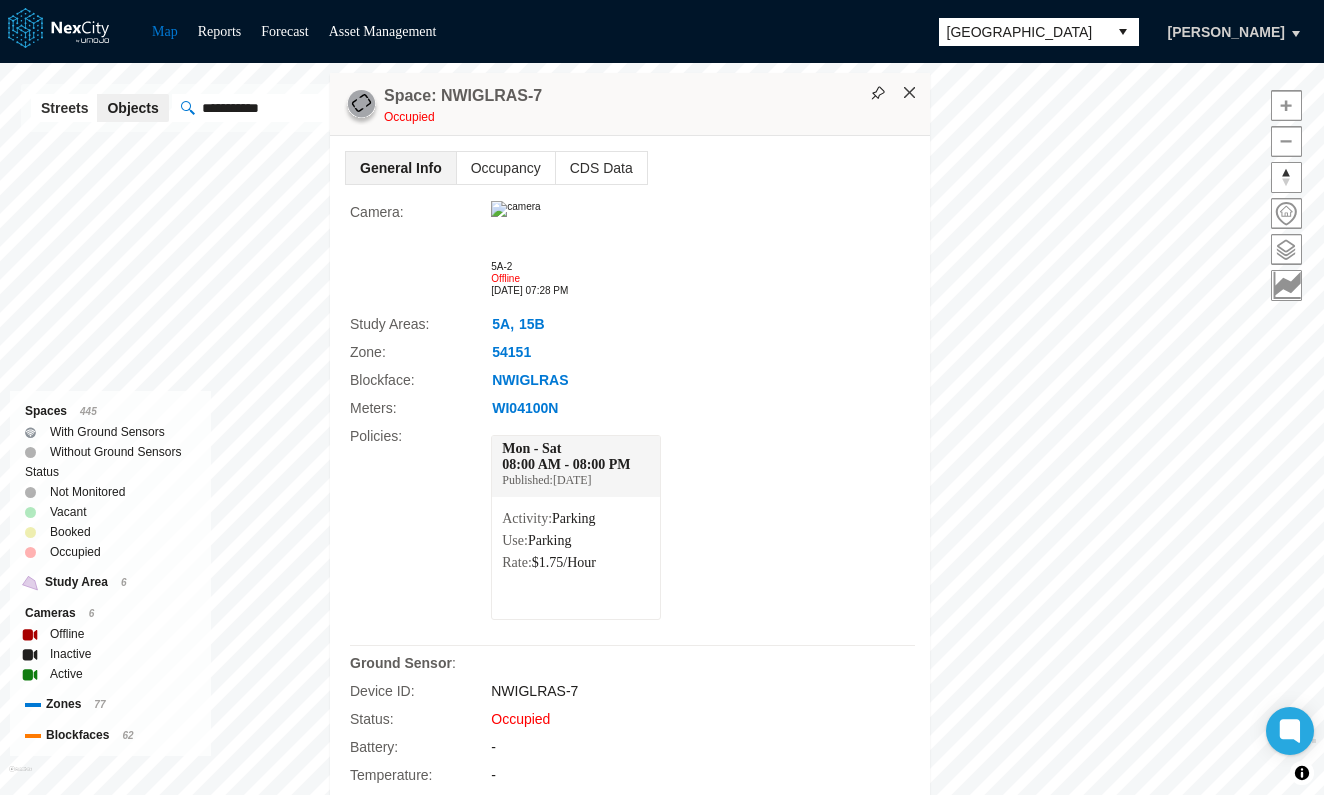 click on "×" at bounding box center [910, 93] 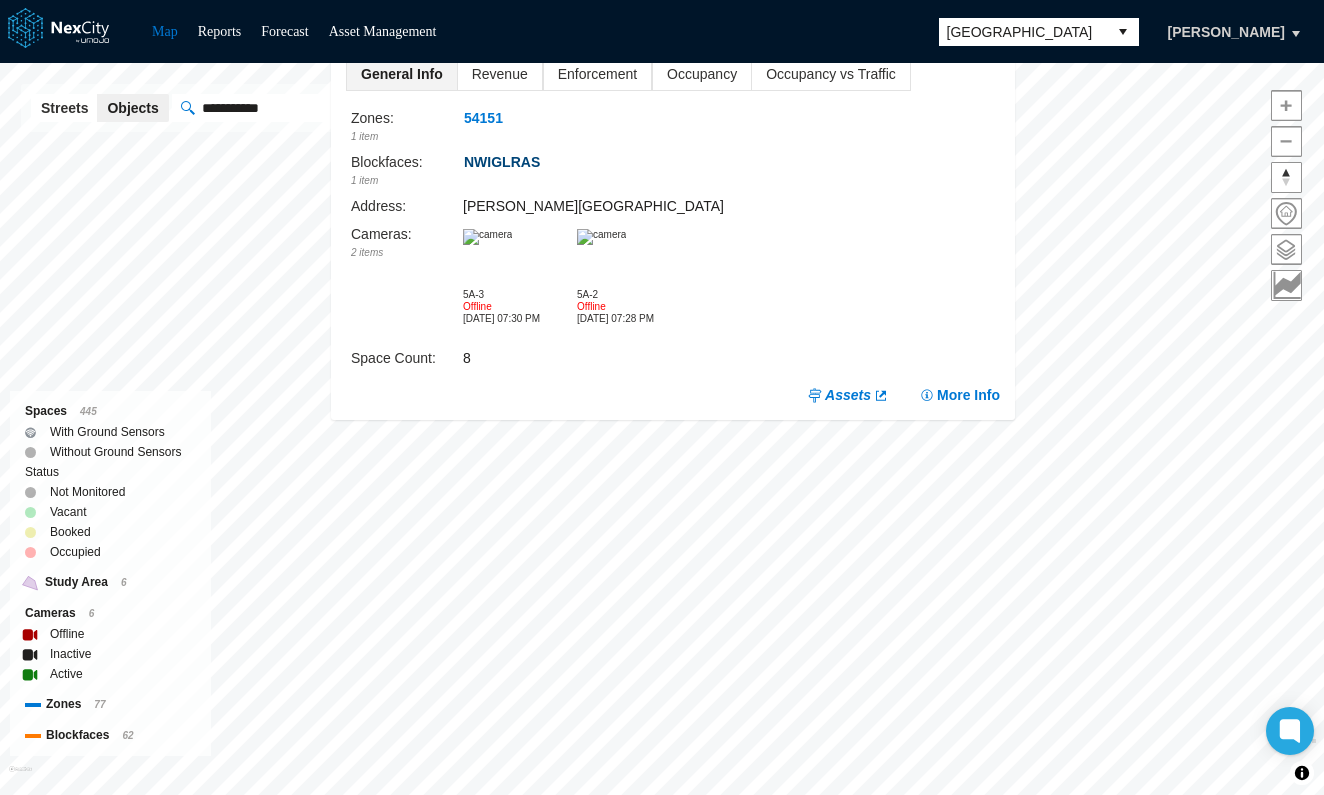 click on "NWIGLRAS" at bounding box center (502, 162) 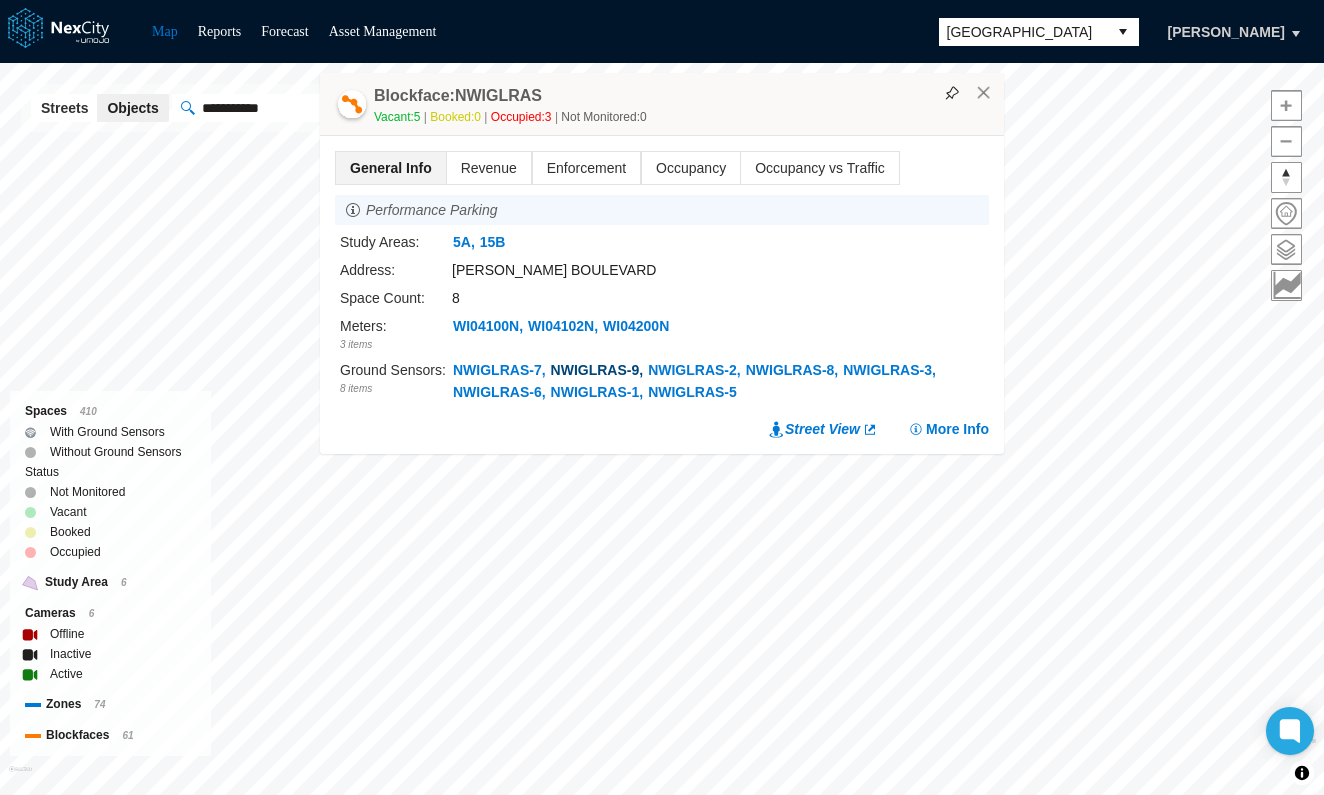 click on "NWIGLRAS-9" at bounding box center (595, 370) 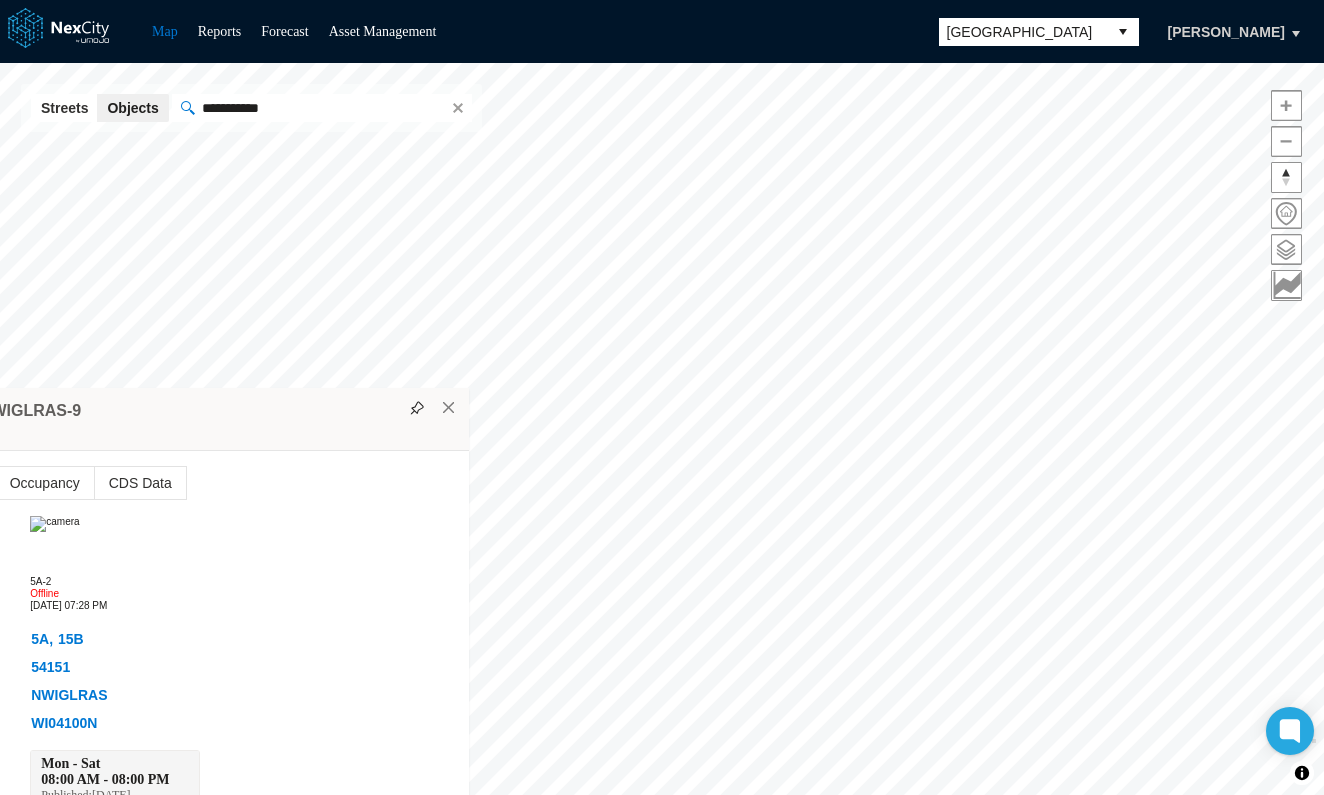 drag, startPoint x: 475, startPoint y: 76, endPoint x: 295, endPoint y: 417, distance: 385.59177 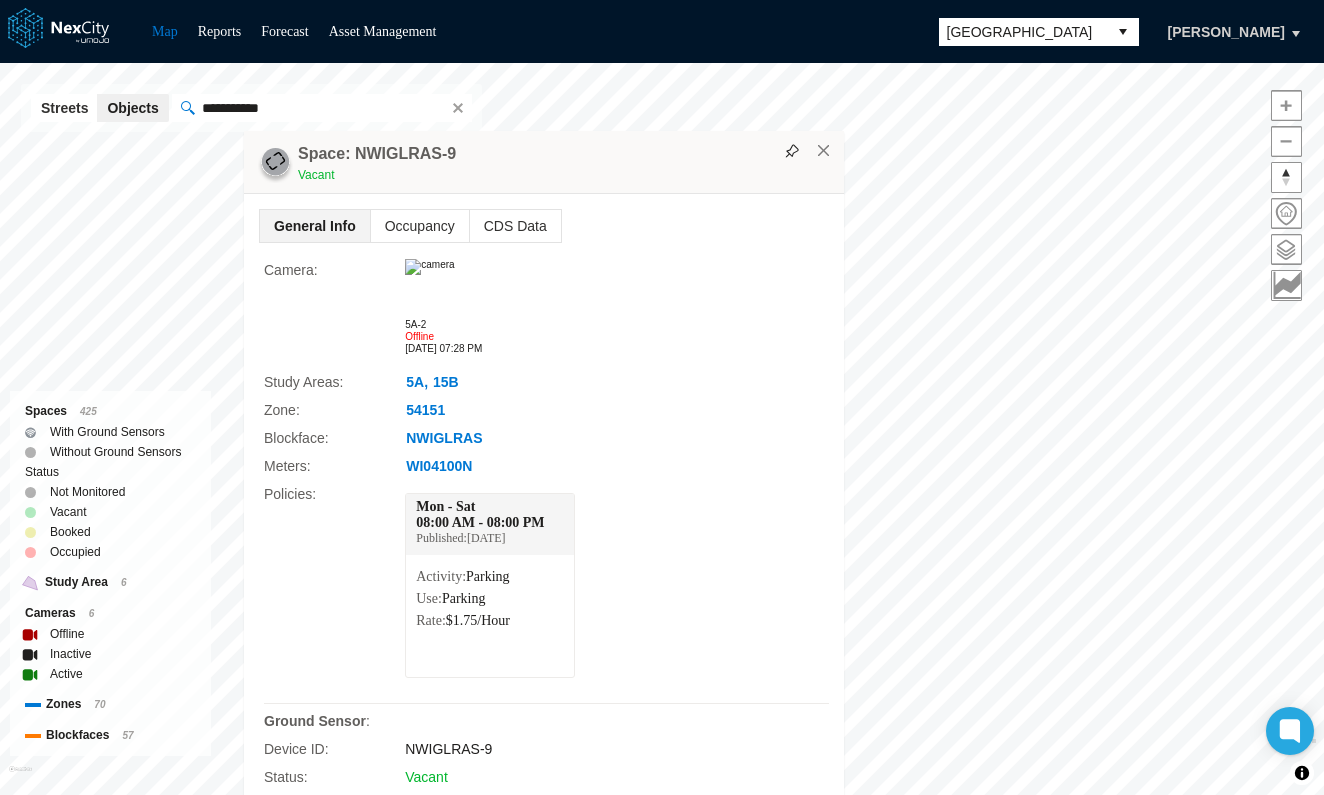 drag, startPoint x: 720, startPoint y: 103, endPoint x: 634, endPoint y: 161, distance: 103.73042 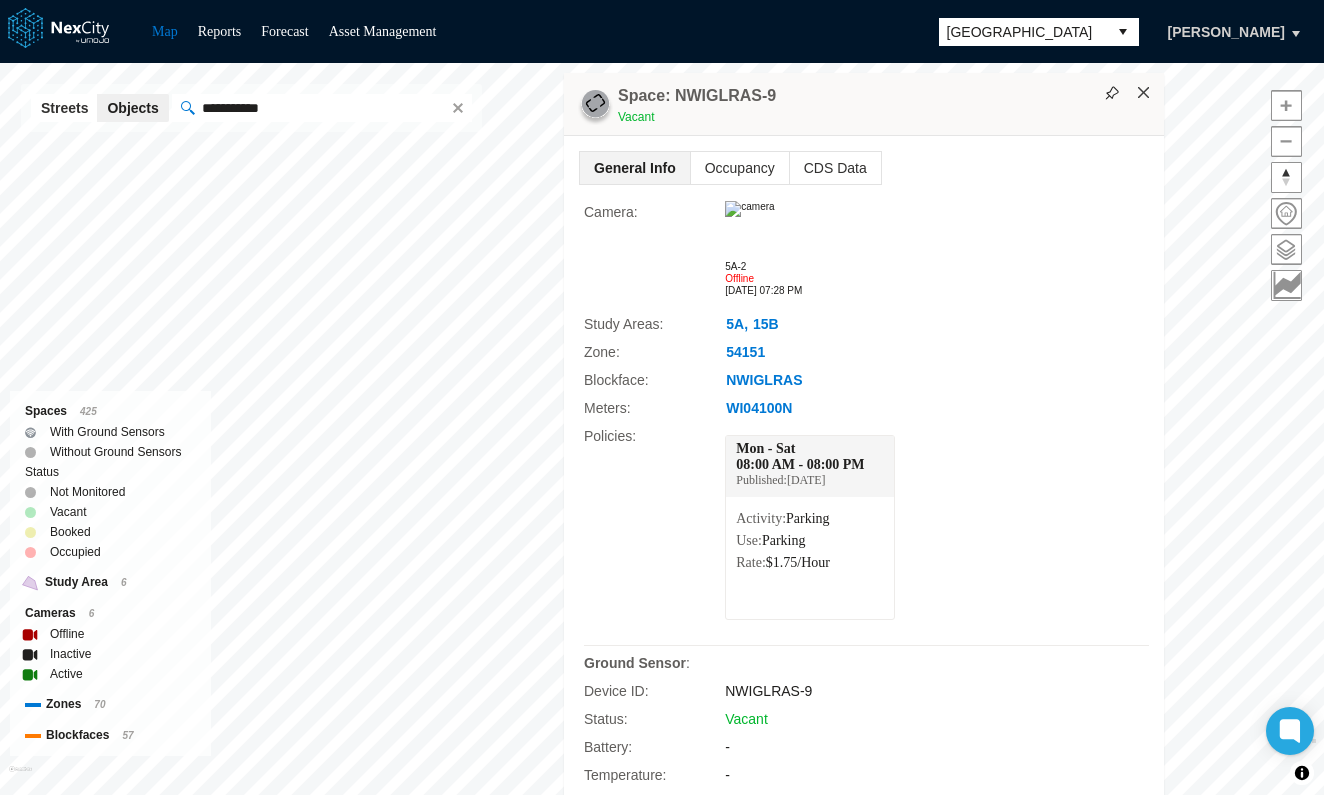 click on "×" at bounding box center [1144, 93] 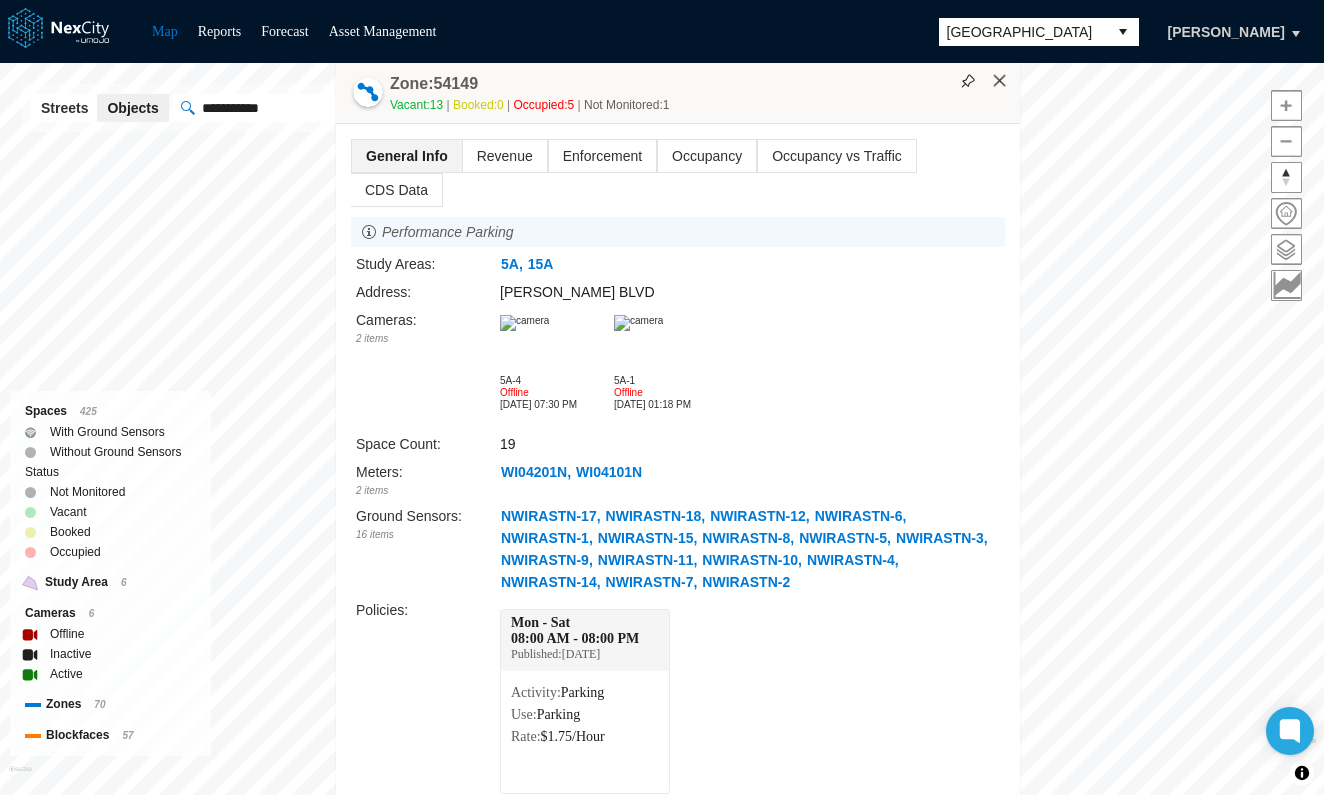 click on "×" at bounding box center (1000, 81) 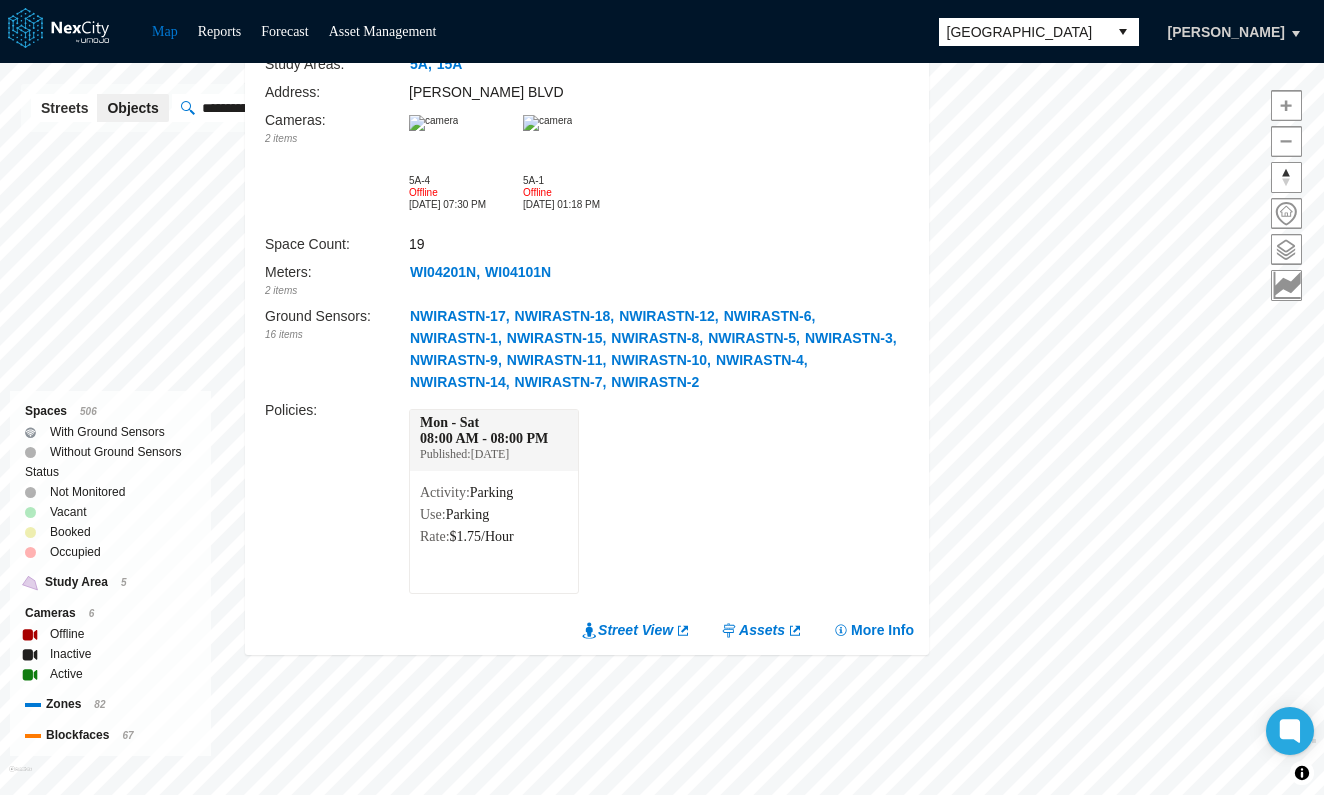 click at bounding box center (433, 123) 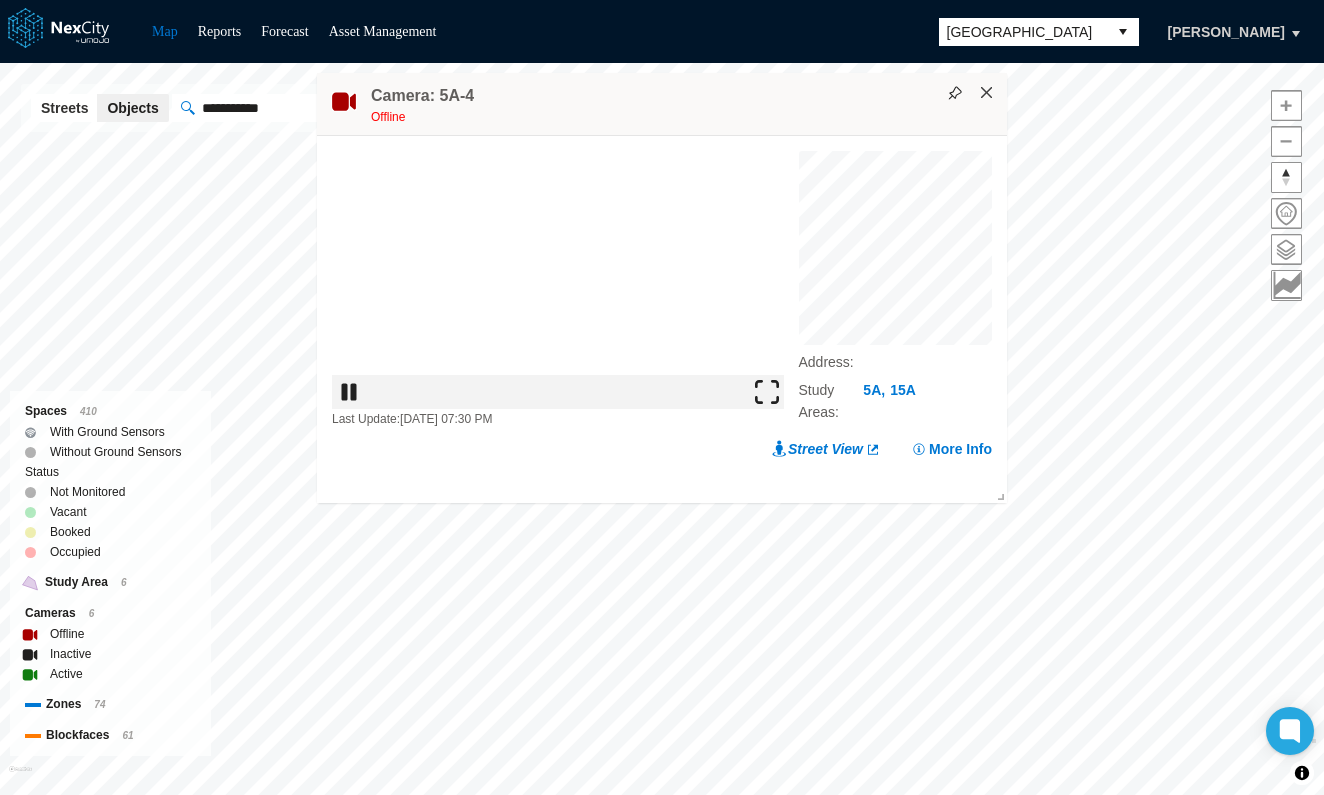 click on "×" at bounding box center [987, 93] 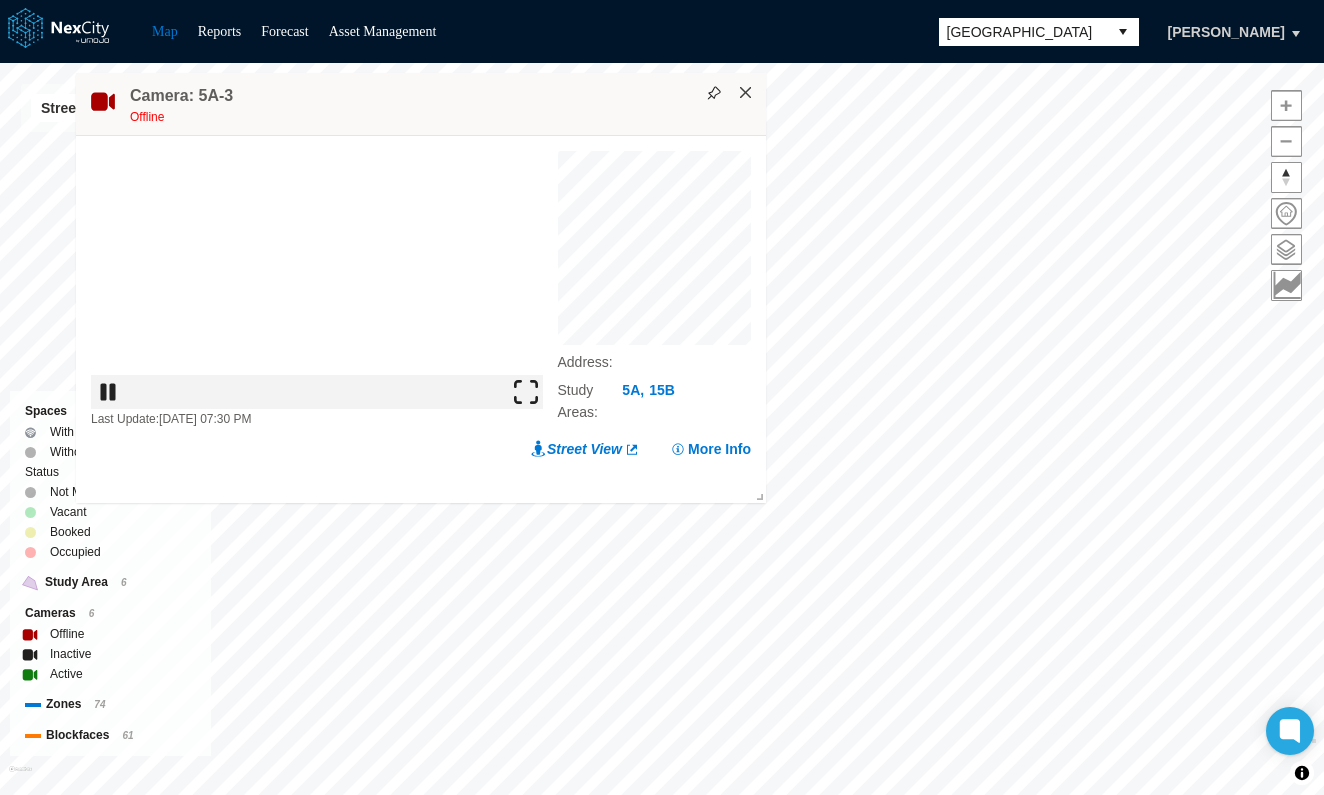 click on "×" at bounding box center [746, 93] 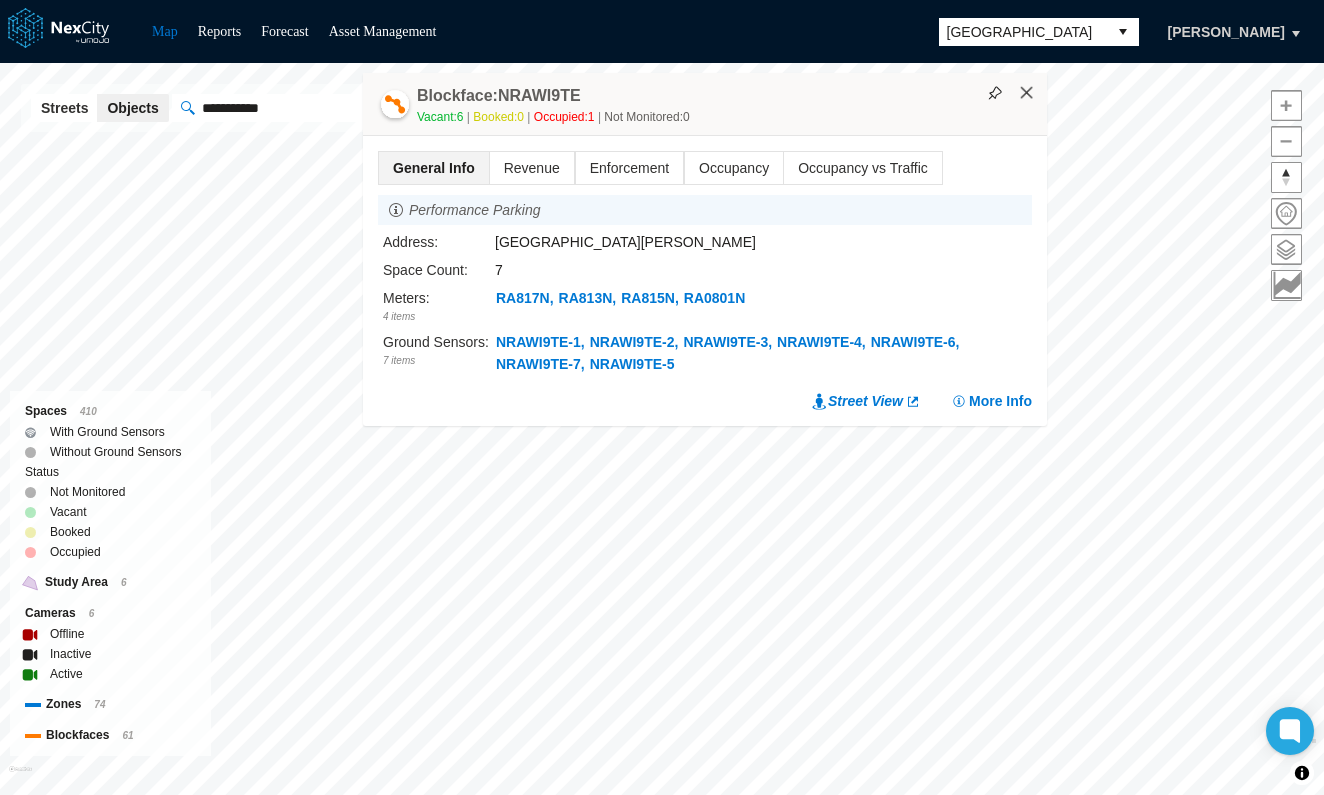 click on "×" at bounding box center [1027, 93] 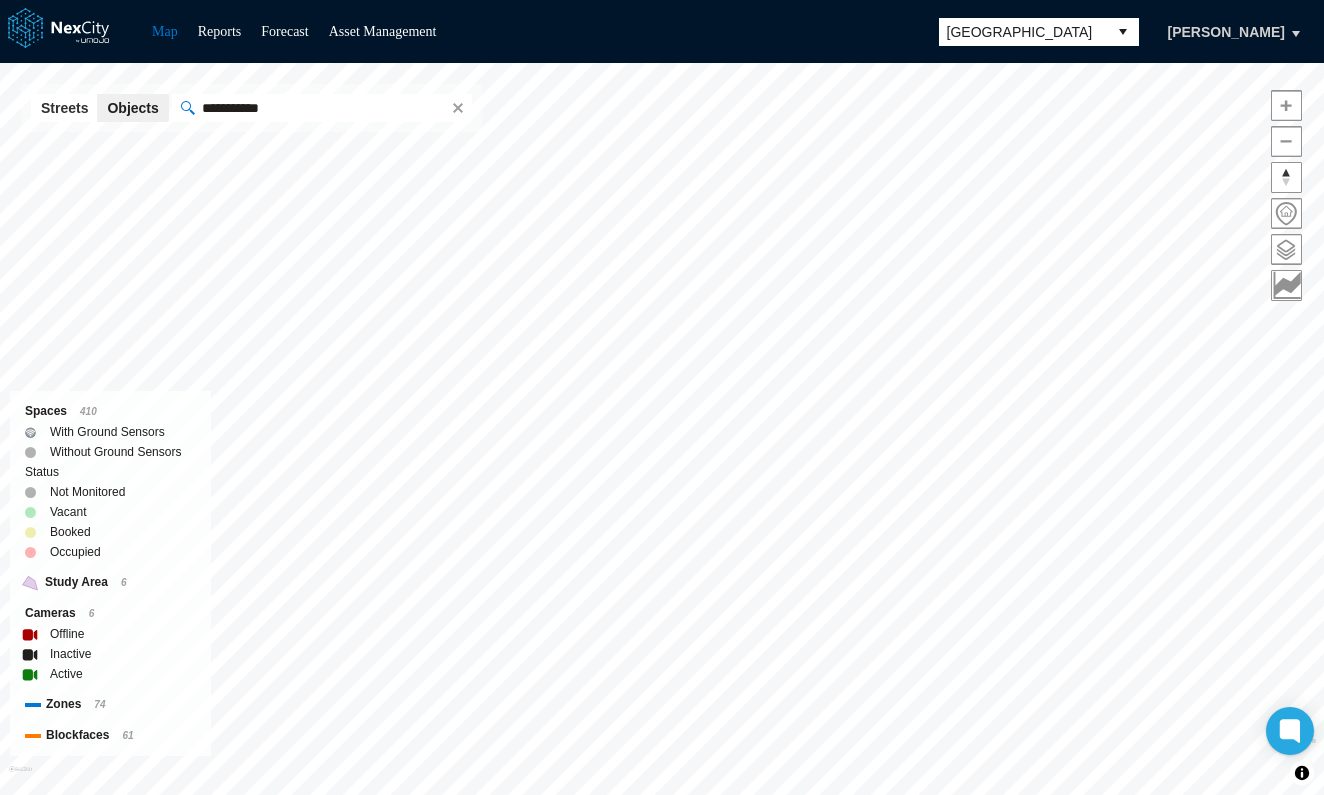 click on "**********" at bounding box center (319, 108) 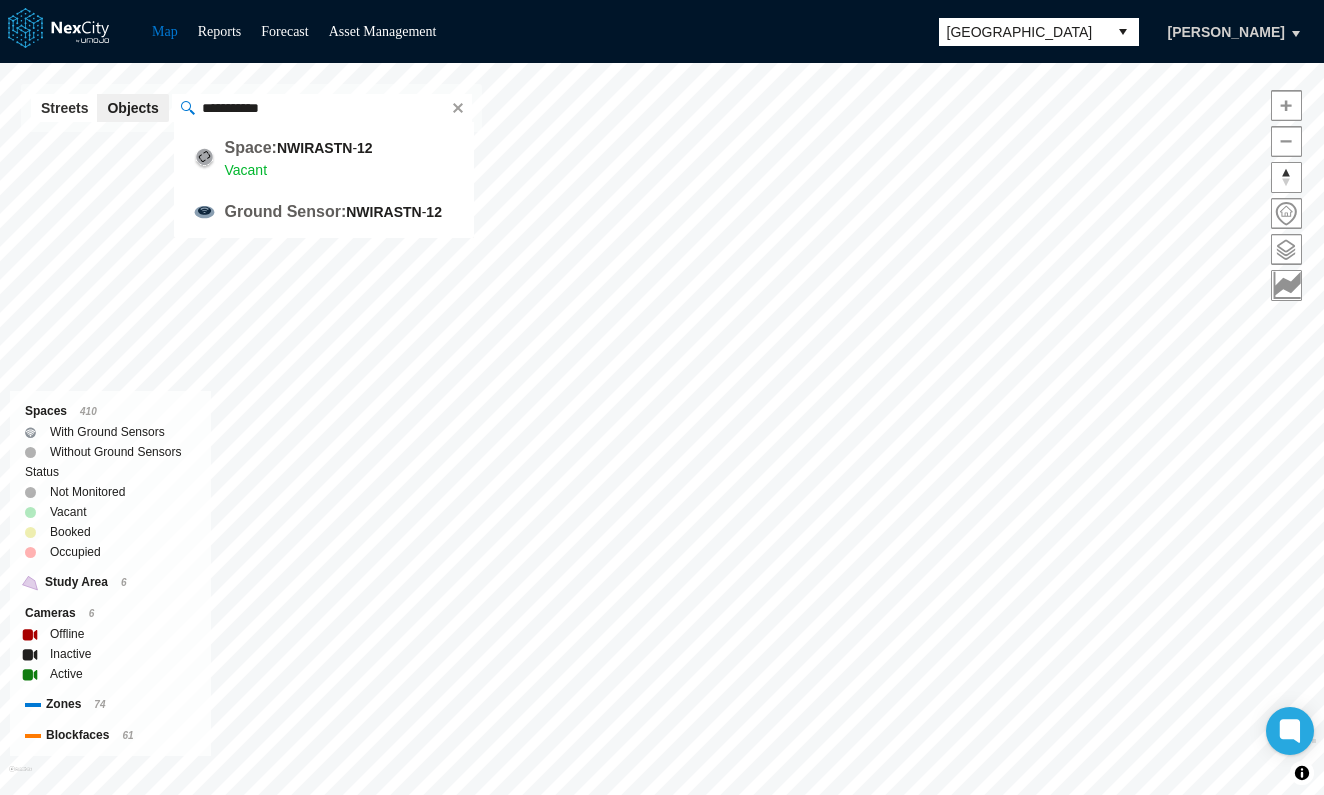 click on "**********" at bounding box center [319, 108] 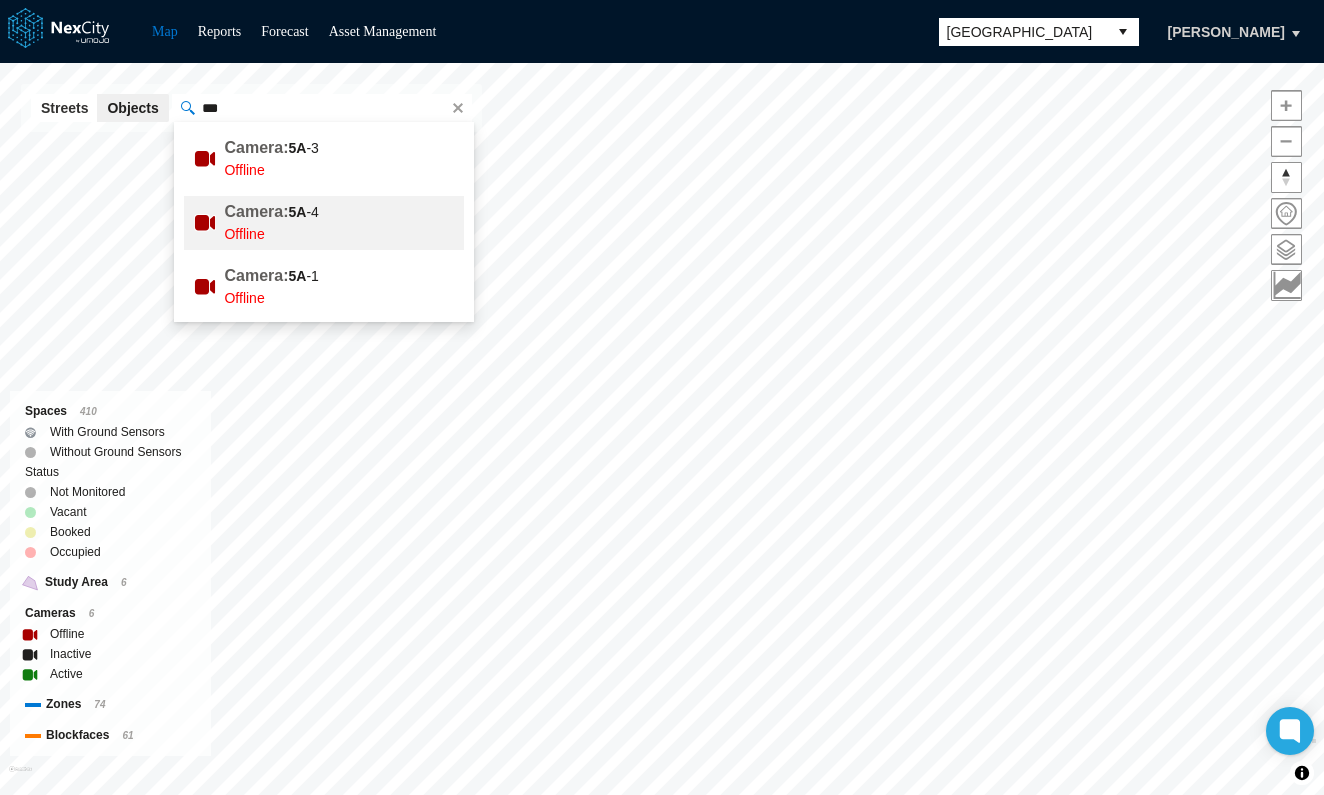click on "Camera:  5A -4" at bounding box center [369, 212] 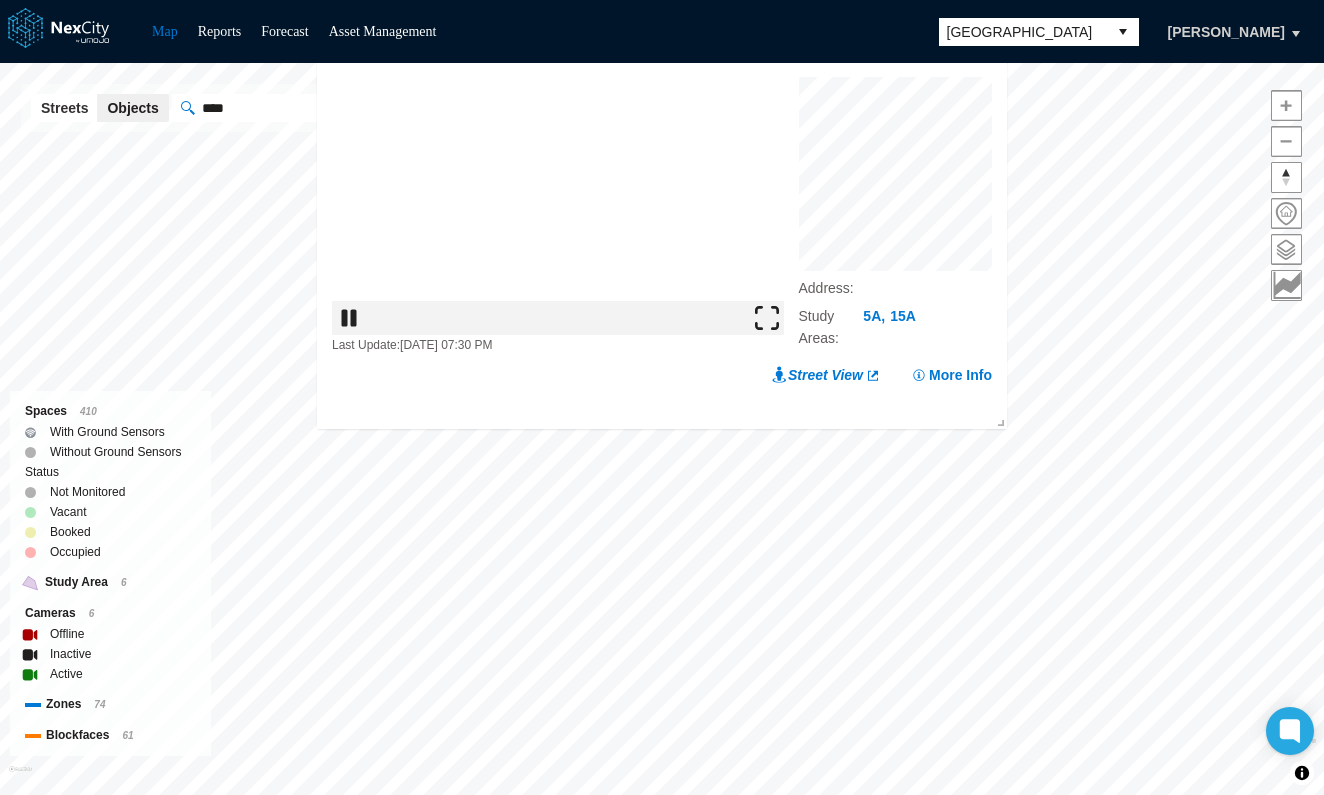 click at bounding box center (767, 318) 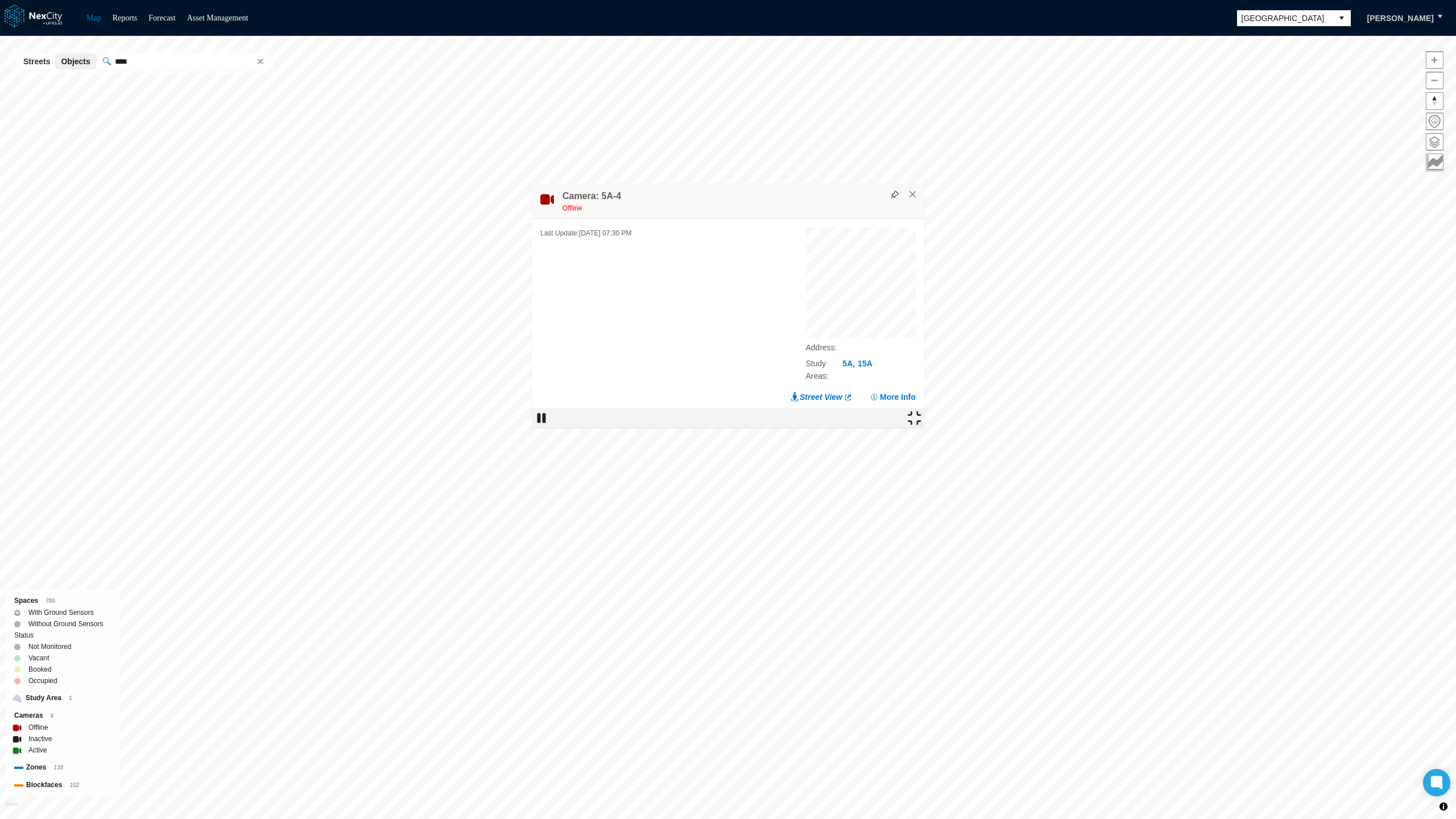 click at bounding box center [915, 418] 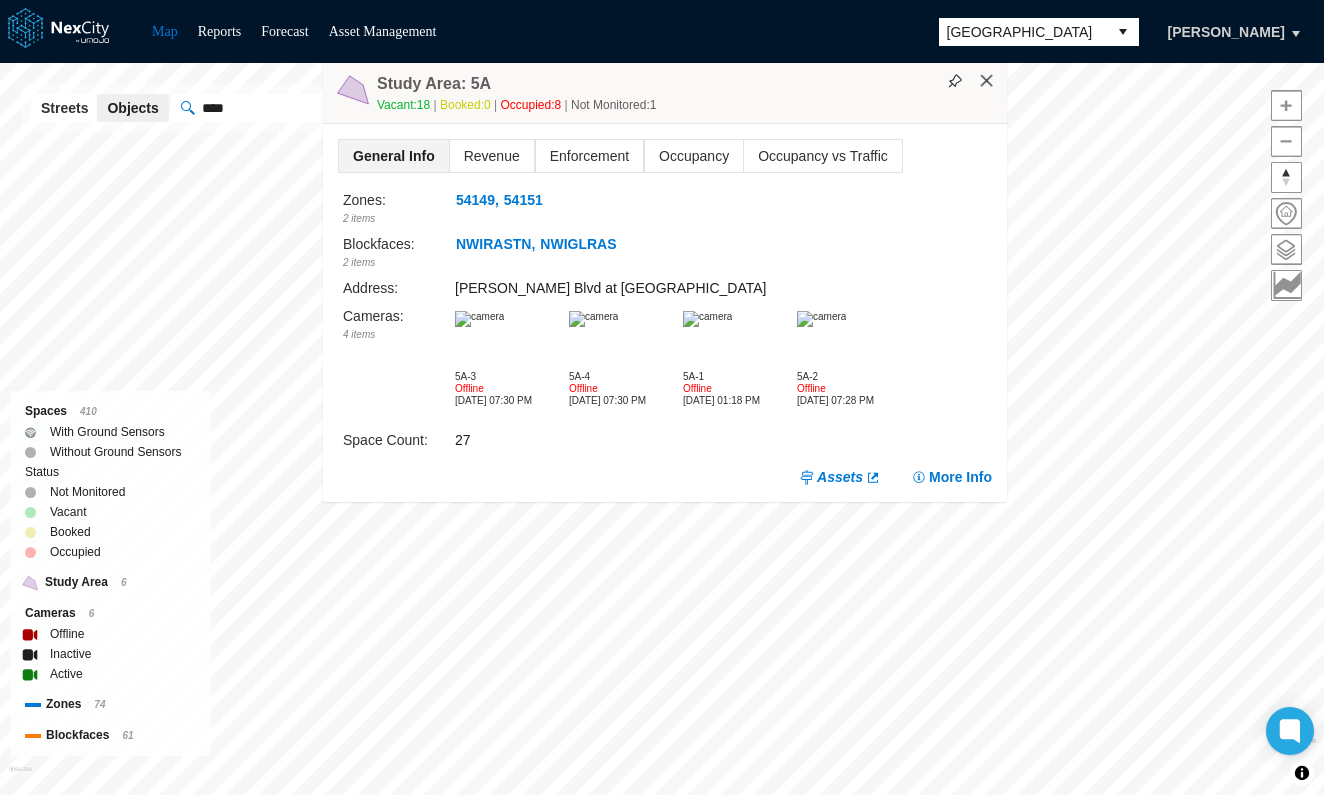 click on "×" at bounding box center (987, 81) 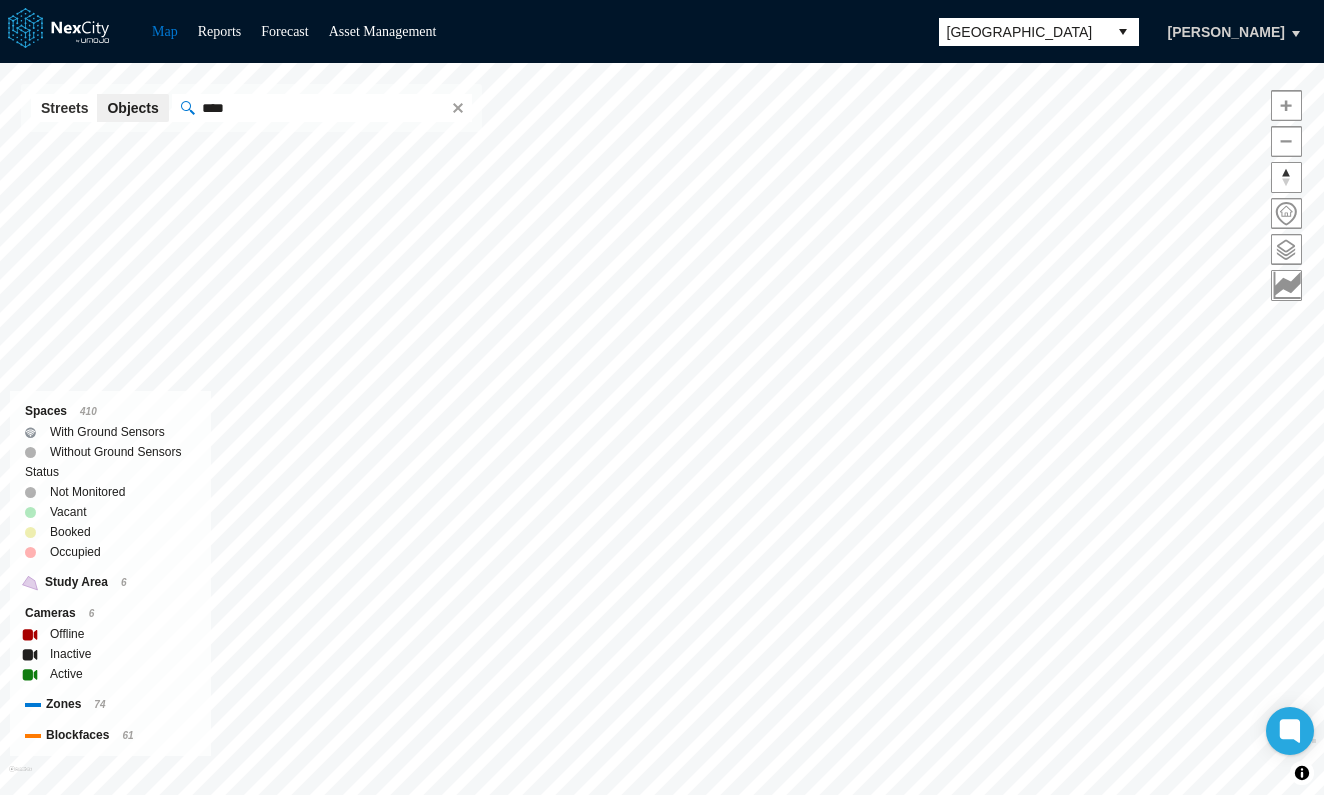 click on "****" at bounding box center (319, 108) 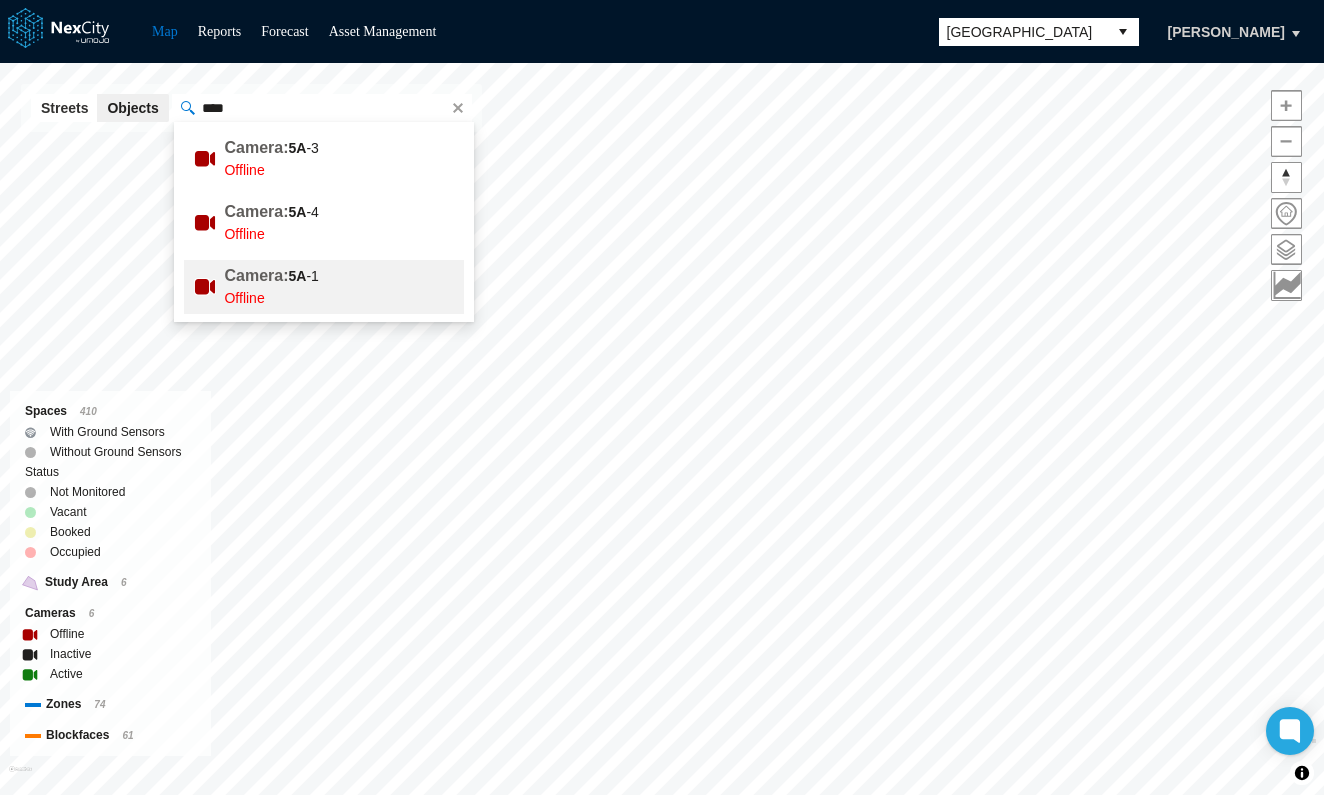 click on "Camera:  5A -1" at bounding box center (369, 276) 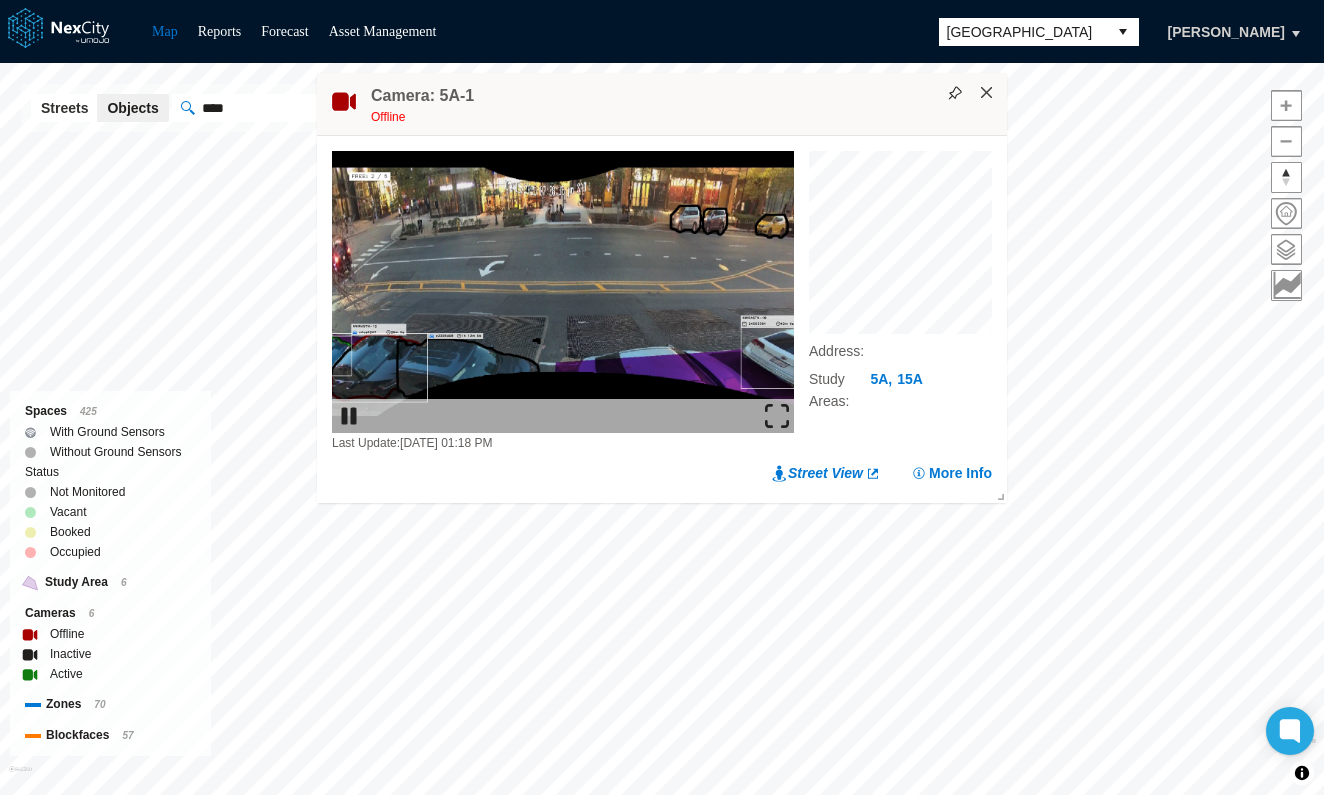 click on "×" at bounding box center [987, 93] 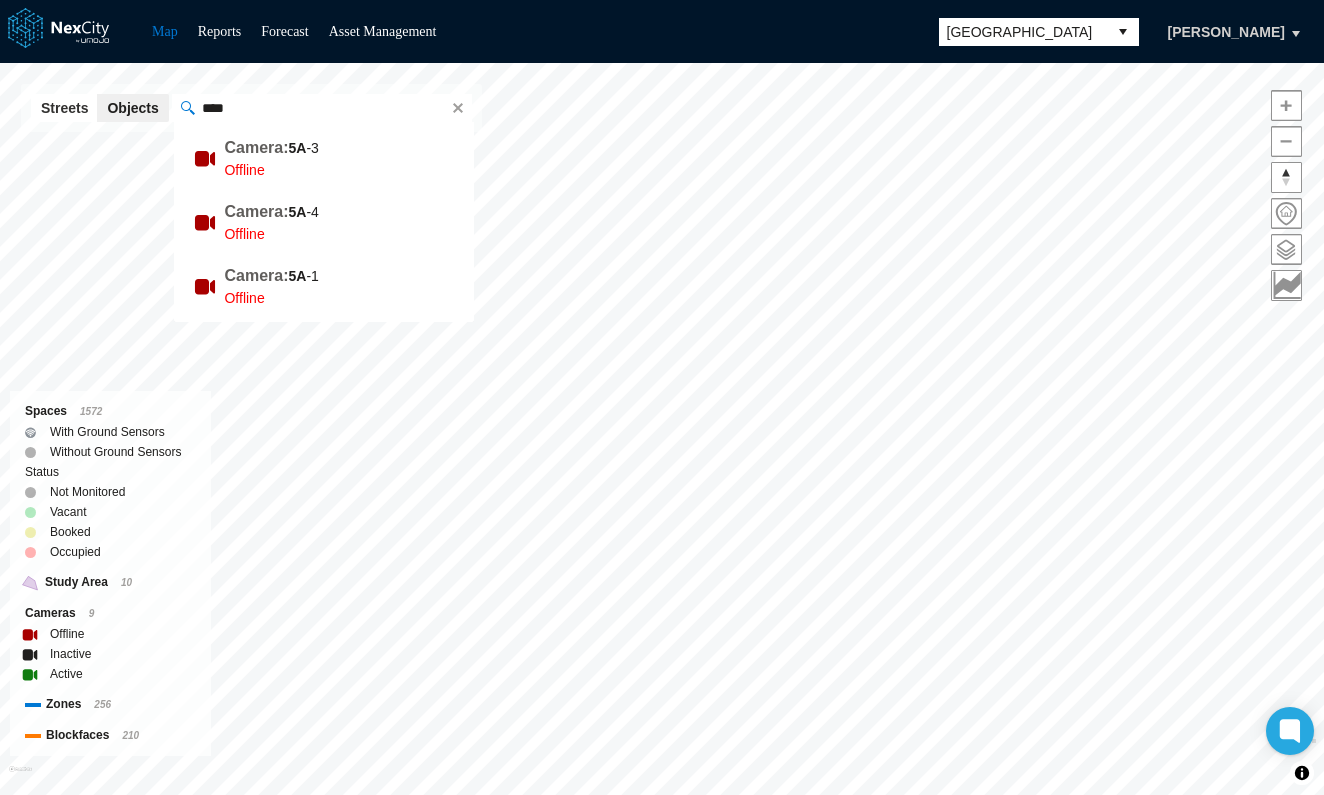click on "****" at bounding box center (319, 108) 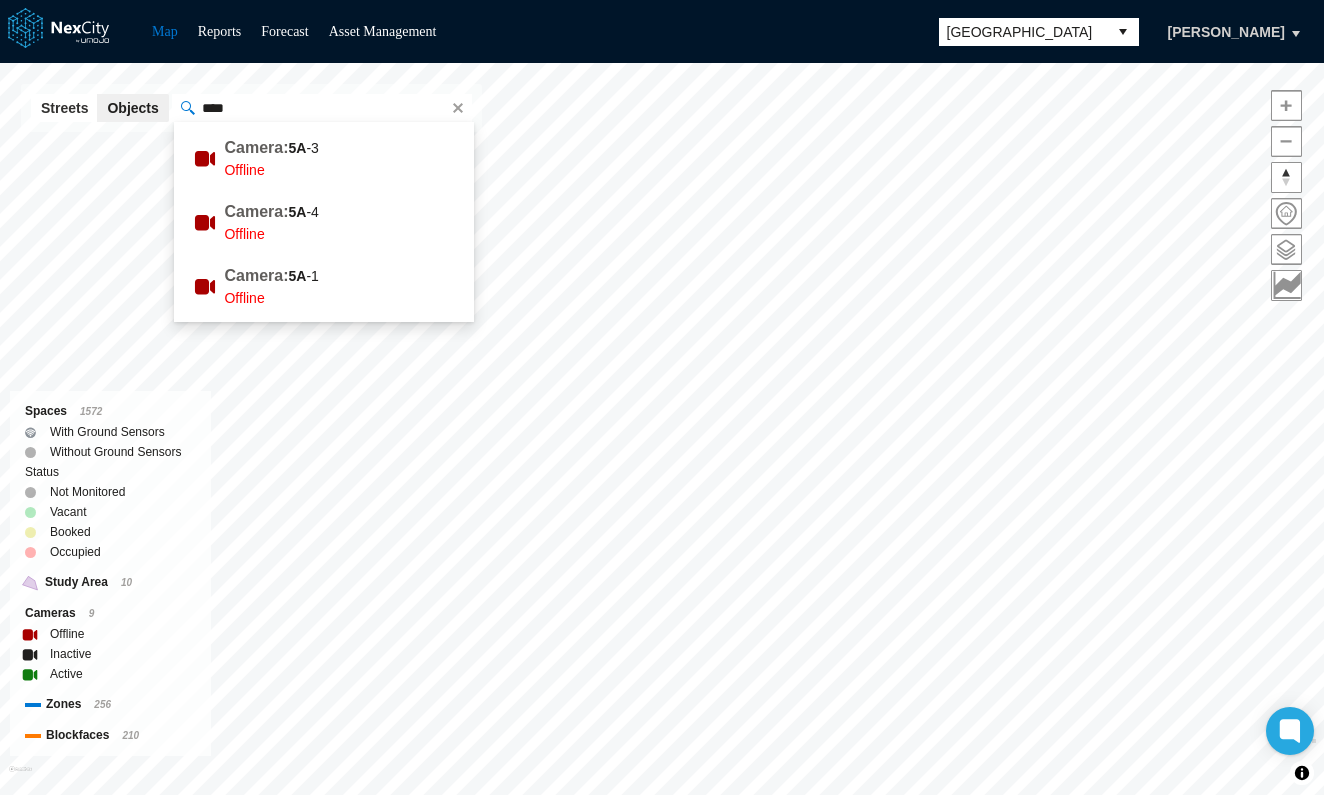 click on "Camera:  5A -3 Offline Camera:  5A -4 Offline Camera:  5A -1 Offline Camera:  5A -2 Offline Study Area:  5A" at bounding box center (324, 276) 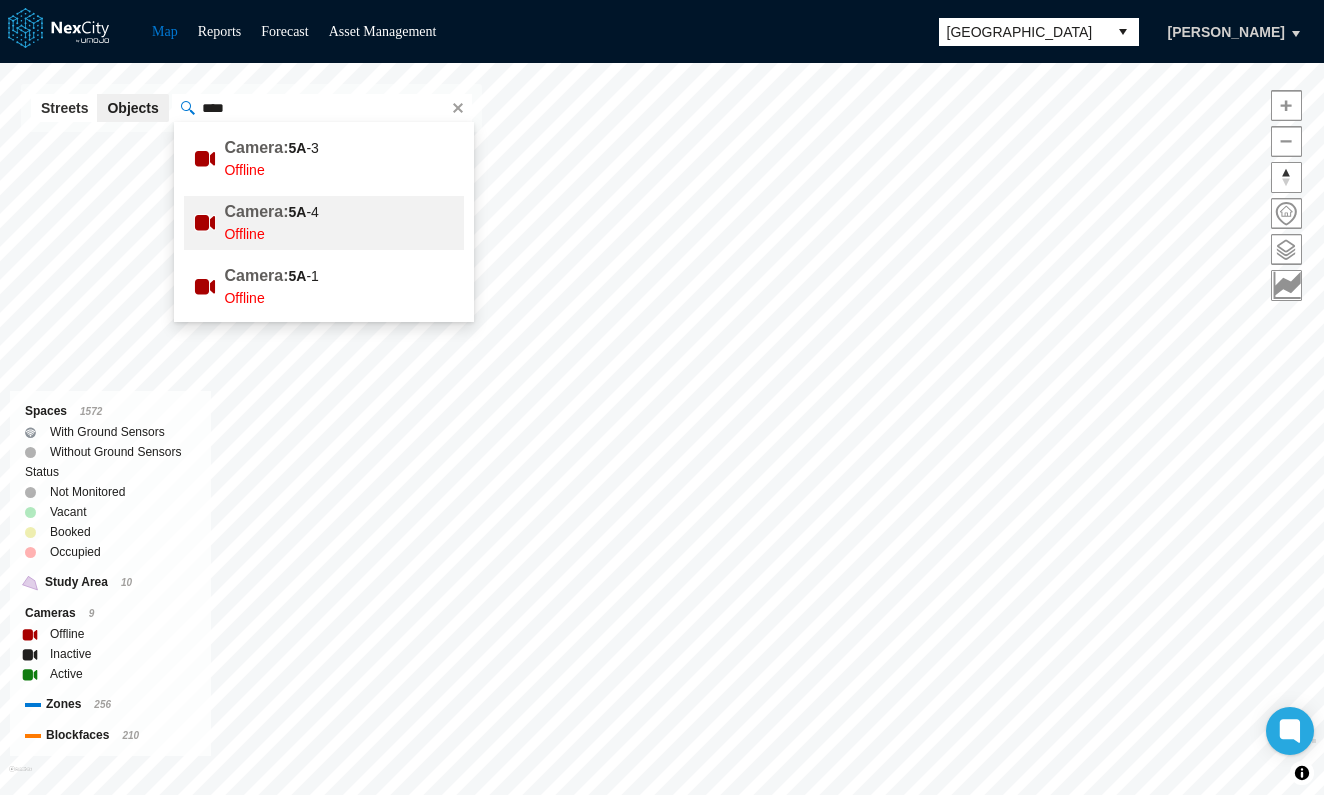 click on "5A" at bounding box center [298, 212] 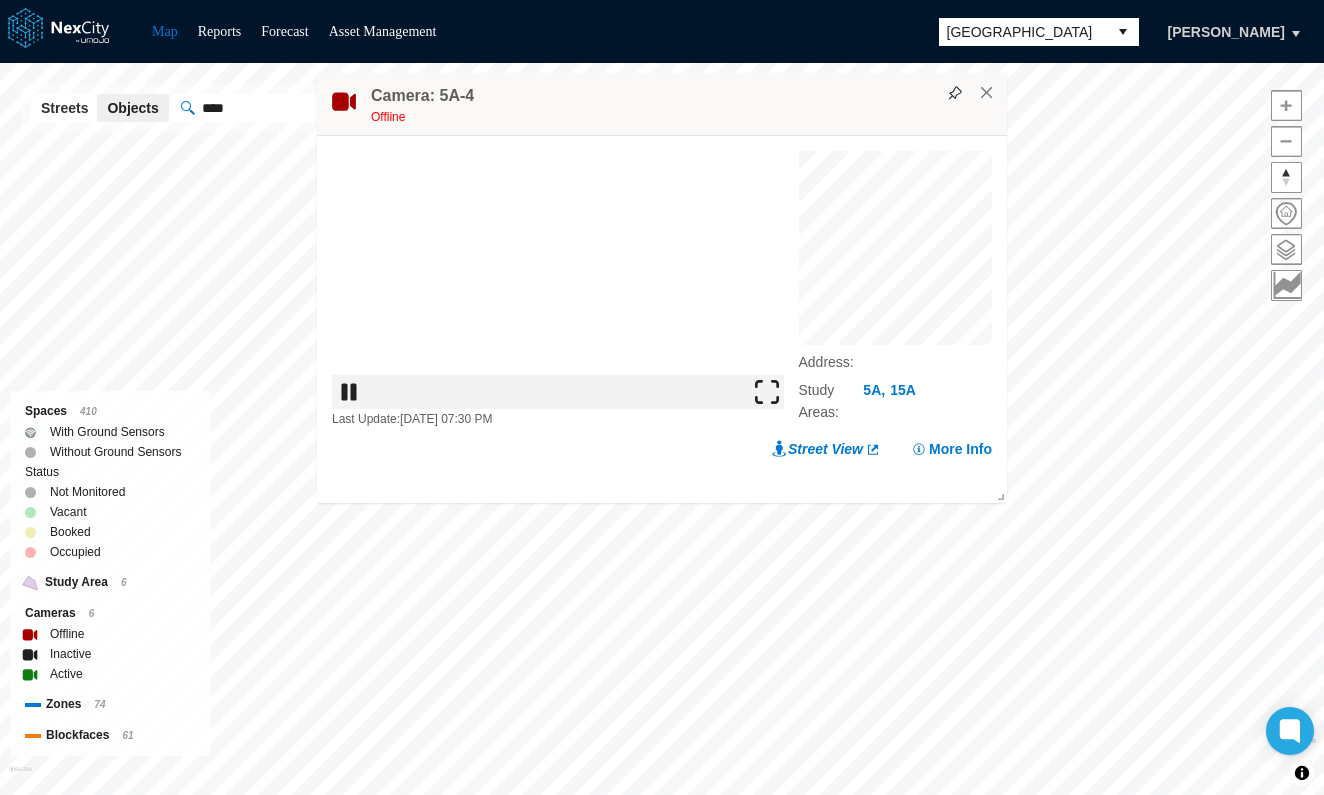 click at bounding box center [767, 392] 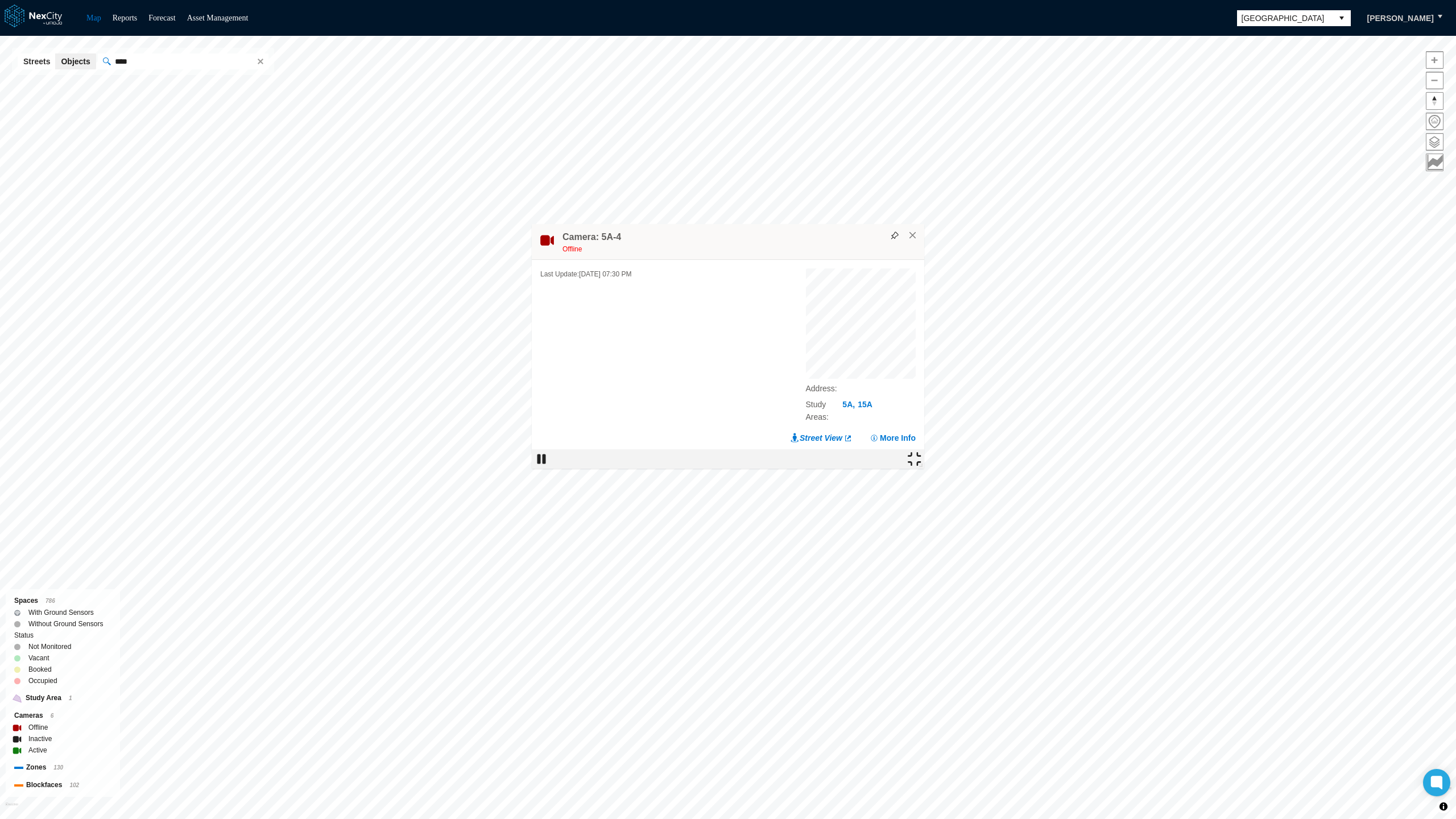 click at bounding box center [915, 459] 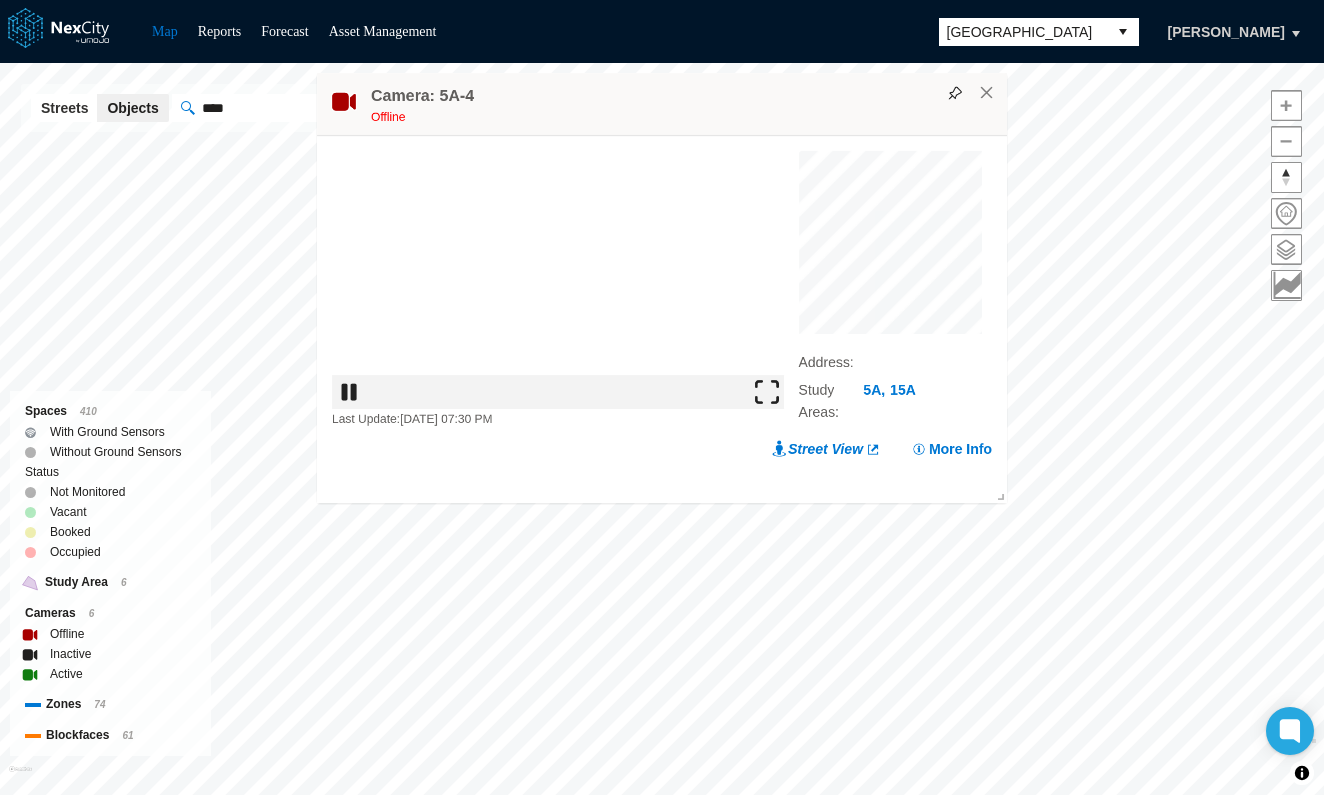 click at bounding box center [767, 392] 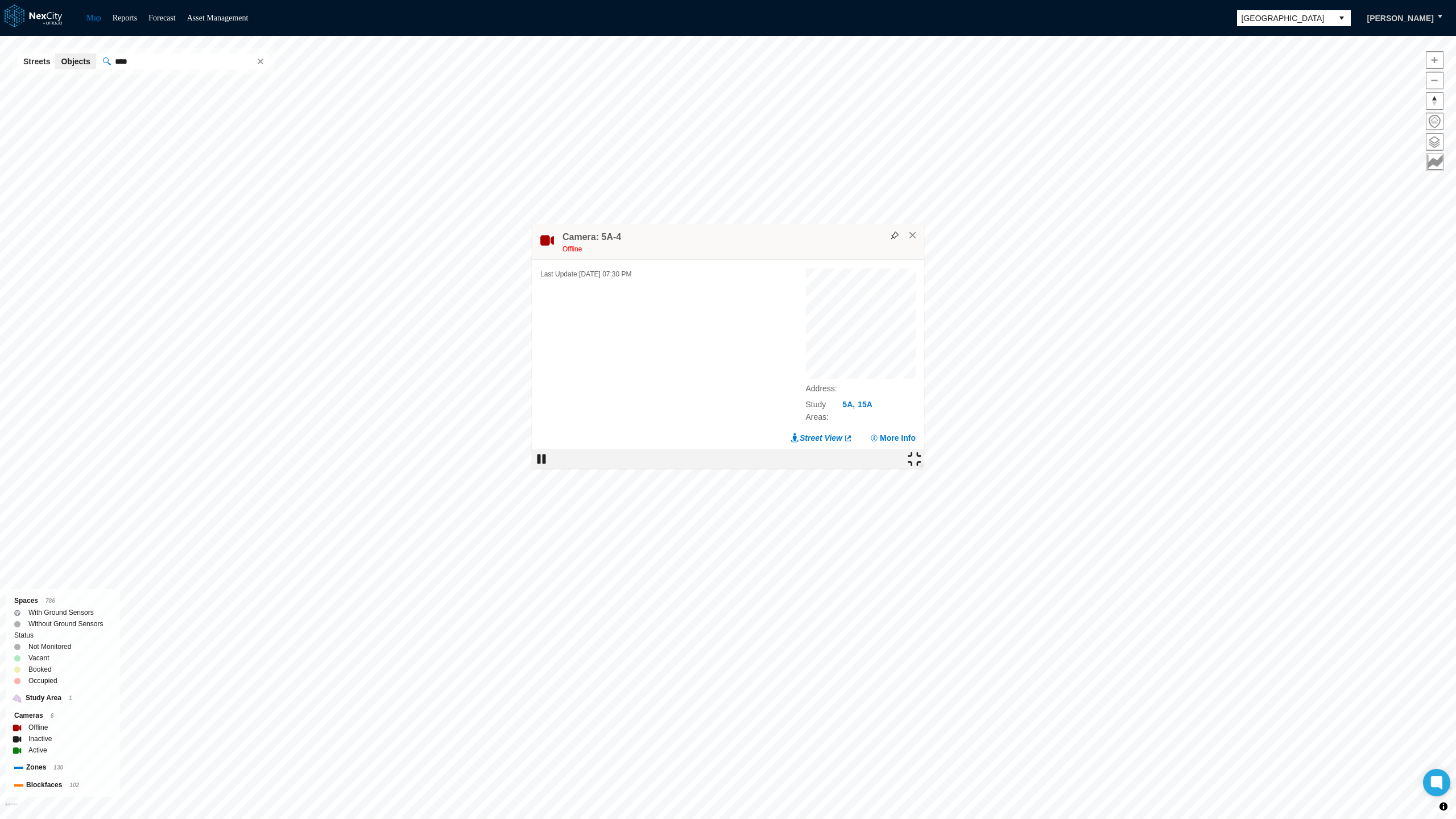 click at bounding box center (915, 459) 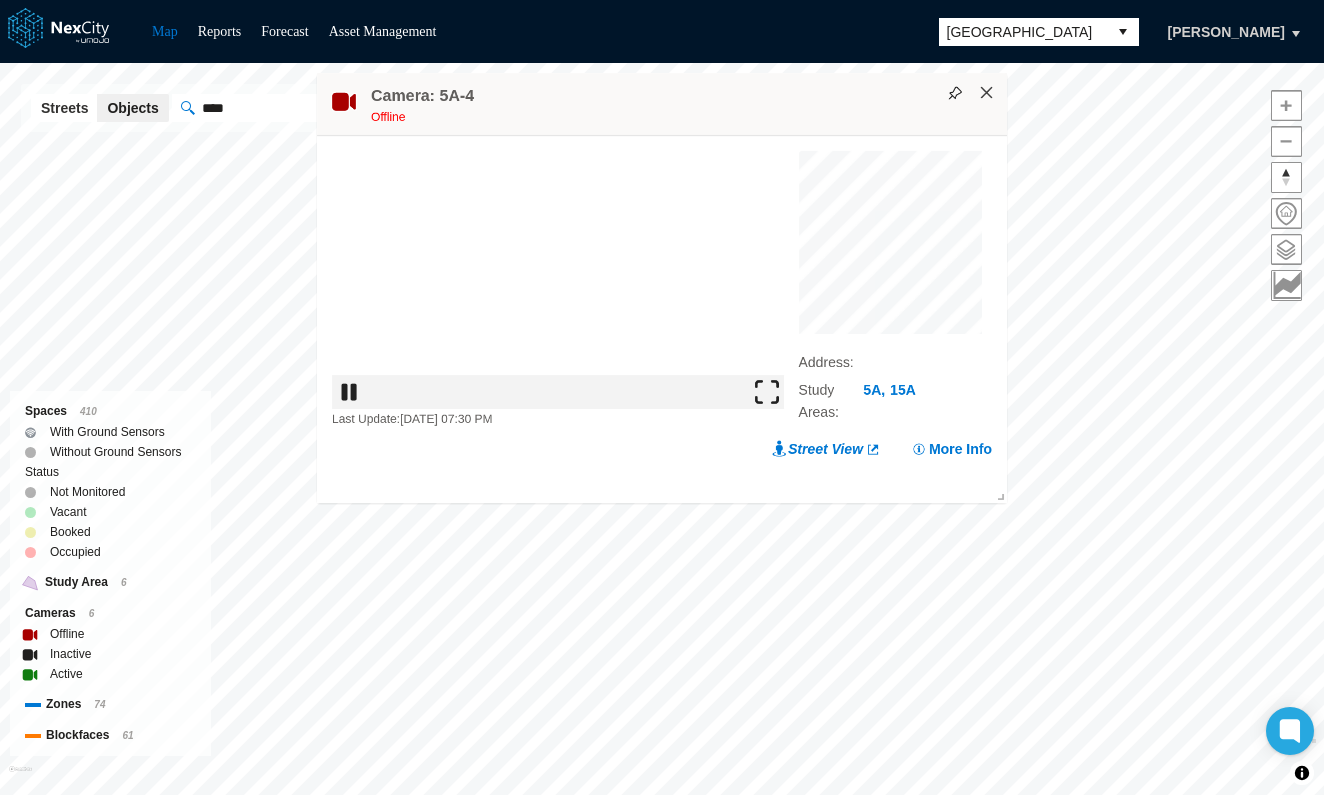 click on "×" at bounding box center [987, 93] 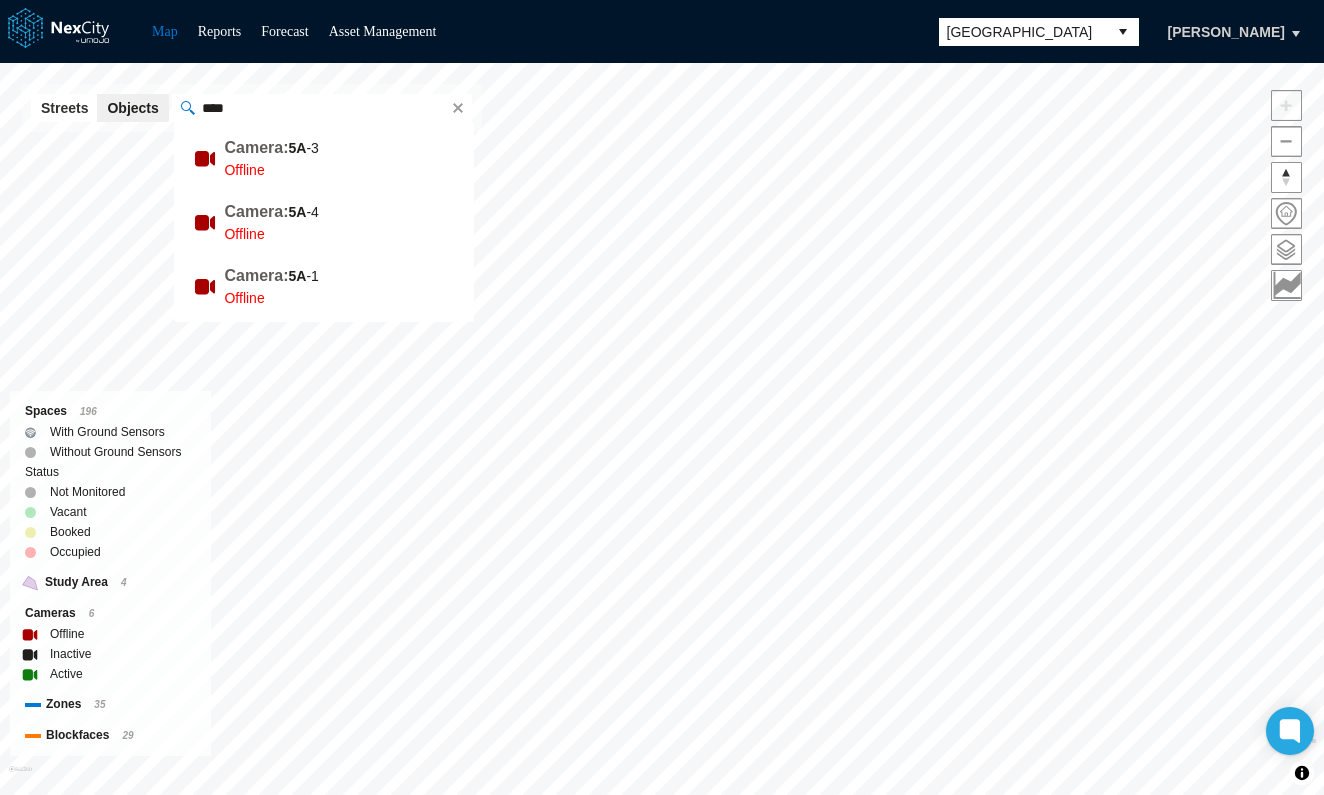click on "****" at bounding box center [319, 108] 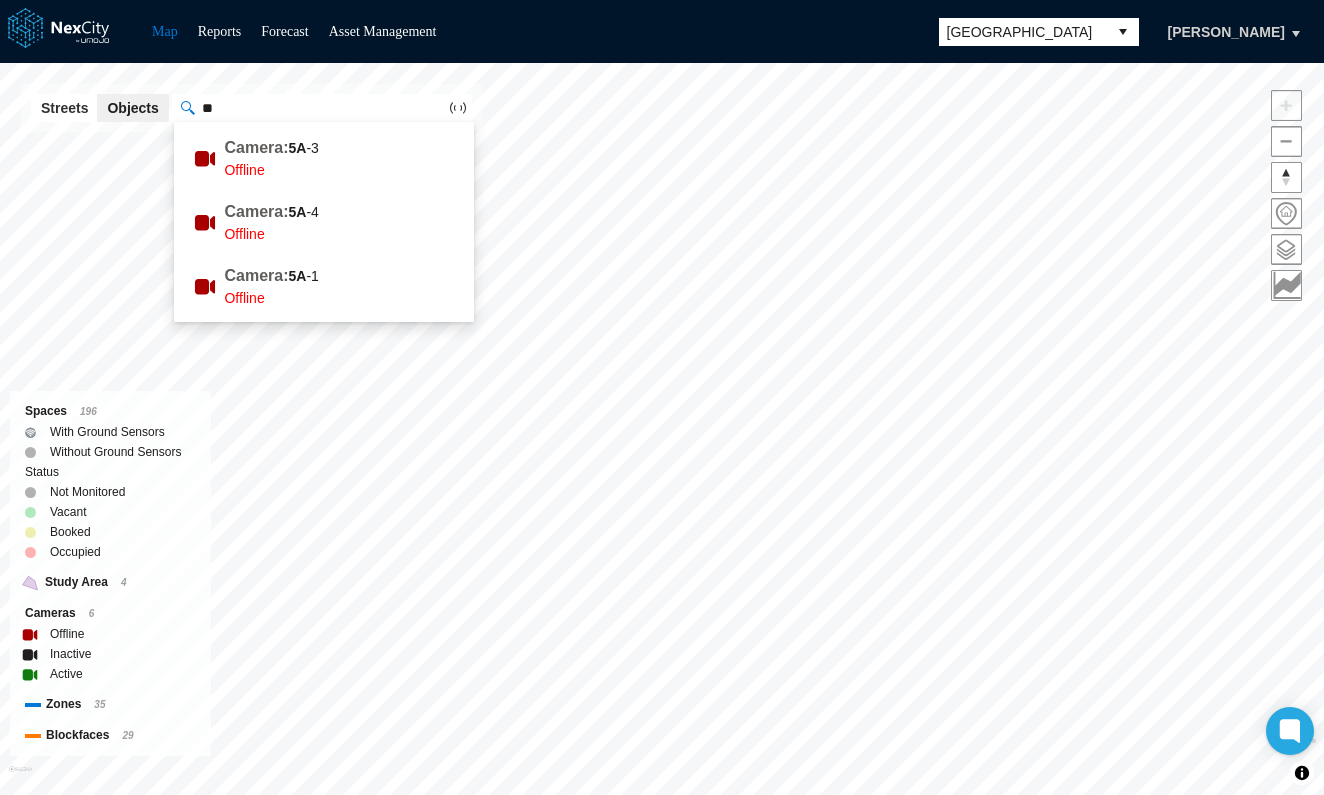 type on "*" 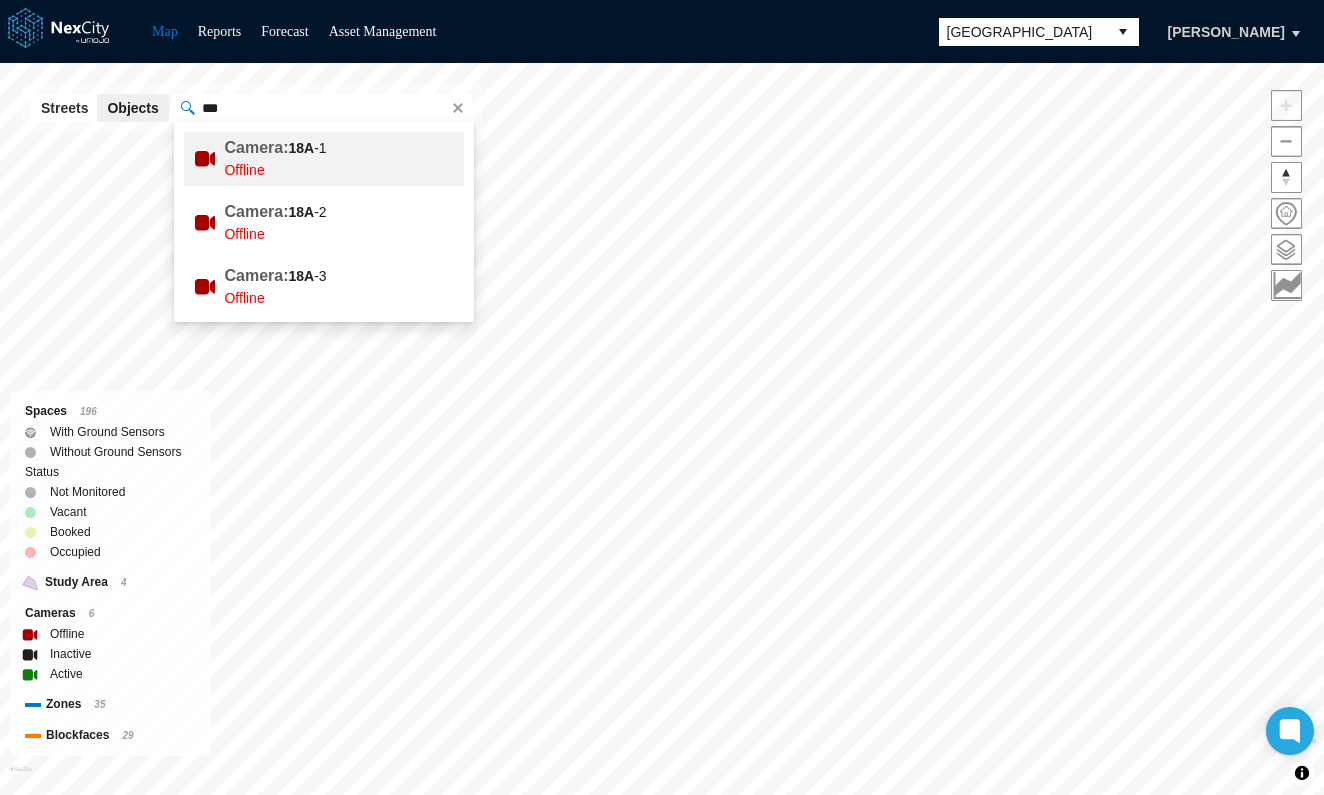 click on "Camera:  18A -1" at bounding box center [369, 148] 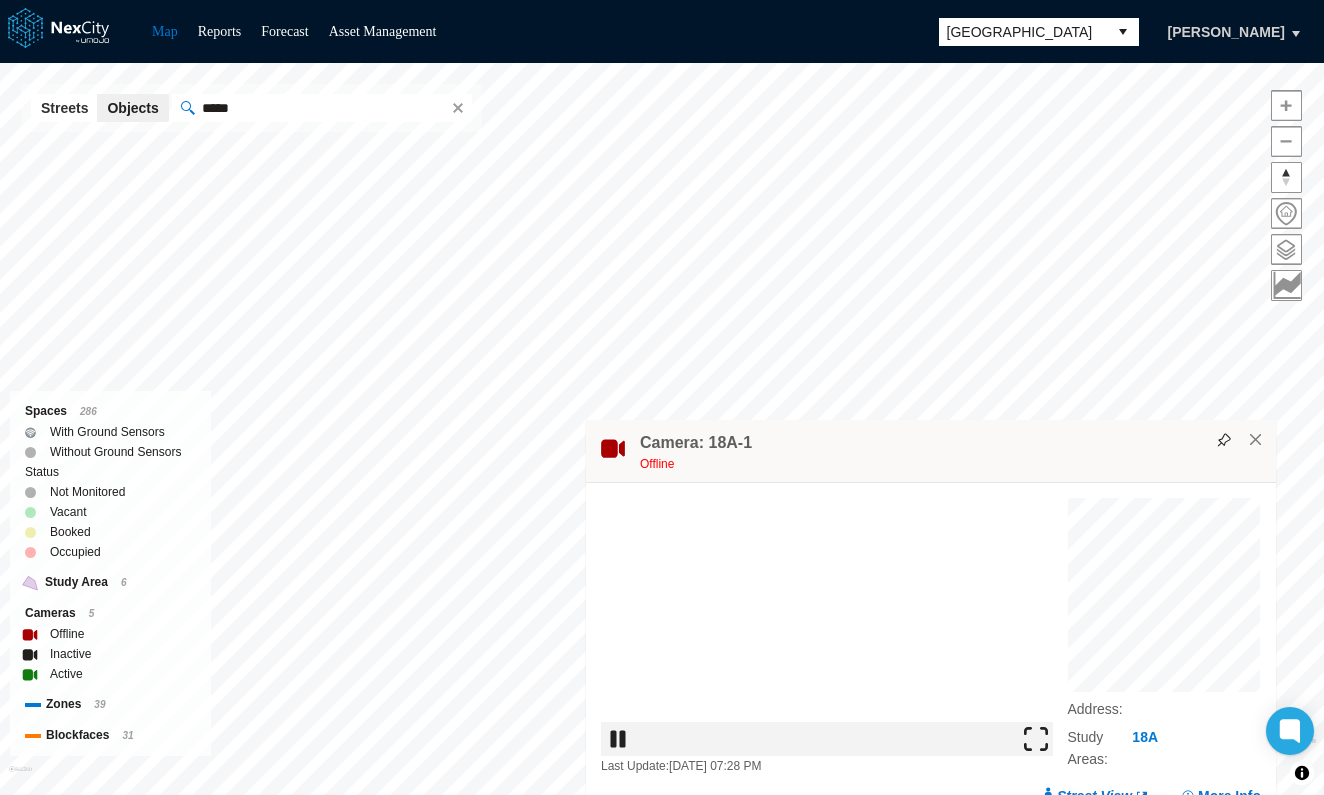 drag, startPoint x: 832, startPoint y: 95, endPoint x: 1102, endPoint y: 430, distance: 430.26154 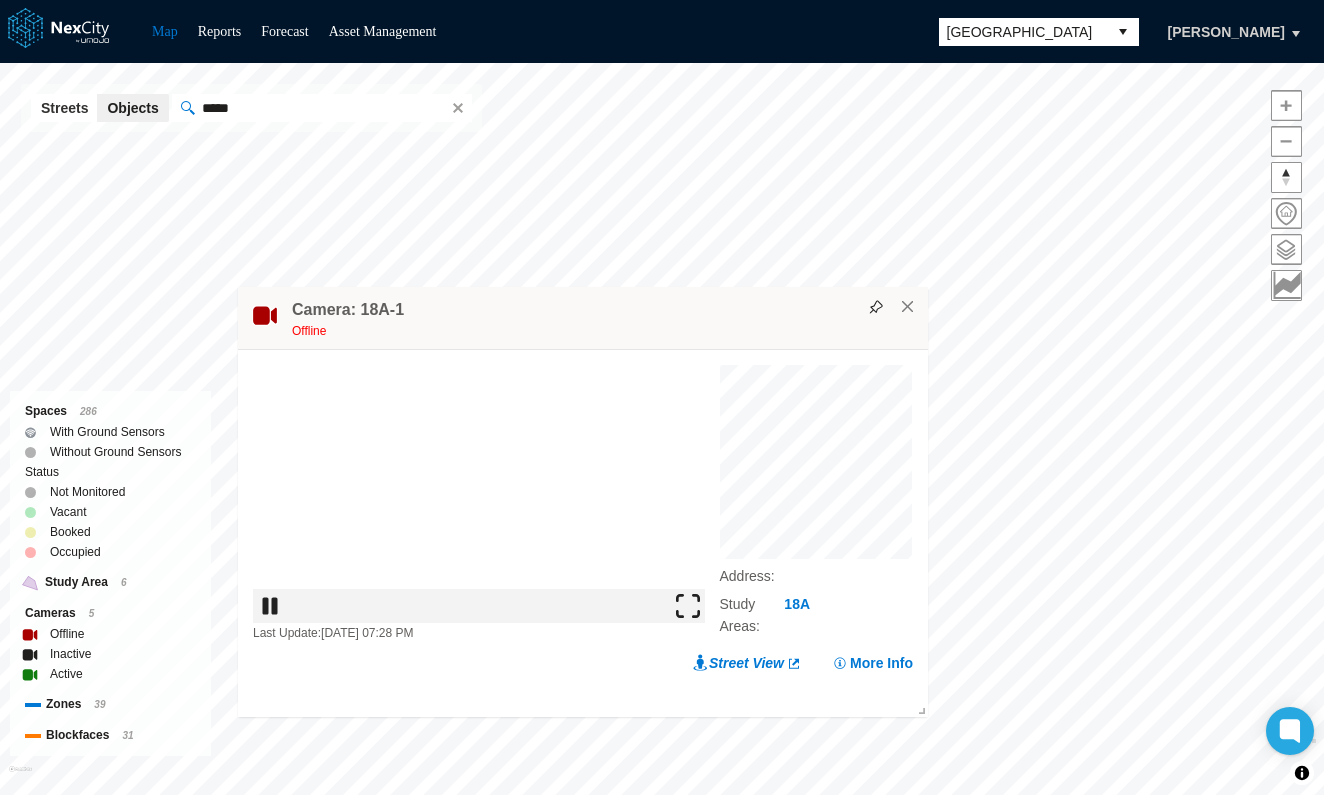drag, startPoint x: 1126, startPoint y: 395, endPoint x: 777, endPoint y: 327, distance: 355.56293 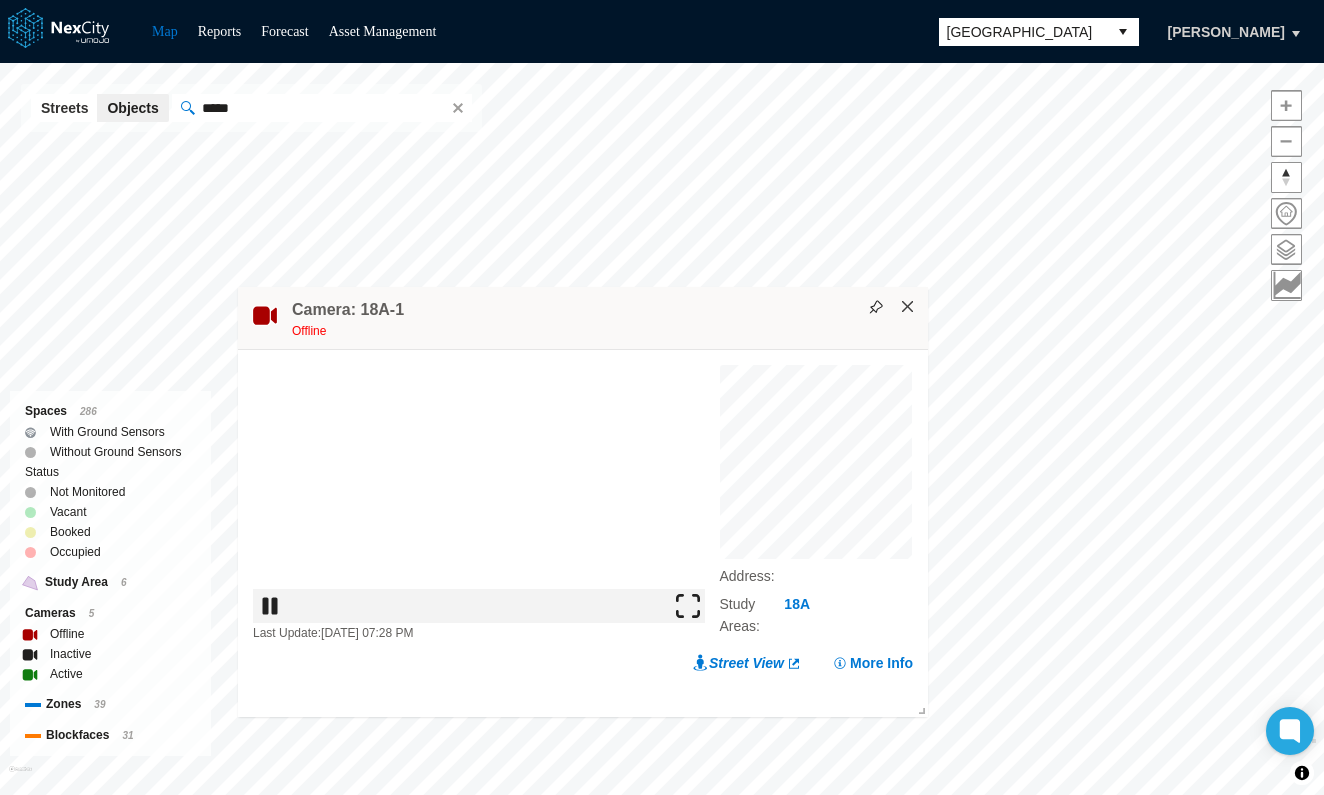 click on "×" at bounding box center (908, 307) 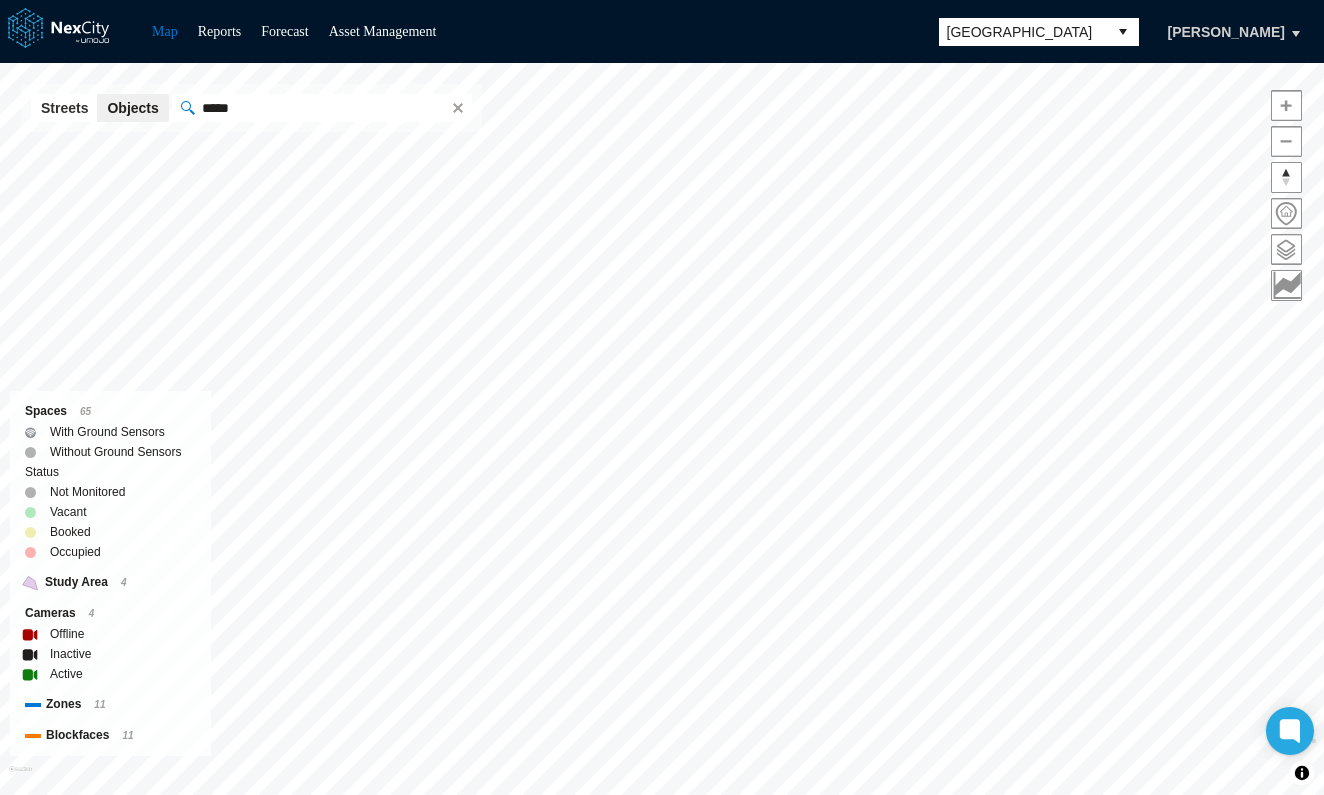 click on "*****" at bounding box center [319, 108] 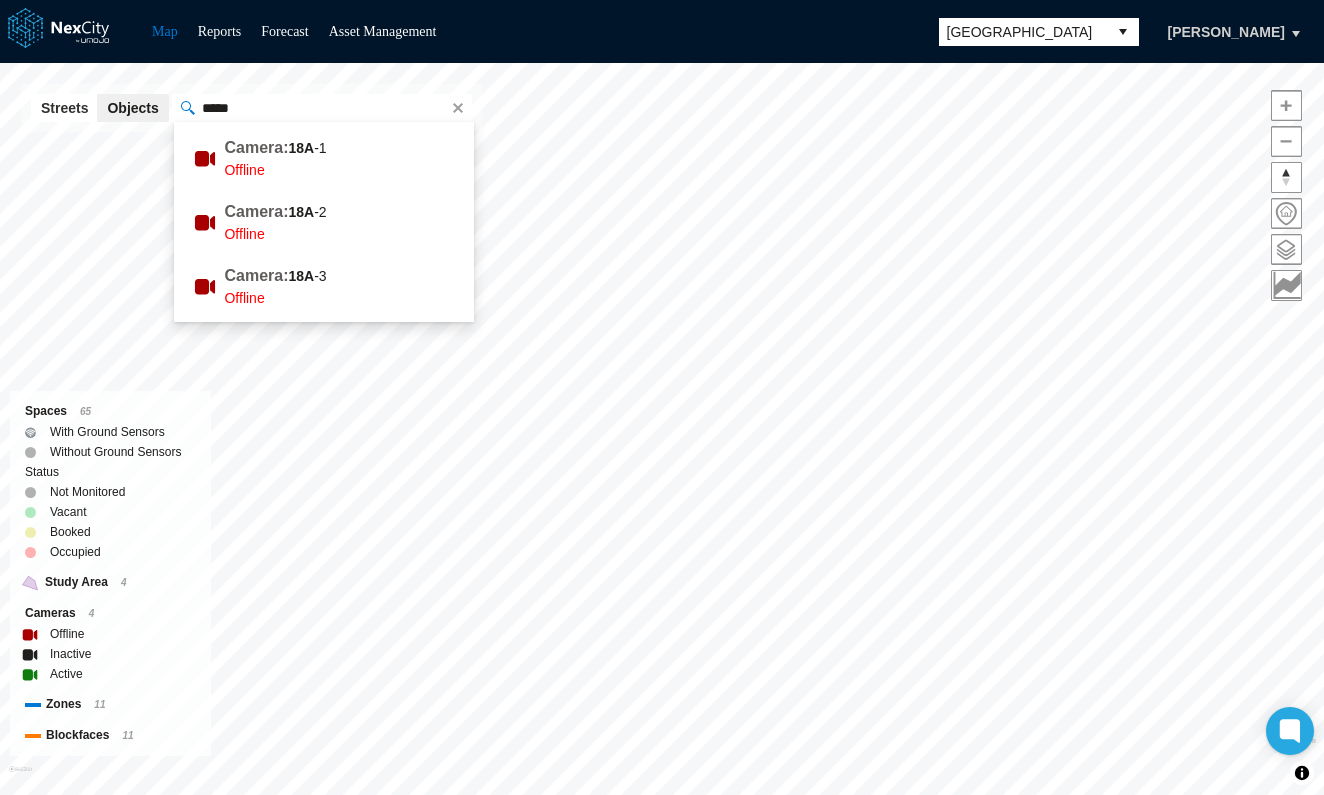 click on "*****" at bounding box center (319, 108) 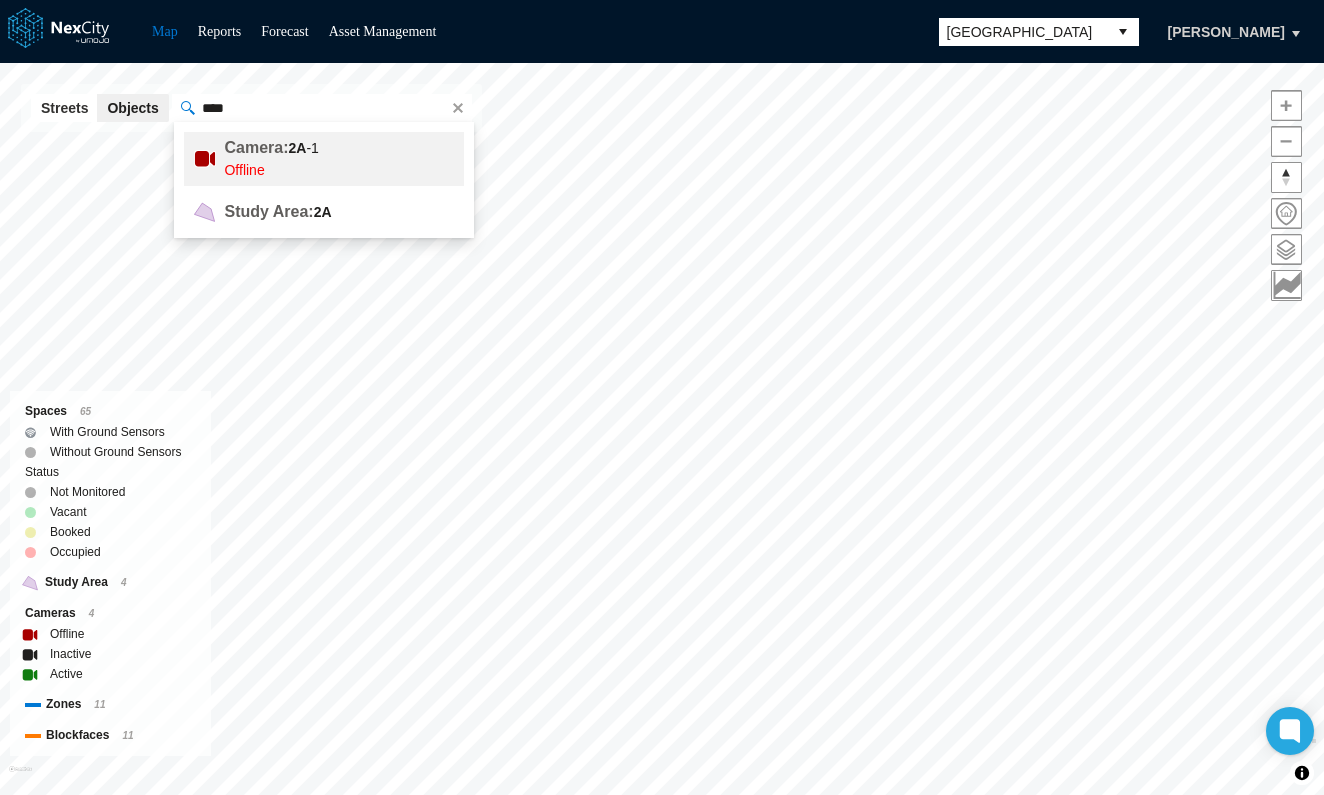click on "Camera:" at bounding box center (256, 147) 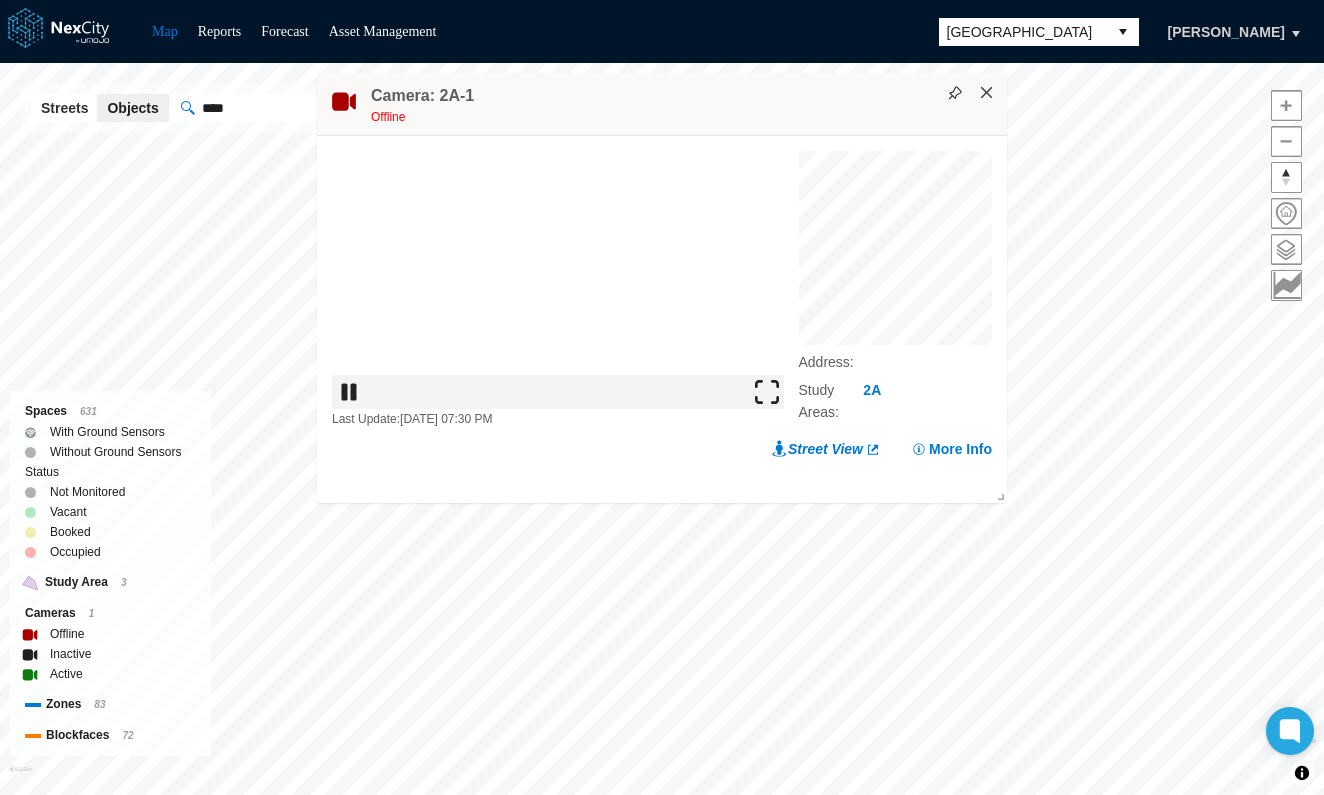 click on "×" at bounding box center [987, 93] 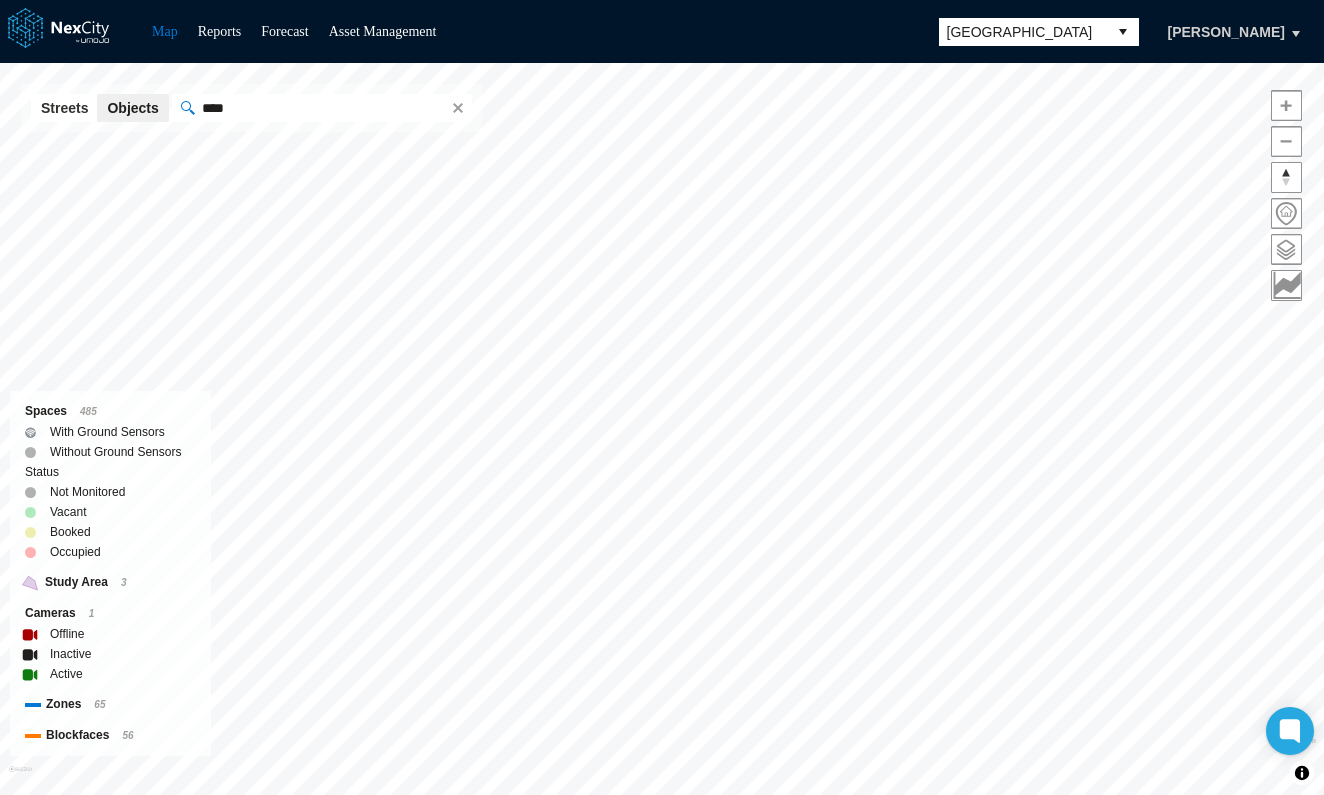 click on "****" at bounding box center [319, 108] 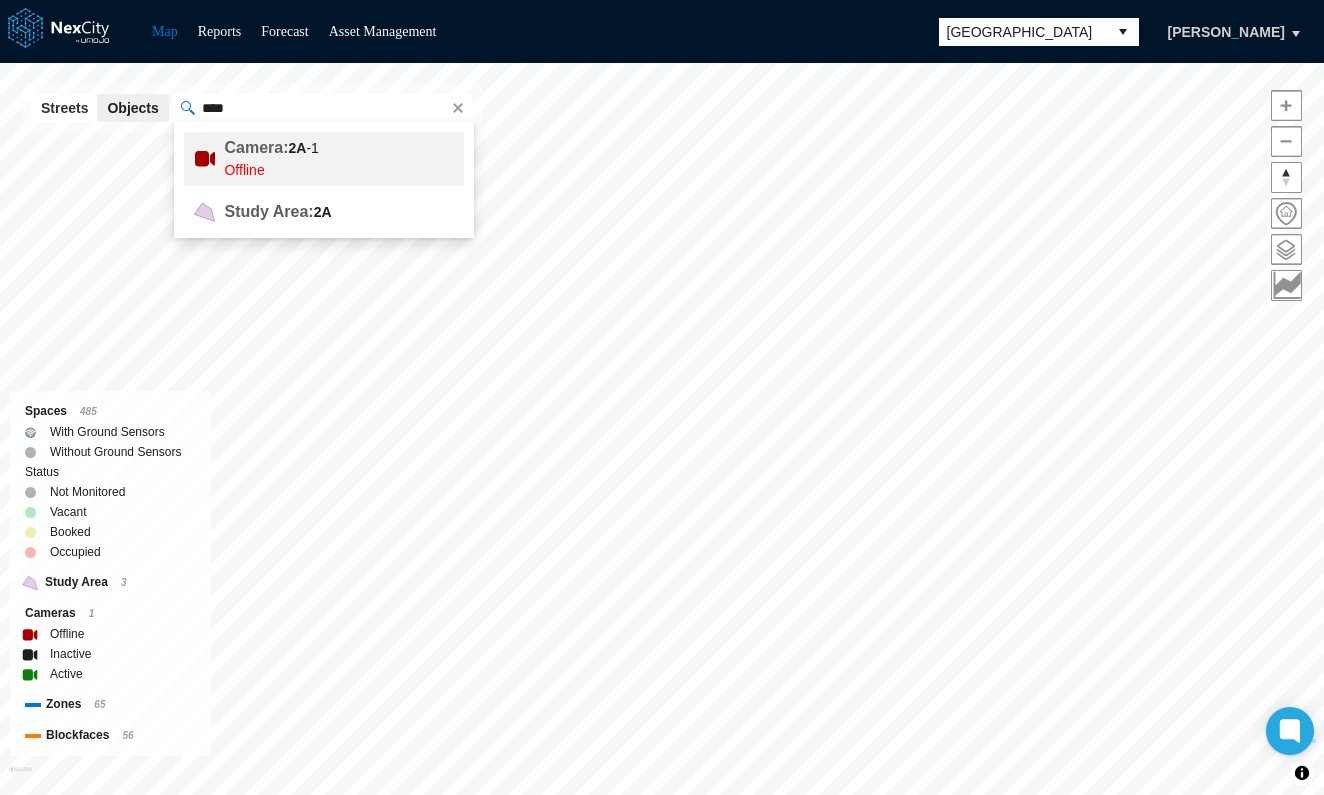 click on "Camera:  2A -1" at bounding box center (369, 148) 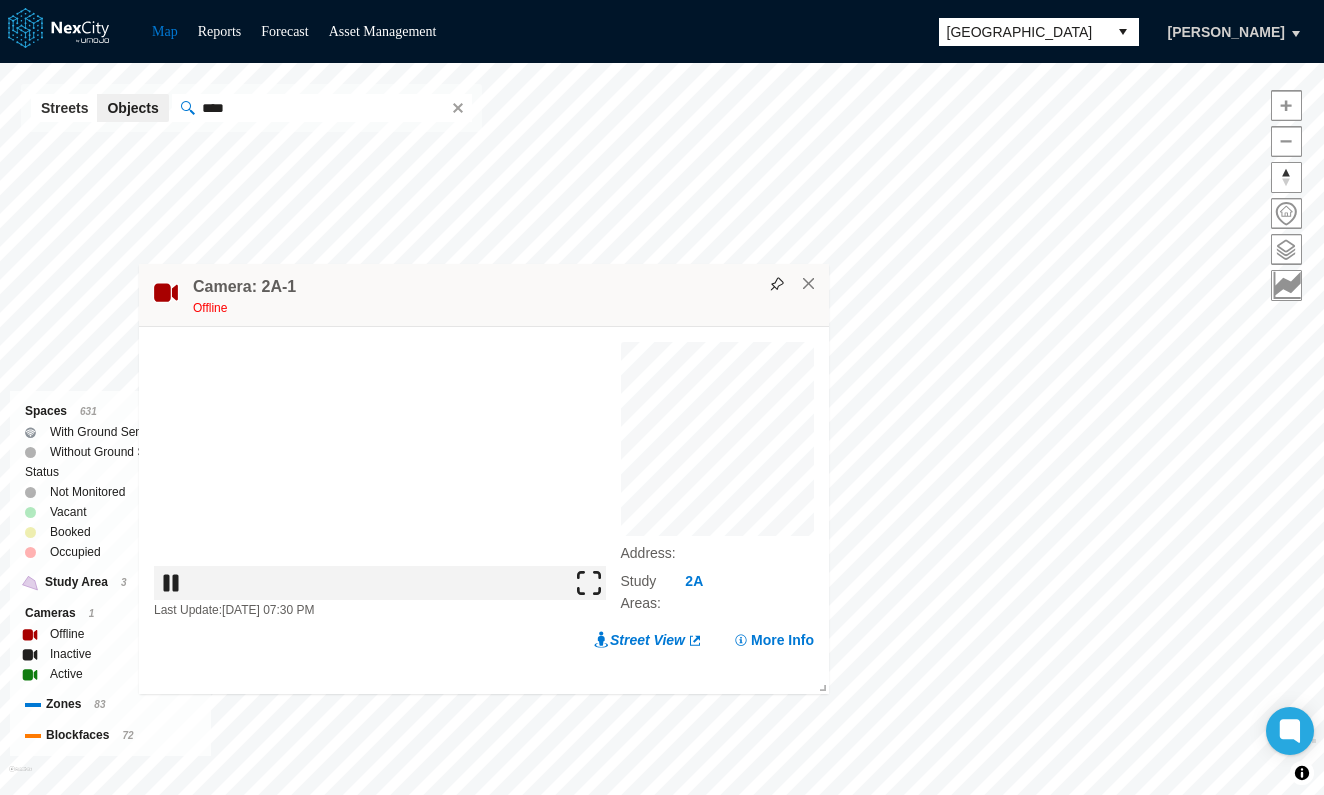drag, startPoint x: 825, startPoint y: 93, endPoint x: 602, endPoint y: 444, distance: 415.84854 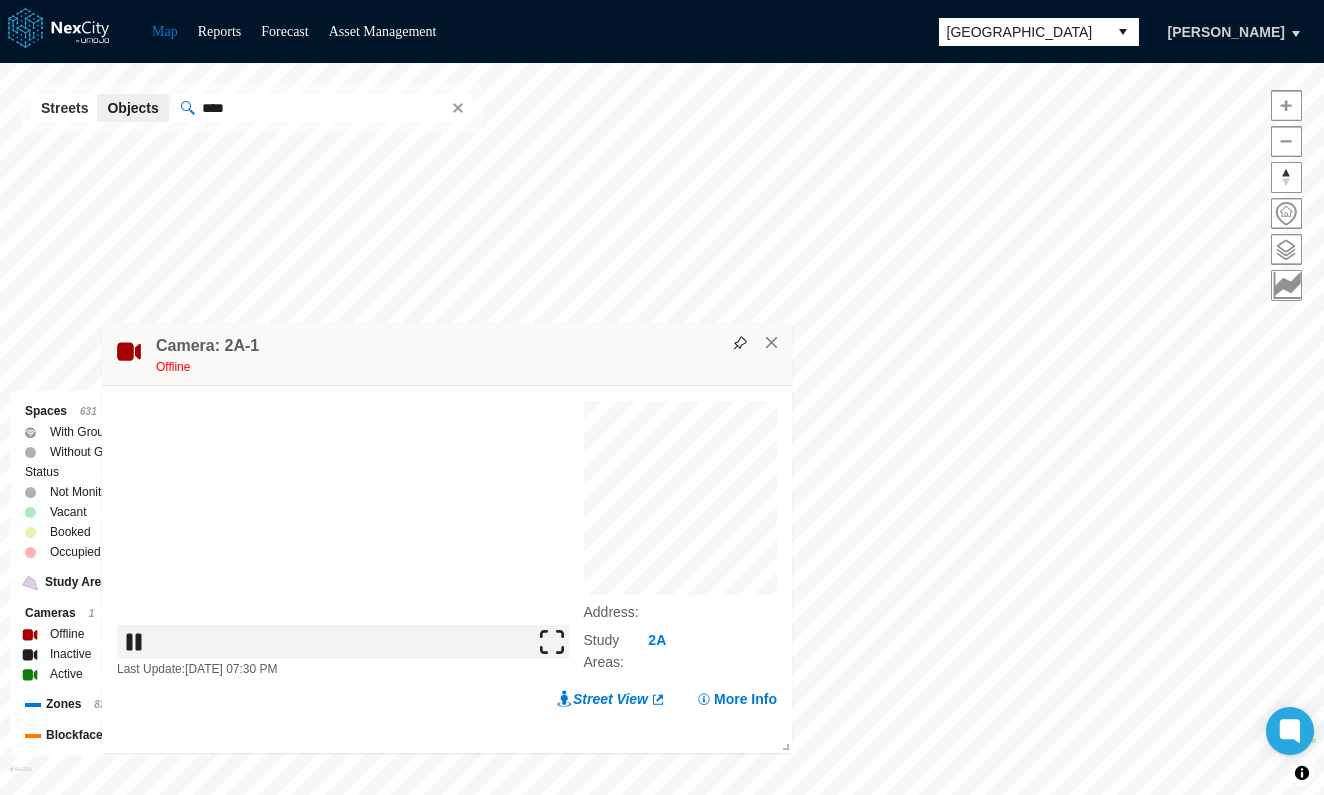 drag, startPoint x: 611, startPoint y: 388, endPoint x: 620, endPoint y: 355, distance: 34.20526 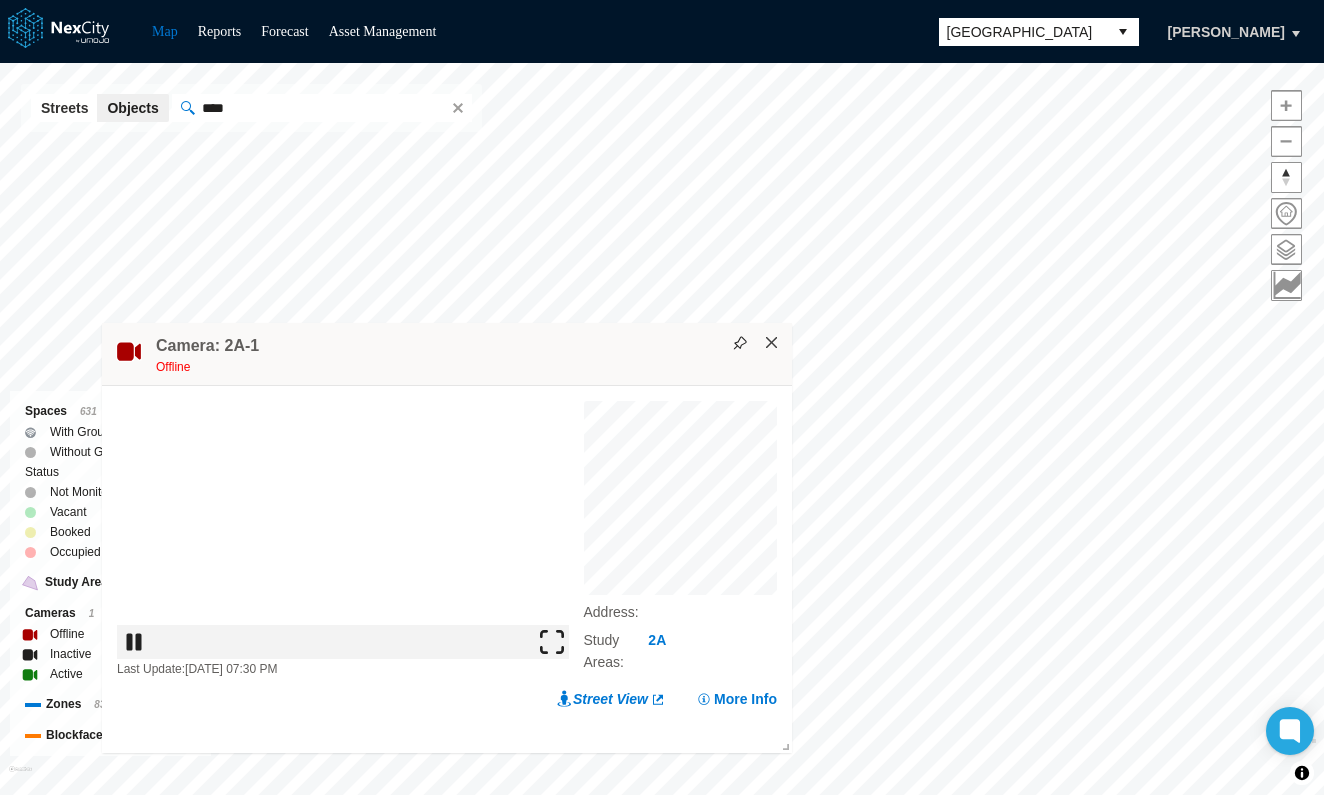 click on "×" at bounding box center [772, 343] 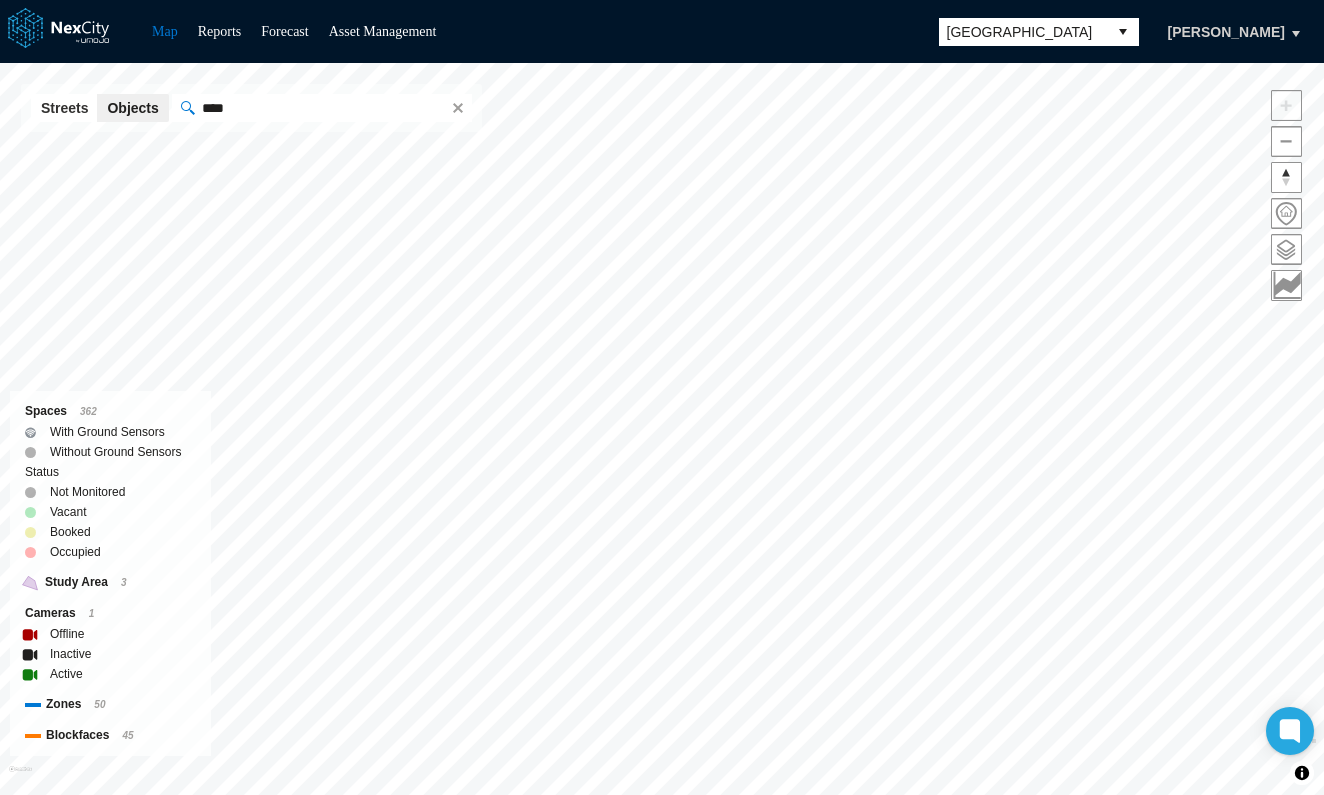click on "****" at bounding box center (319, 108) 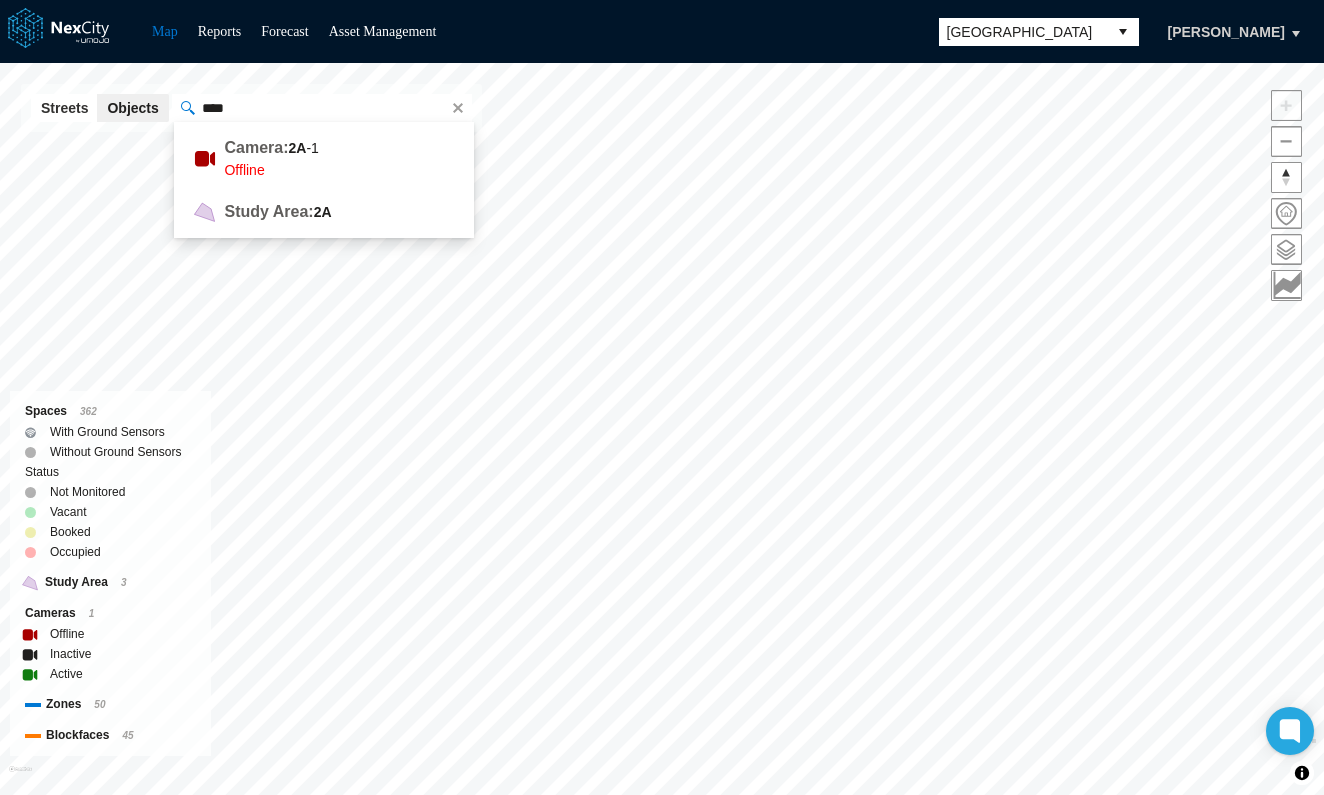 click on "****" at bounding box center (319, 108) 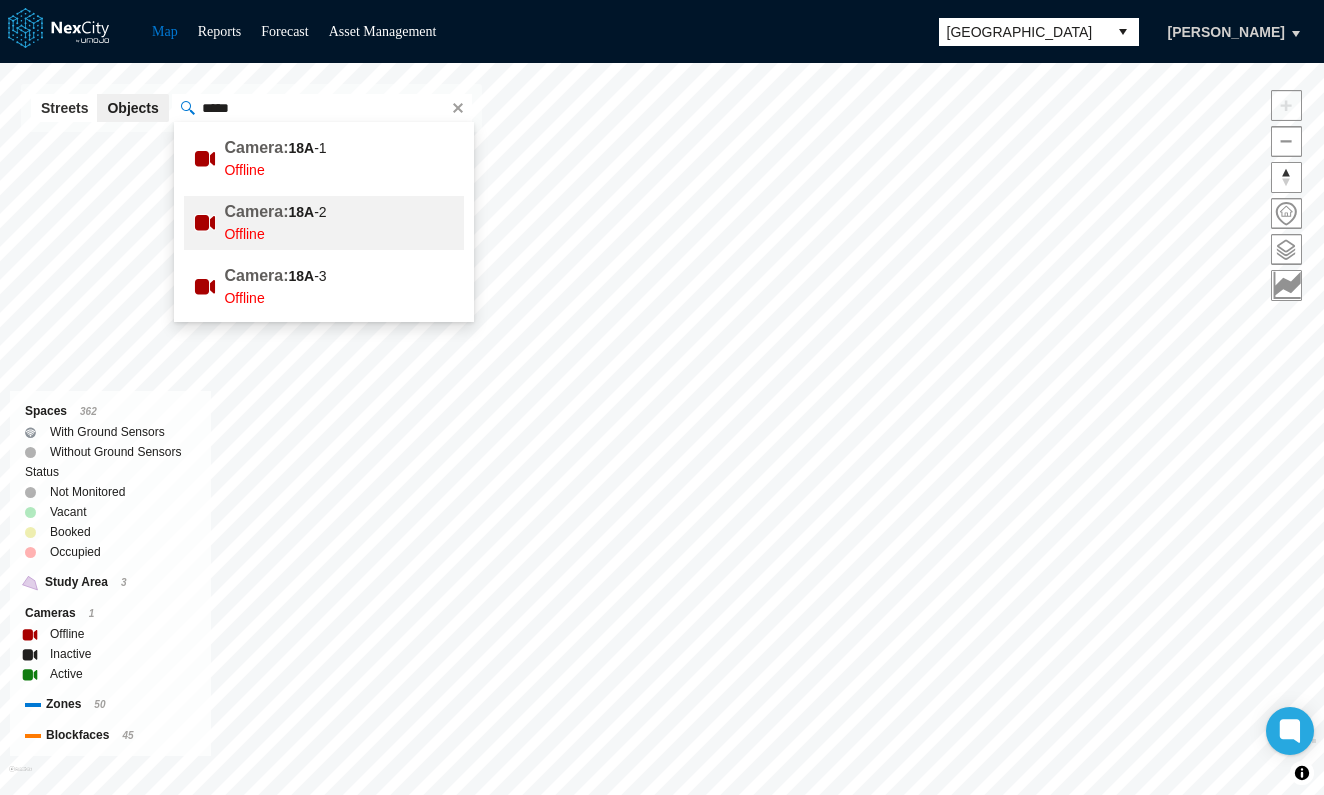 click on "18A" at bounding box center [302, 212] 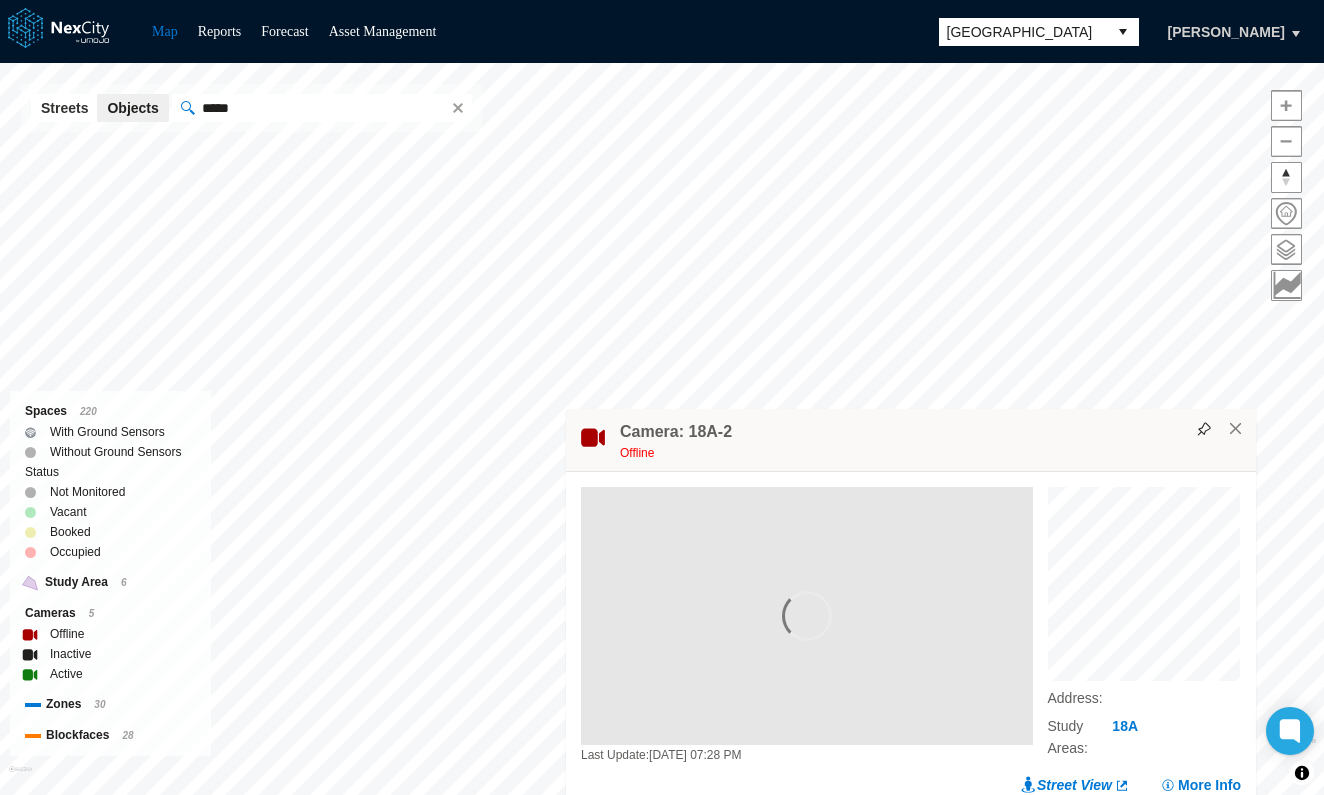 drag, startPoint x: 810, startPoint y: 96, endPoint x: 1103, endPoint y: 449, distance: 458.75702 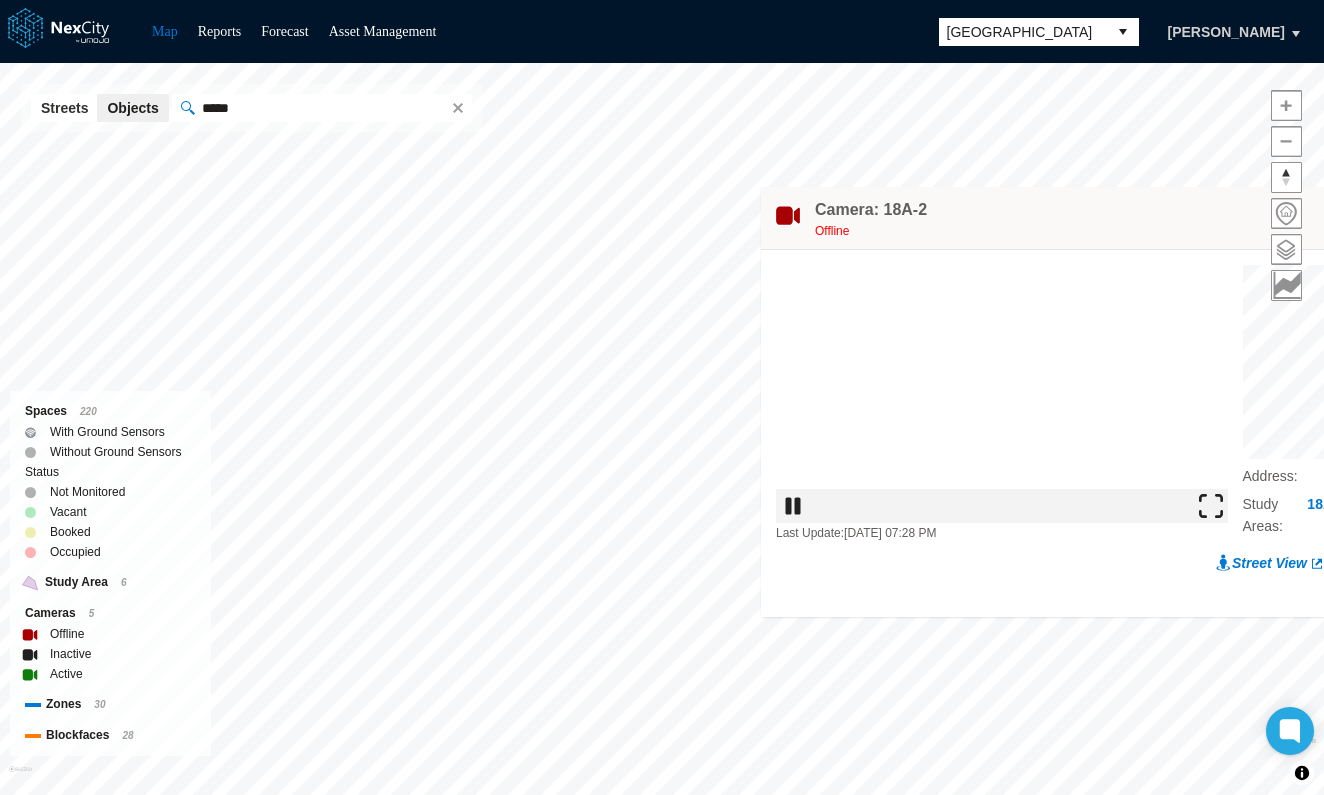 drag, startPoint x: 999, startPoint y: 388, endPoint x: 1143, endPoint y: 226, distance: 216.7487 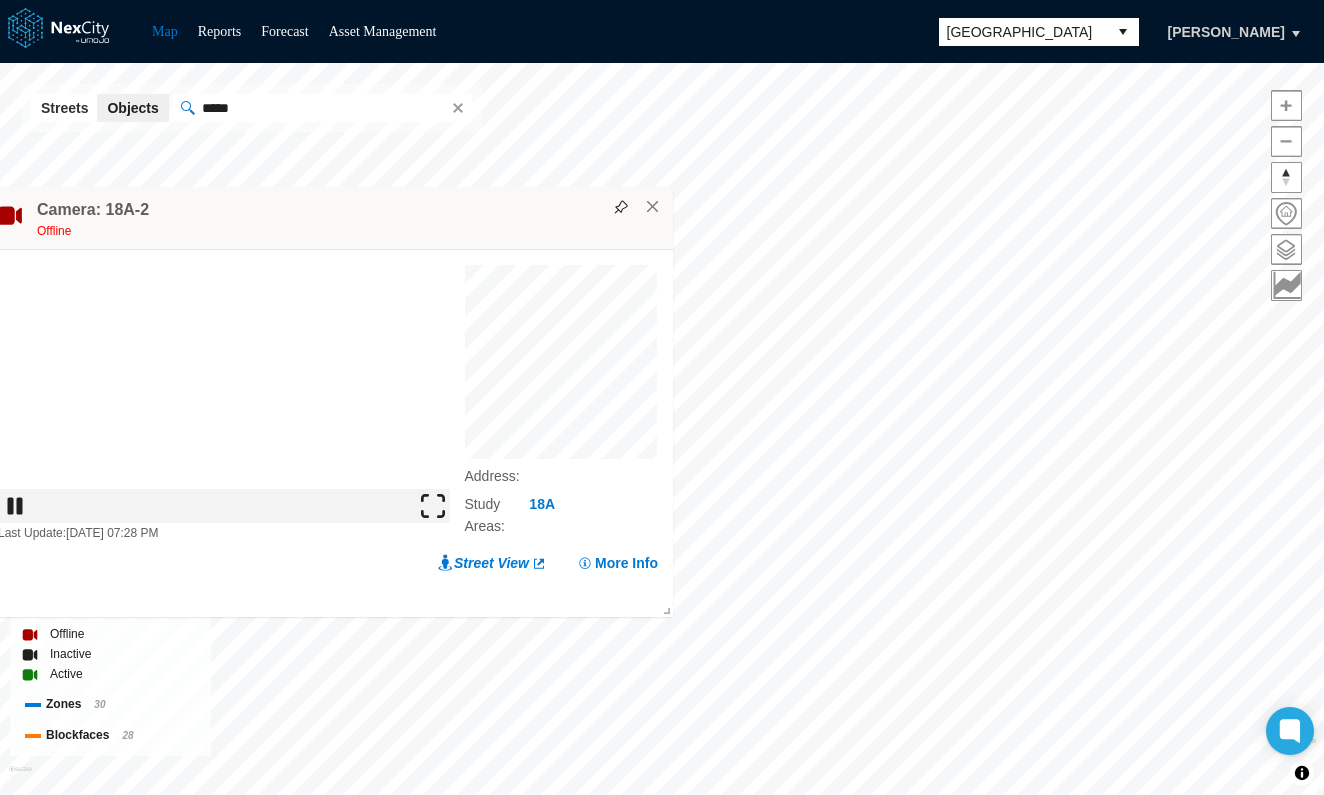 drag, startPoint x: 1202, startPoint y: 210, endPoint x: 554, endPoint y: 209, distance: 648.0008 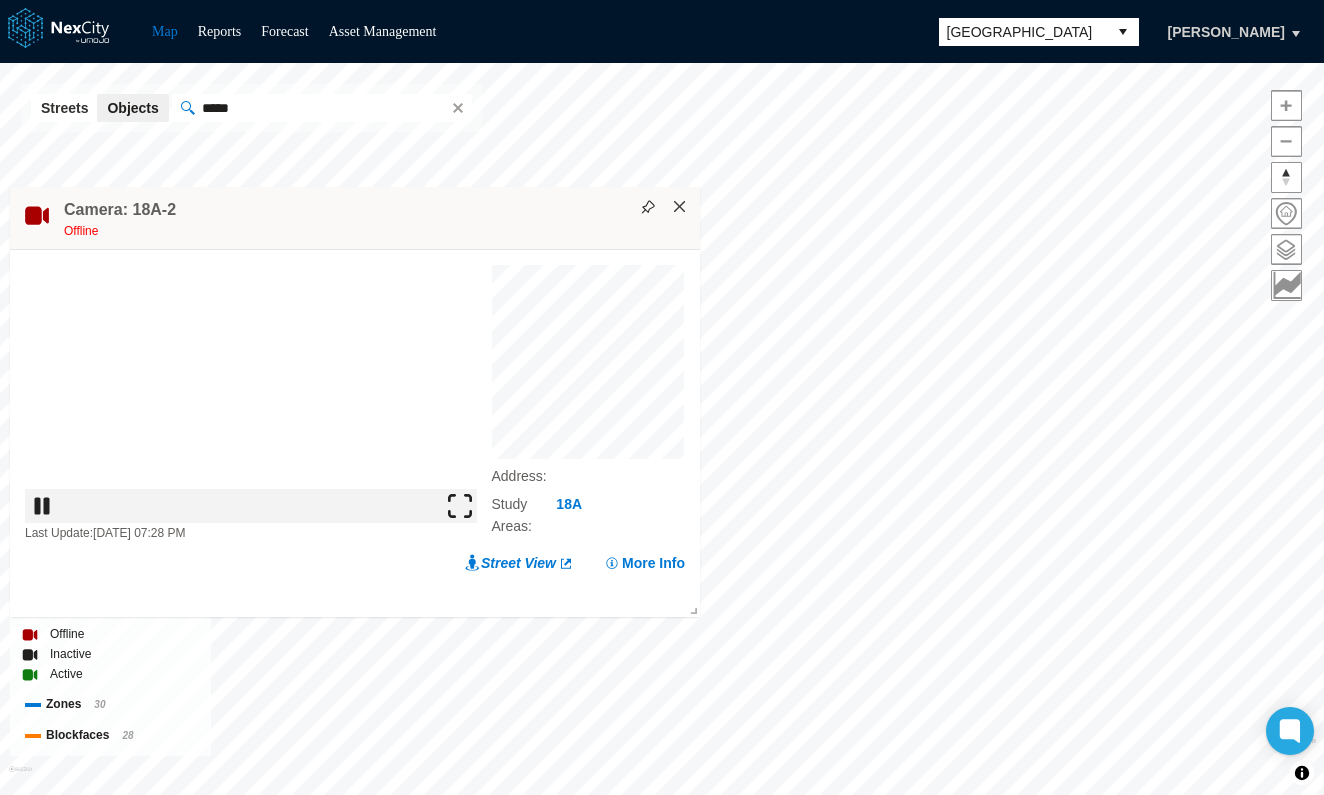 click on "×" at bounding box center [680, 207] 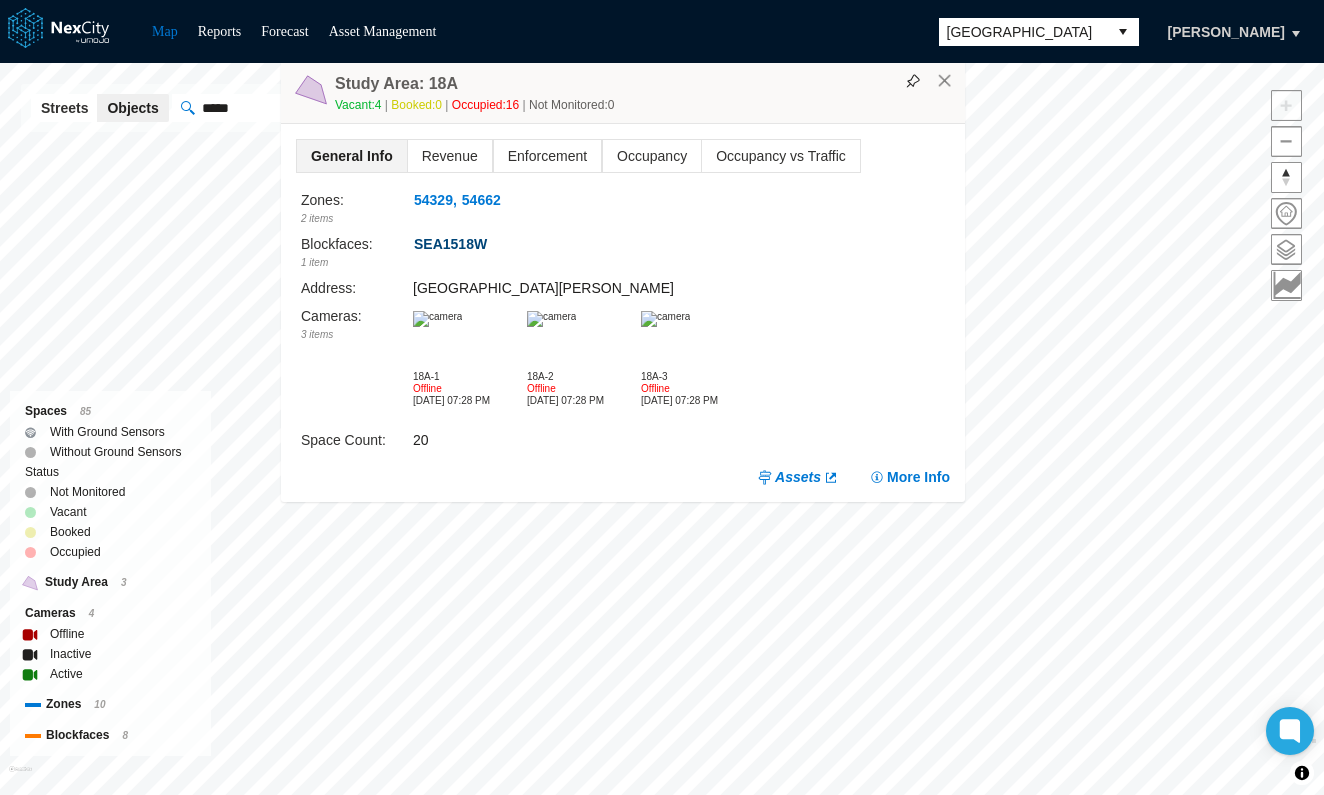 click on "SEA1518W" at bounding box center [450, 244] 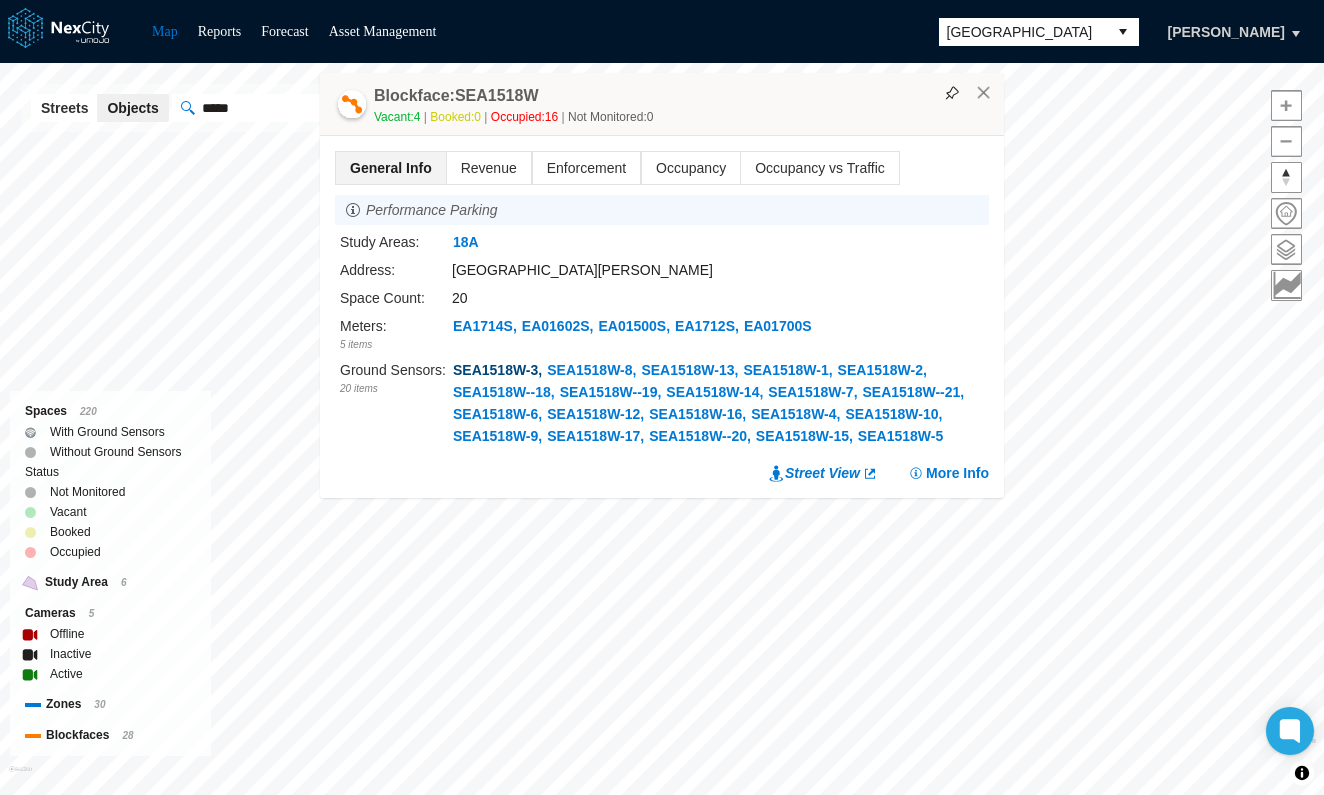 click on "SEA1518W-3" at bounding box center [495, 370] 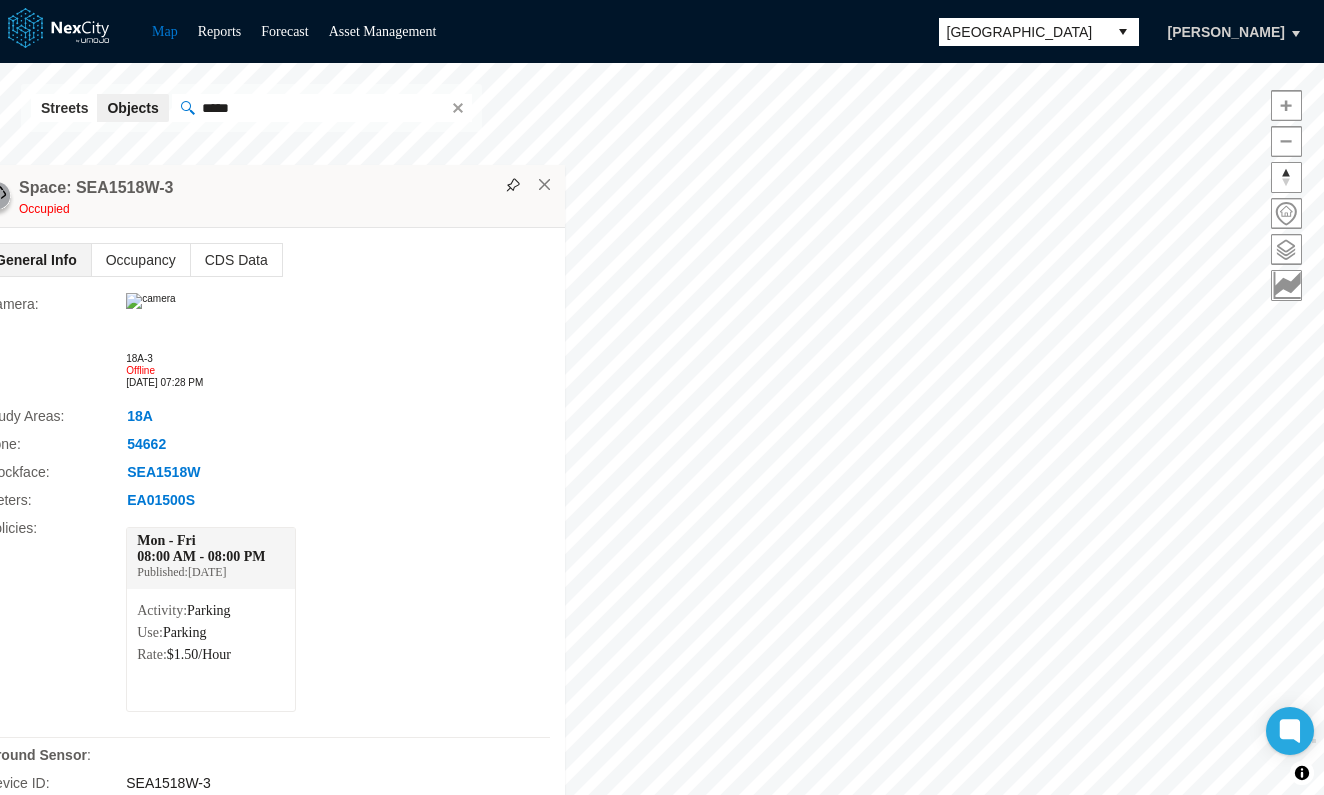 drag, startPoint x: 477, startPoint y: 91, endPoint x: 398, endPoint y: 198, distance: 133.00375 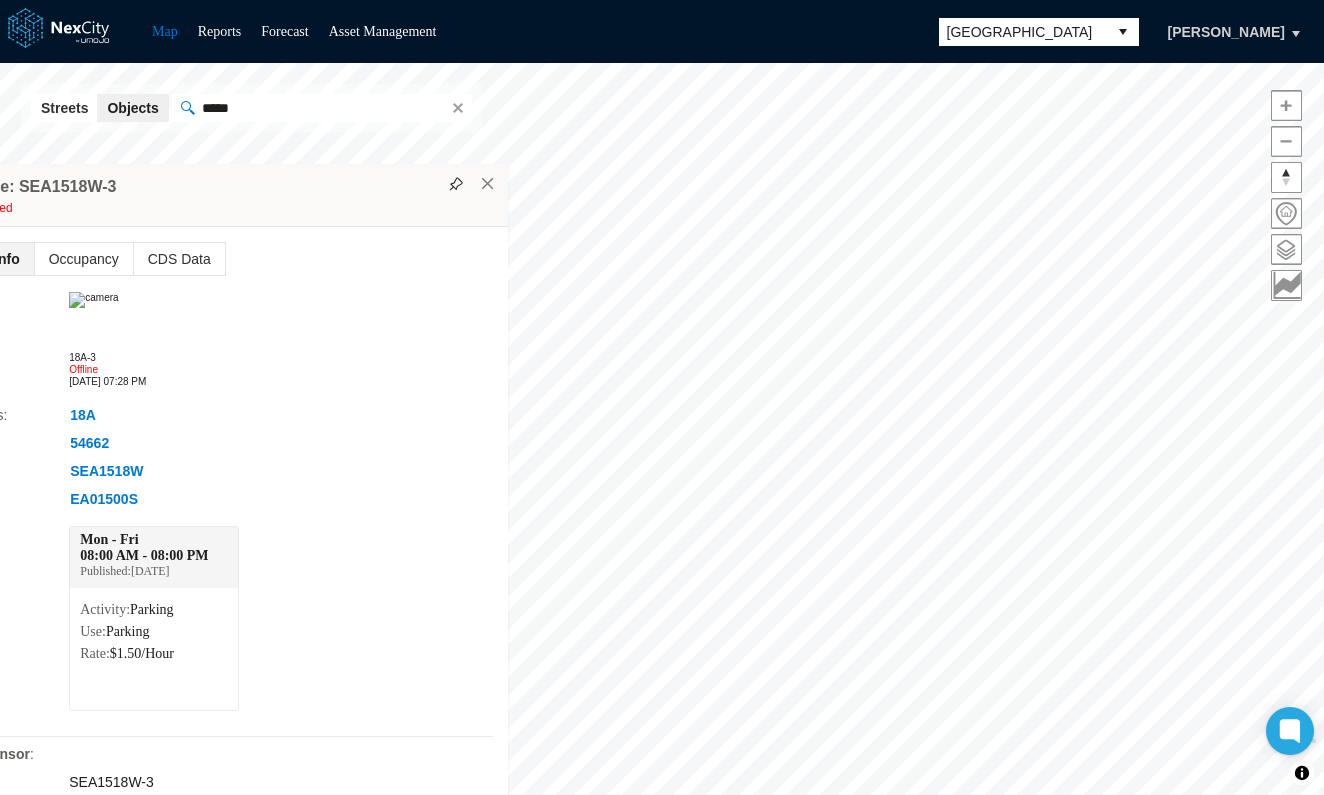 drag, startPoint x: 689, startPoint y: 118, endPoint x: 337, endPoint y: 178, distance: 357.07703 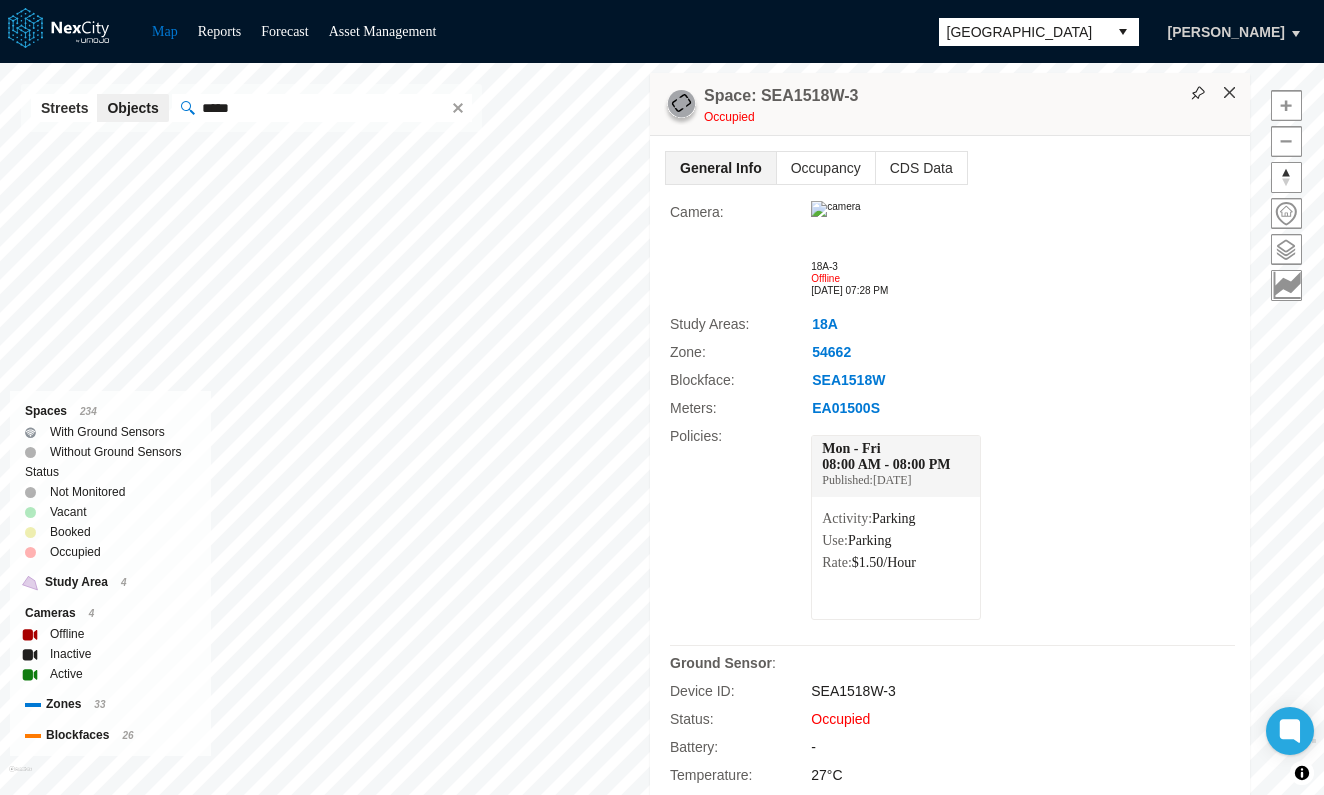 click on "×" at bounding box center (1230, 93) 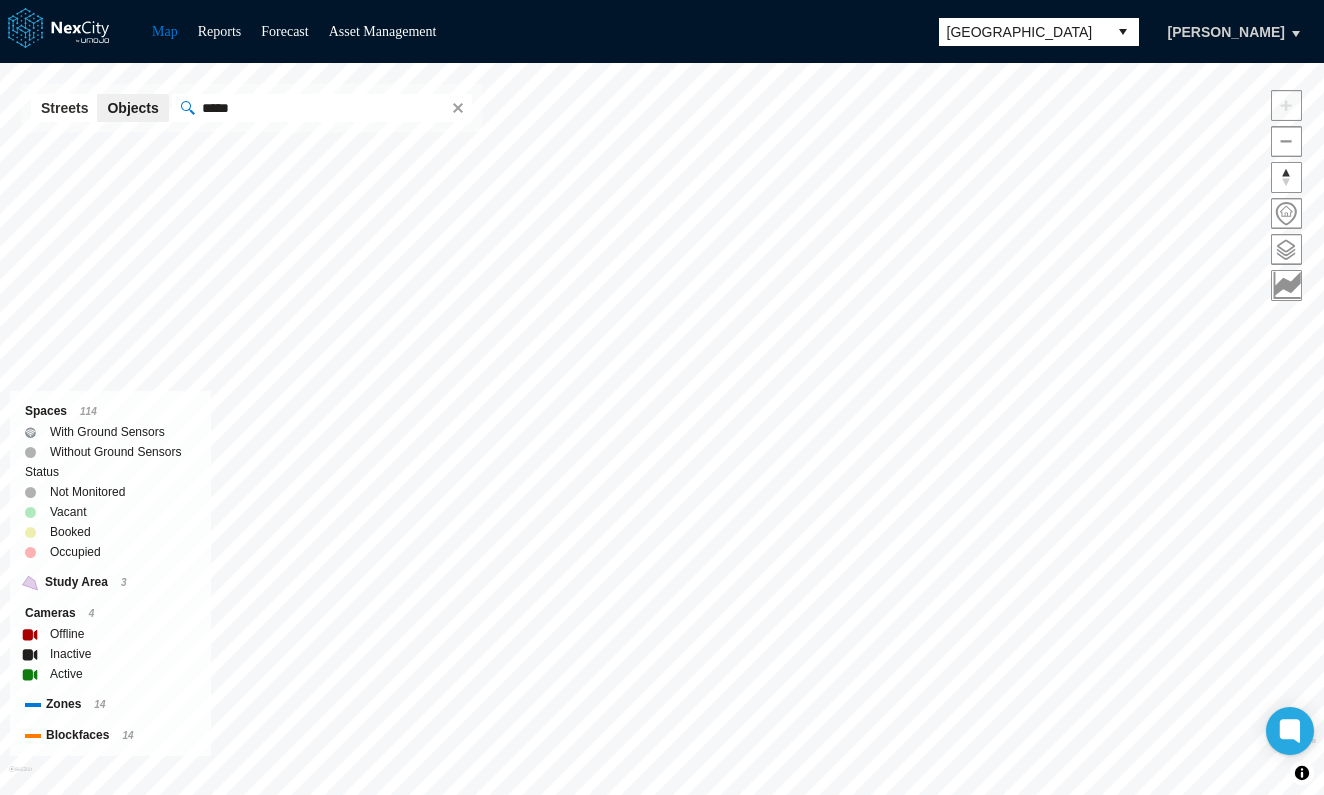 click on "*****" at bounding box center (319, 108) 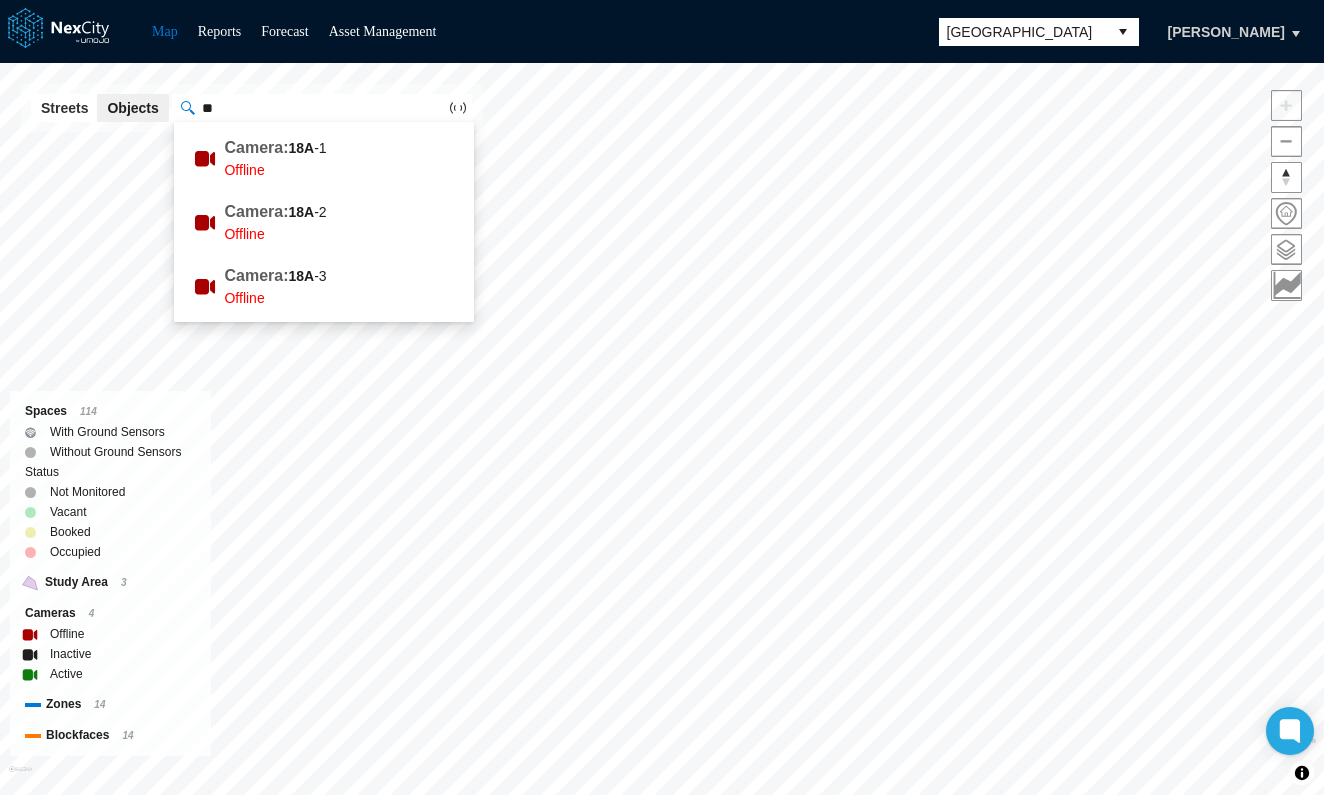 type on "*" 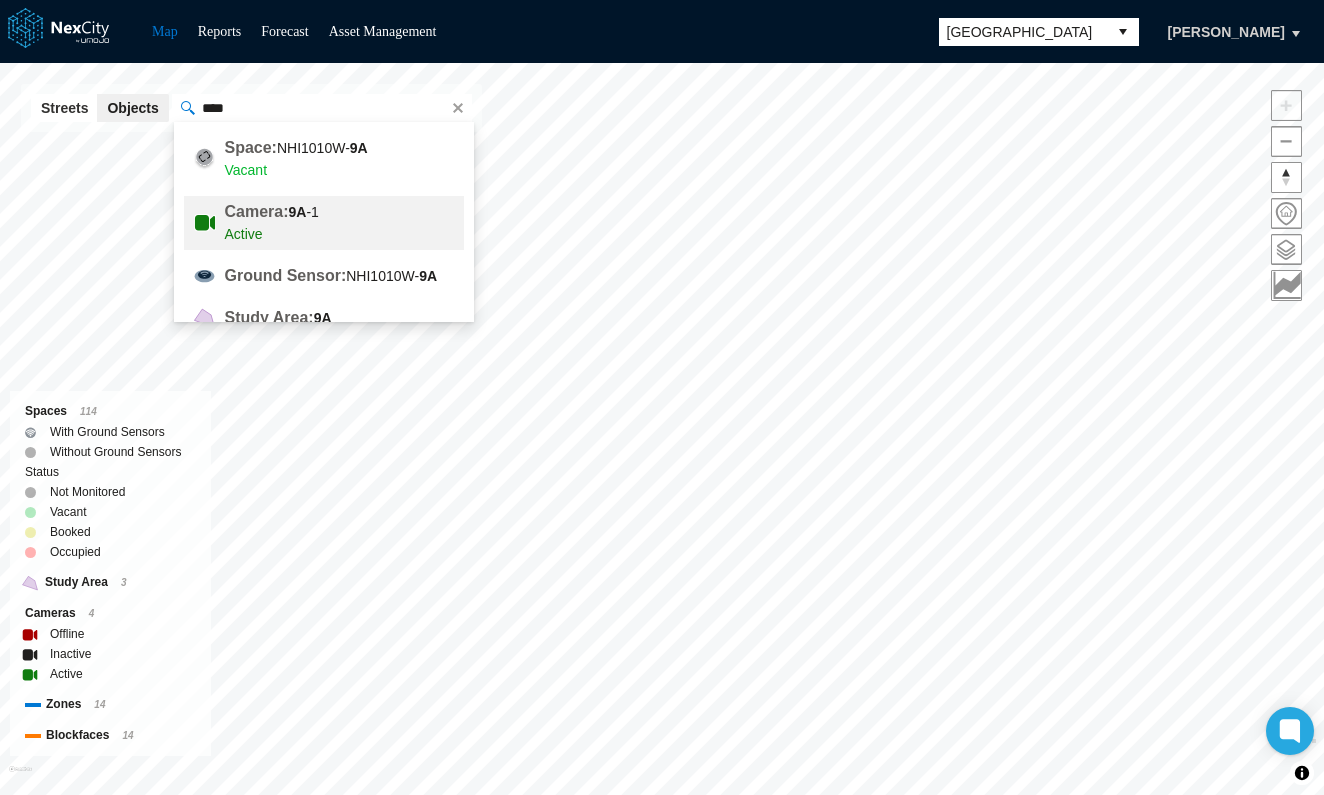 click on "9A" at bounding box center (298, 212) 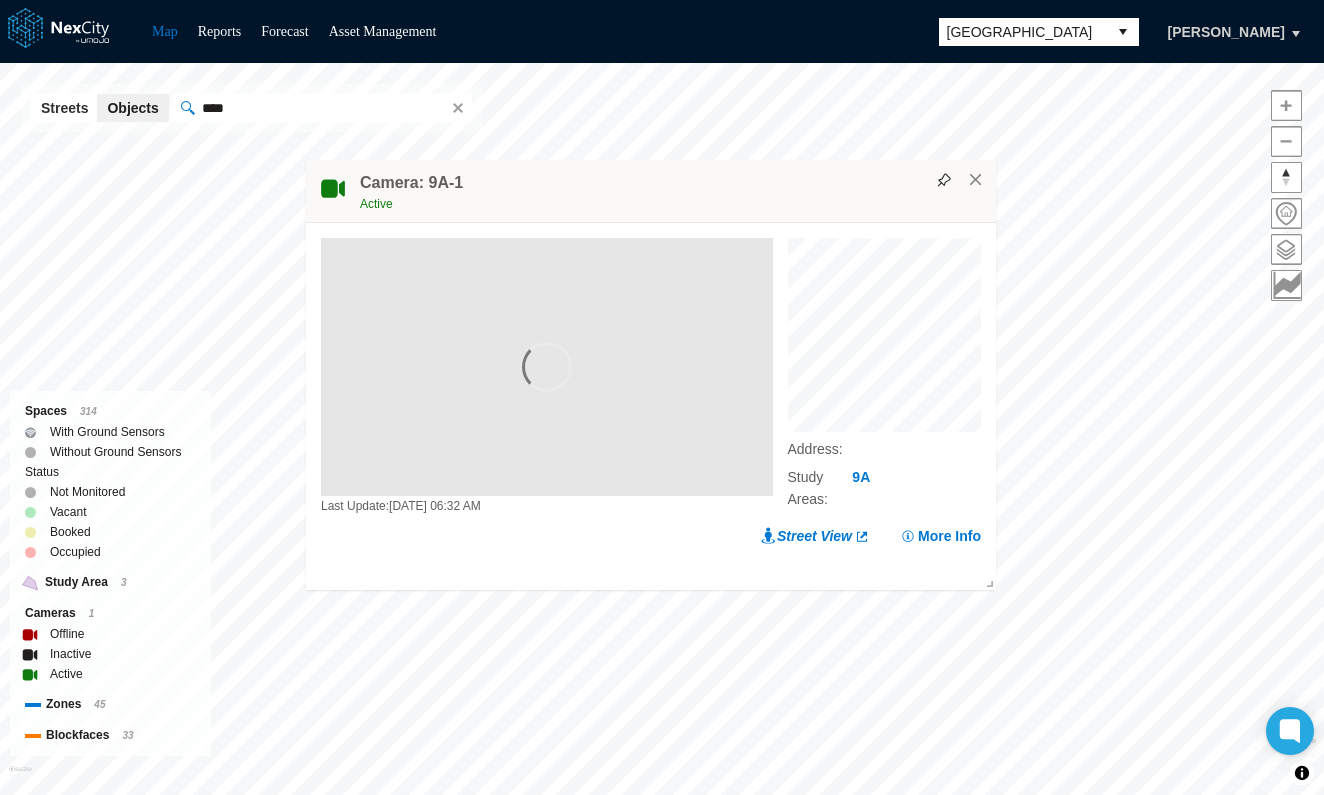 drag, startPoint x: 845, startPoint y: 113, endPoint x: 816, endPoint y: 244, distance: 134.17154 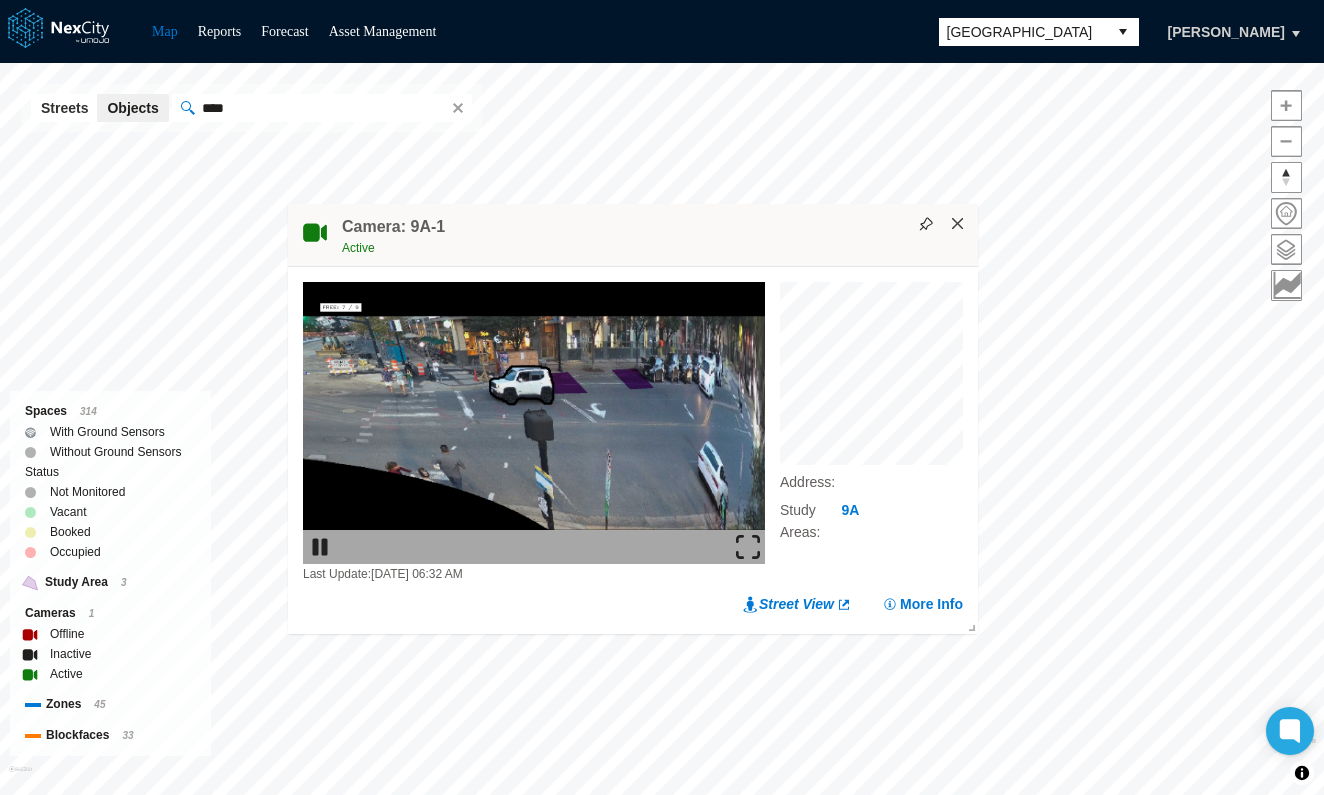 click on "×" at bounding box center [958, 224] 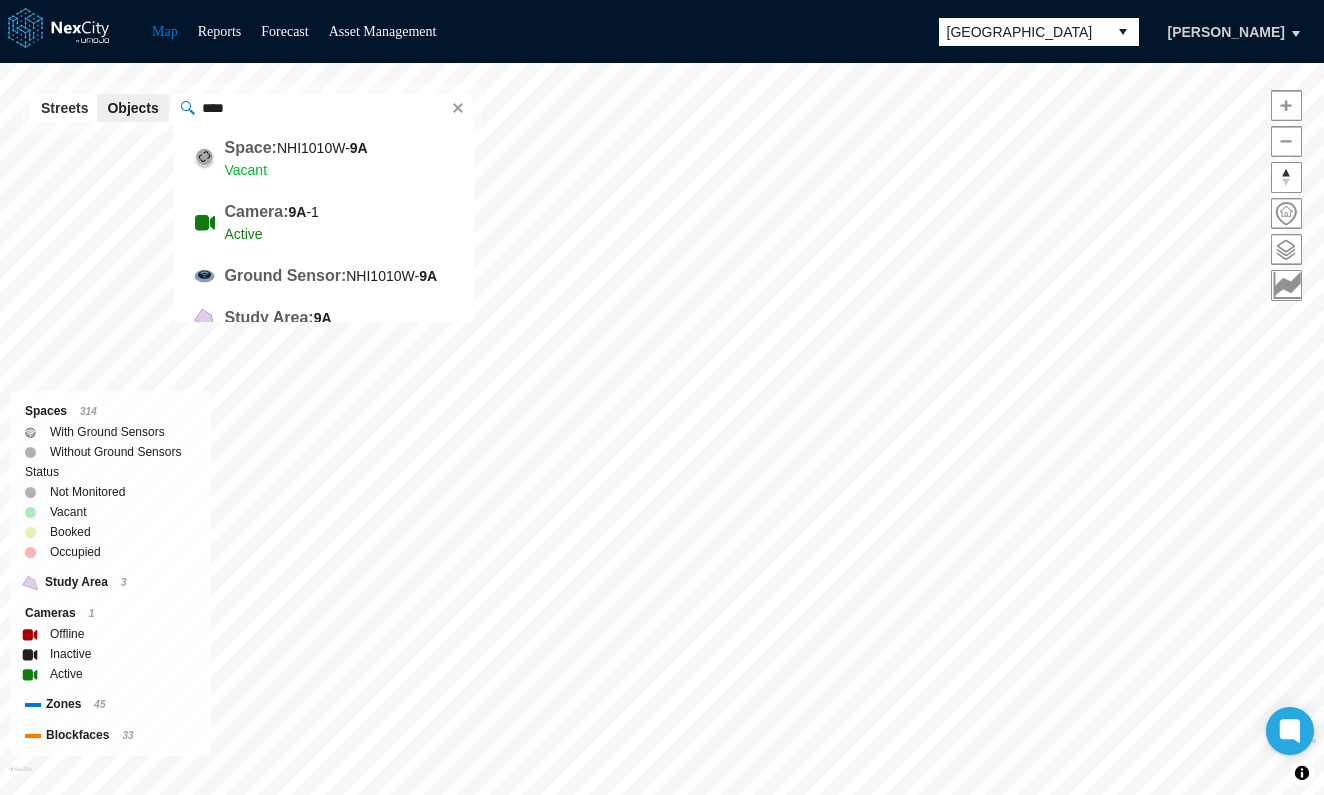 click on "****" at bounding box center [319, 108] 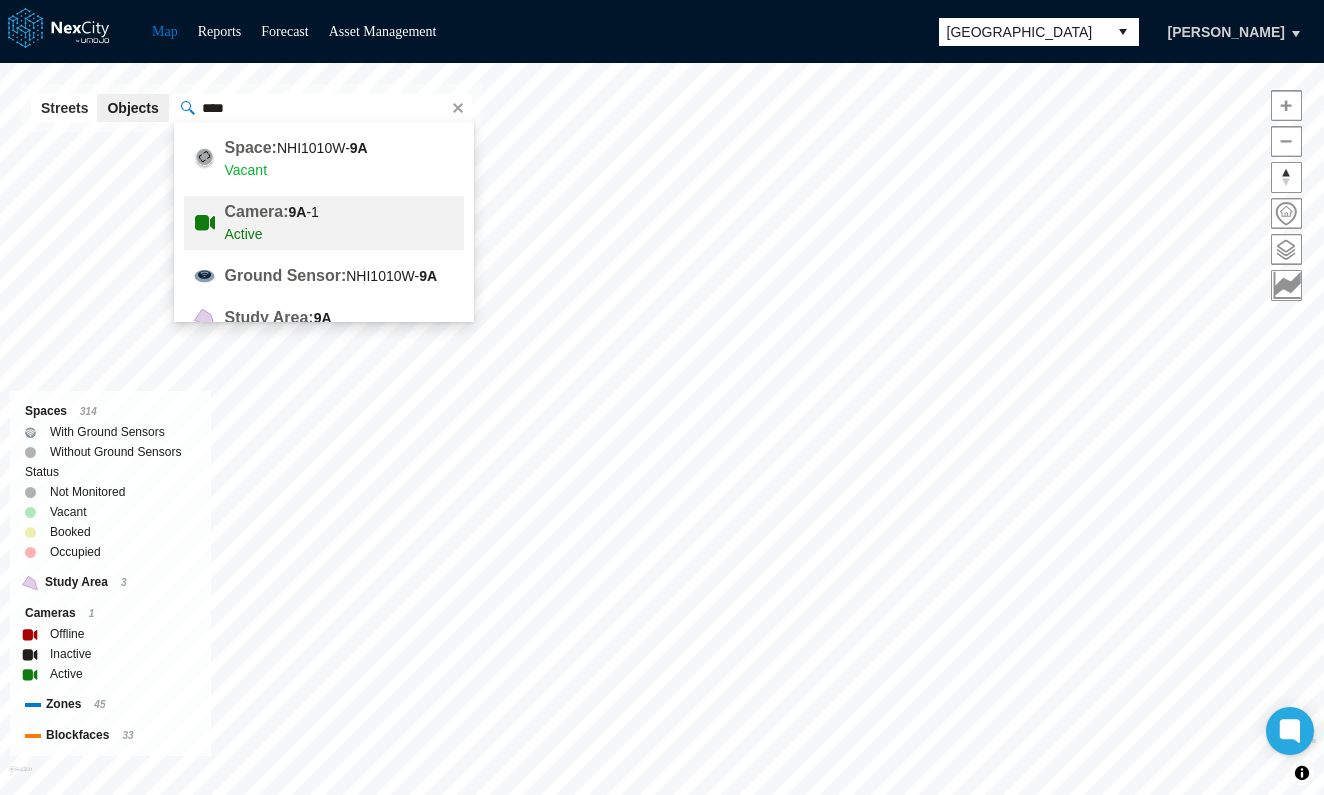 click on "Camera:  9A -1" at bounding box center (369, 212) 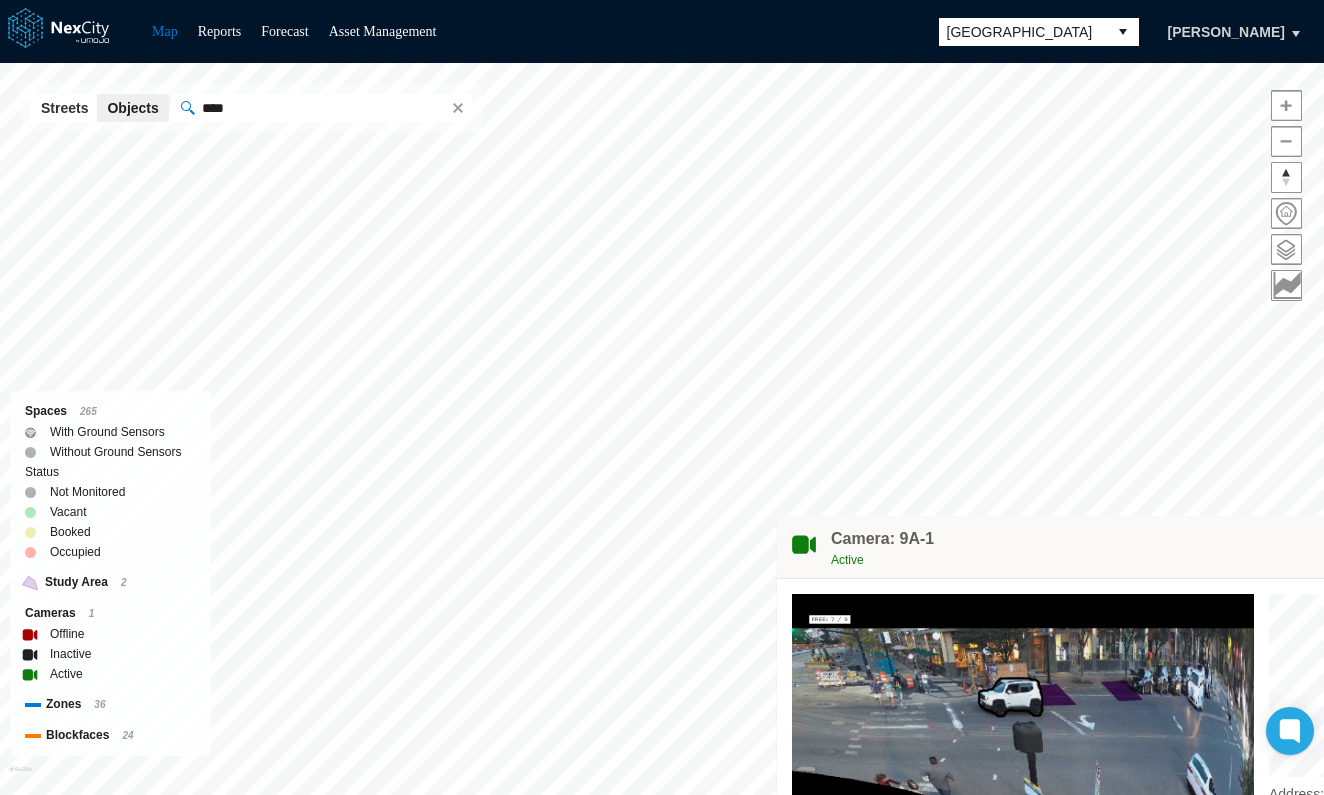drag, startPoint x: 787, startPoint y: 197, endPoint x: 1223, endPoint y: 442, distance: 500.12097 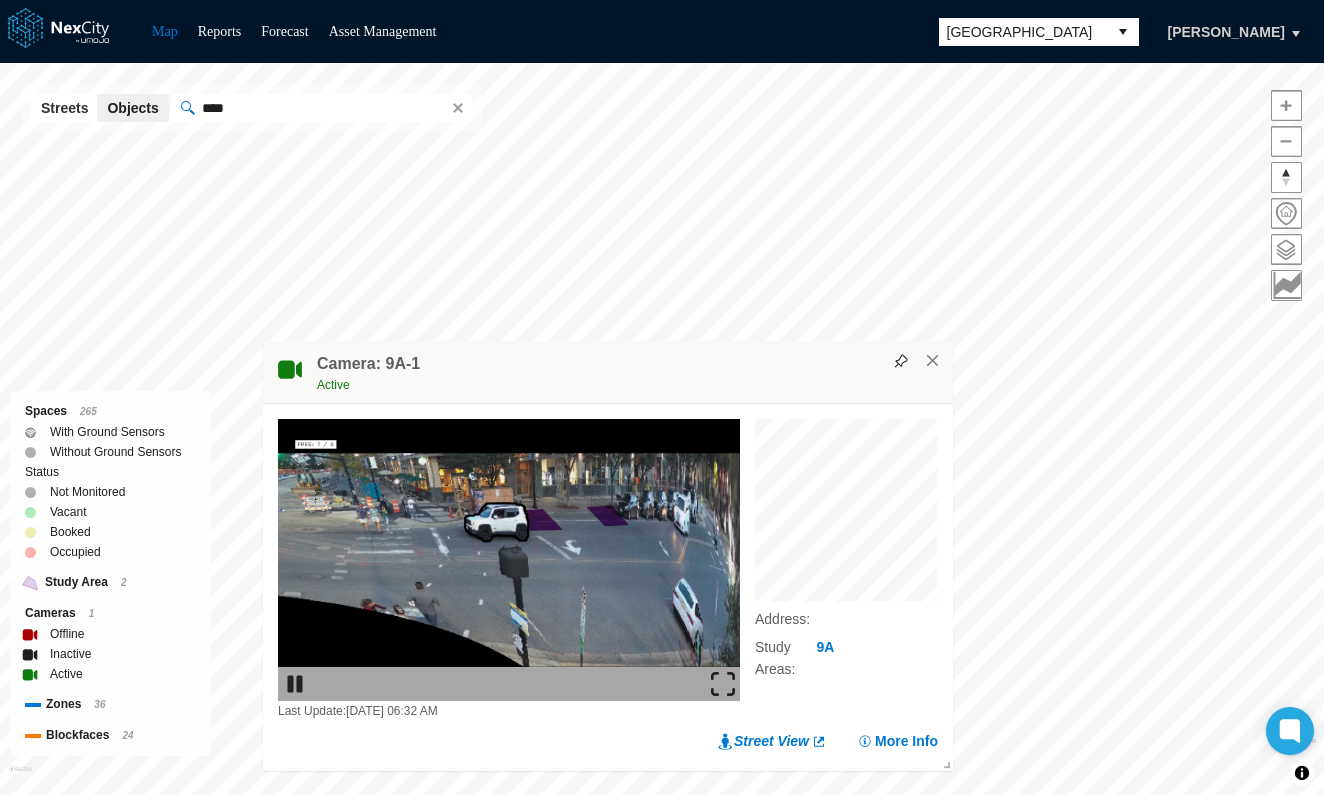 drag, startPoint x: 1131, startPoint y: 382, endPoint x: 670, endPoint y: 318, distance: 465.42133 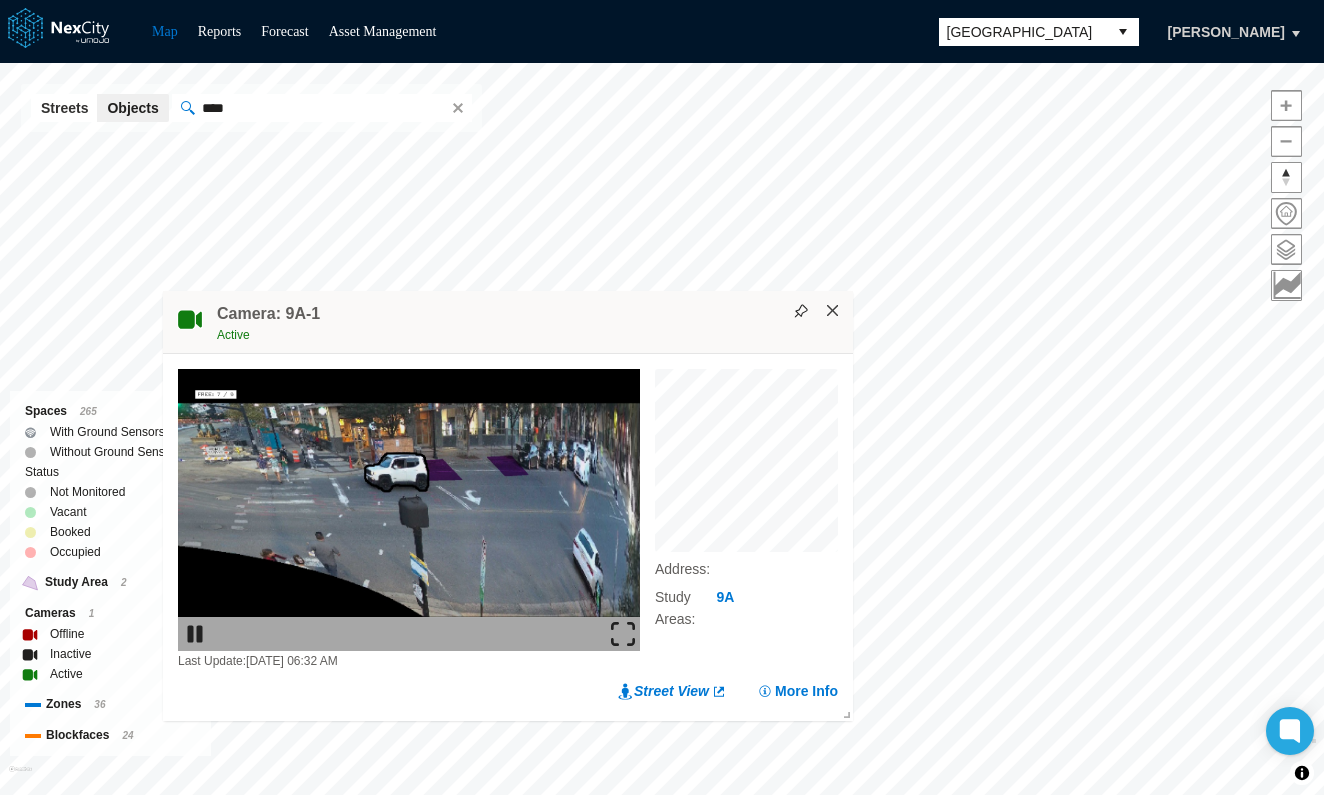 click on "×" at bounding box center [833, 311] 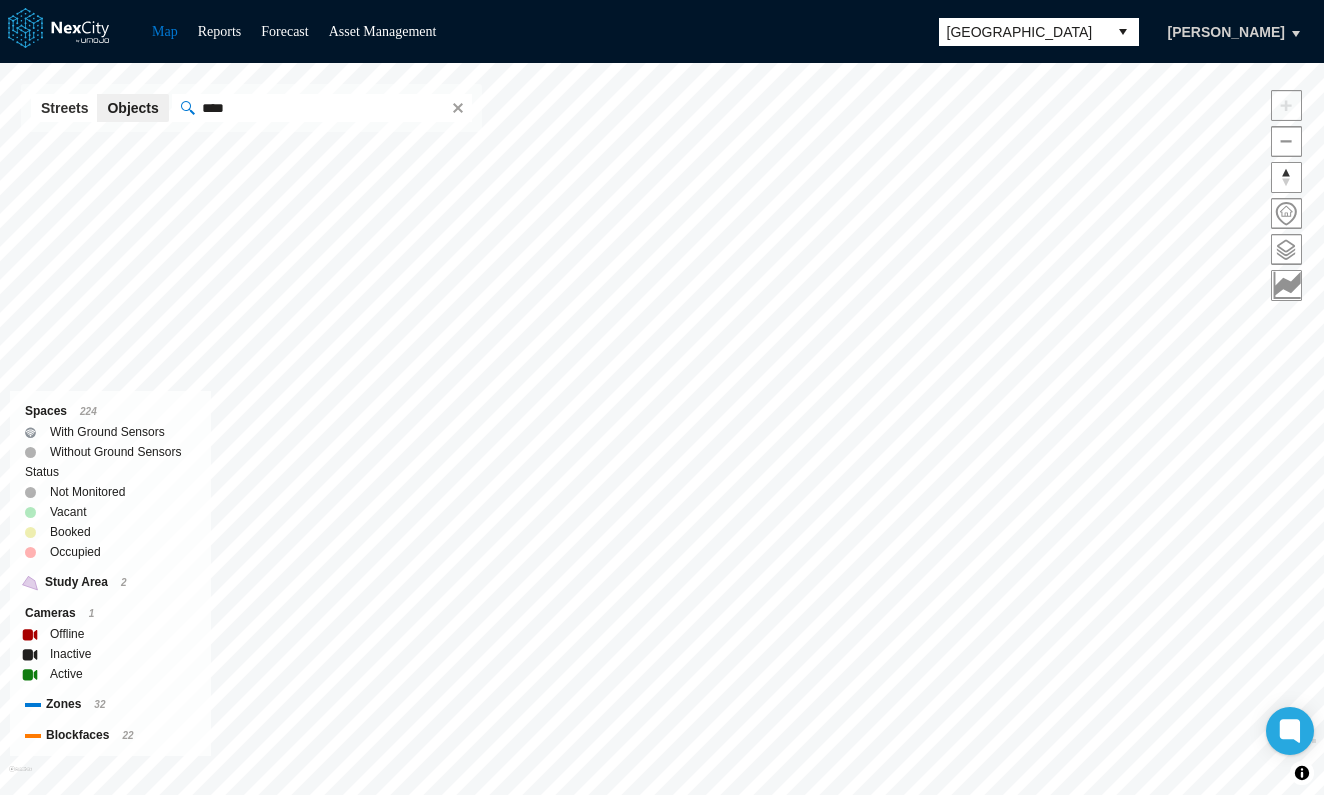 click on "****" at bounding box center [319, 108] 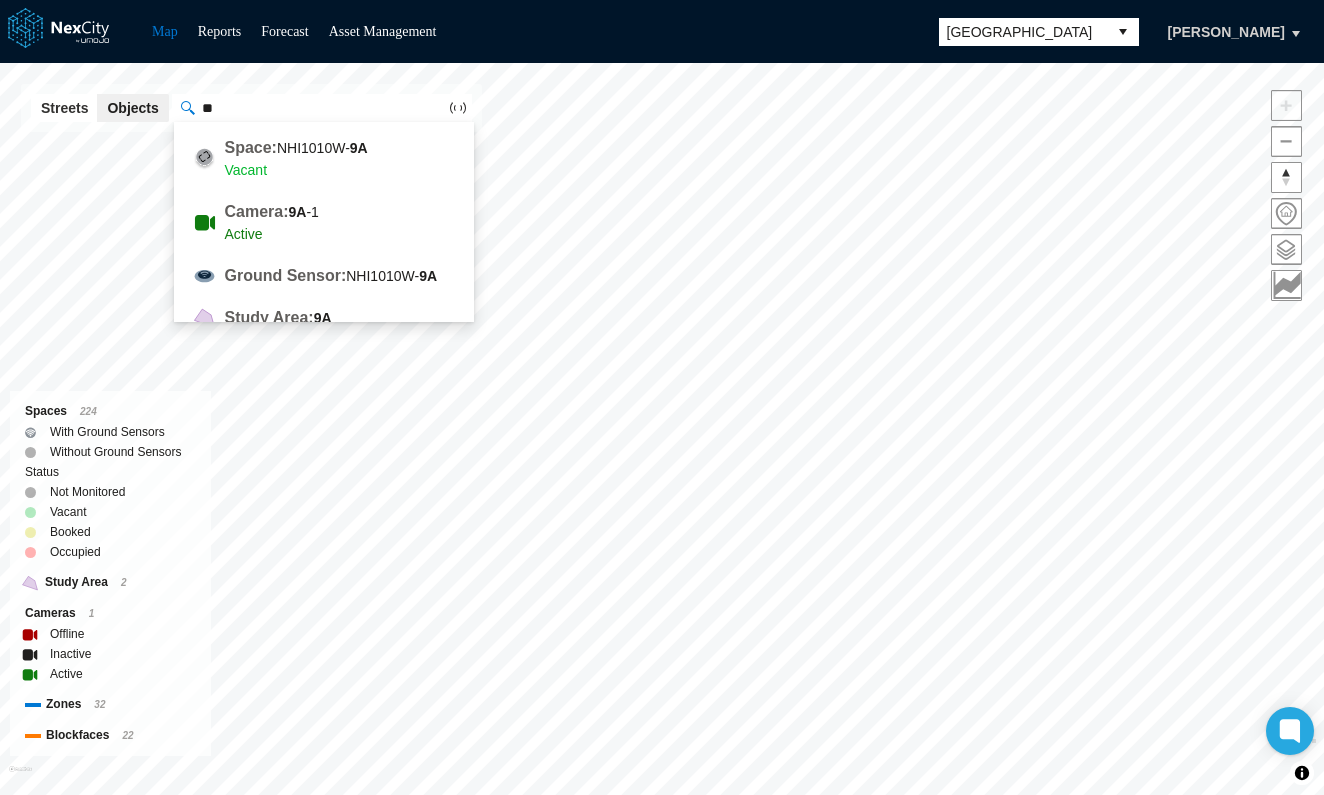 type on "*" 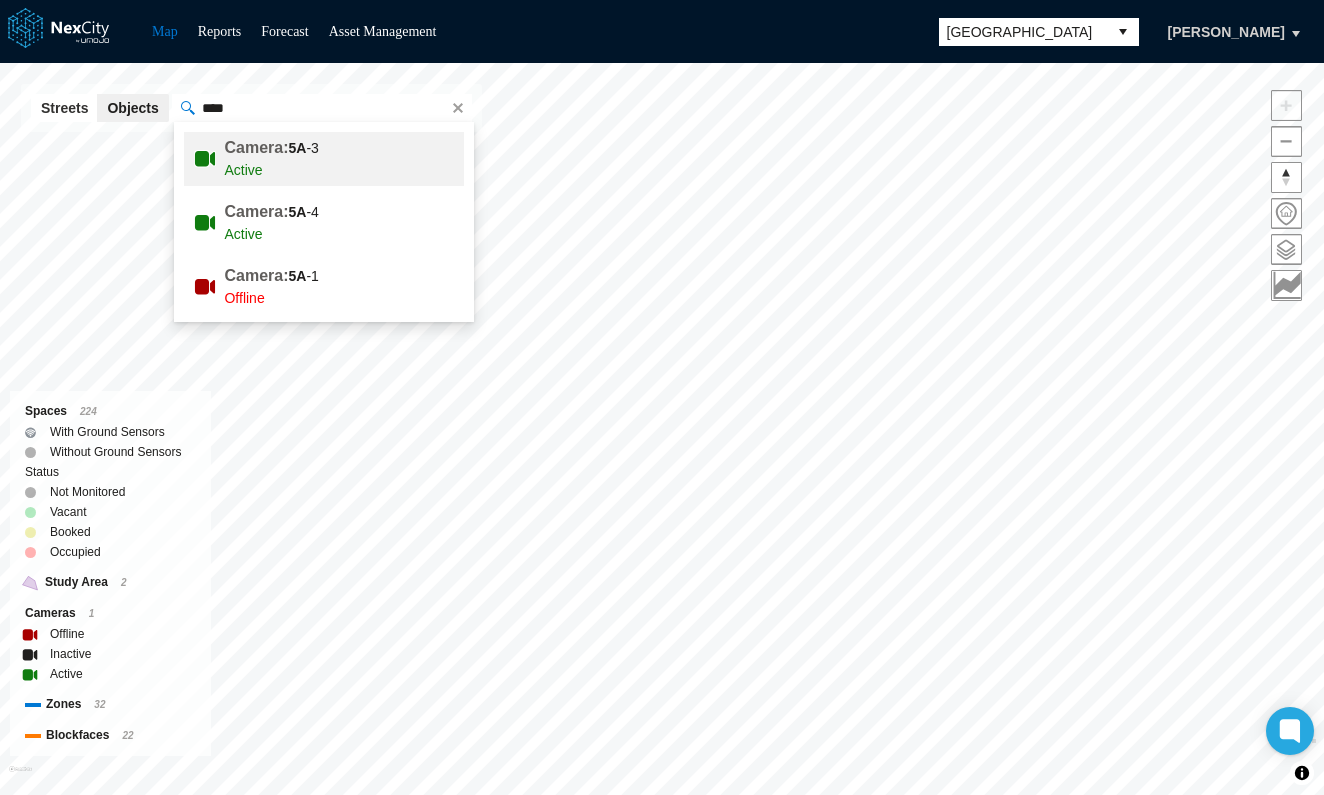 click on "Camera:" at bounding box center (256, 147) 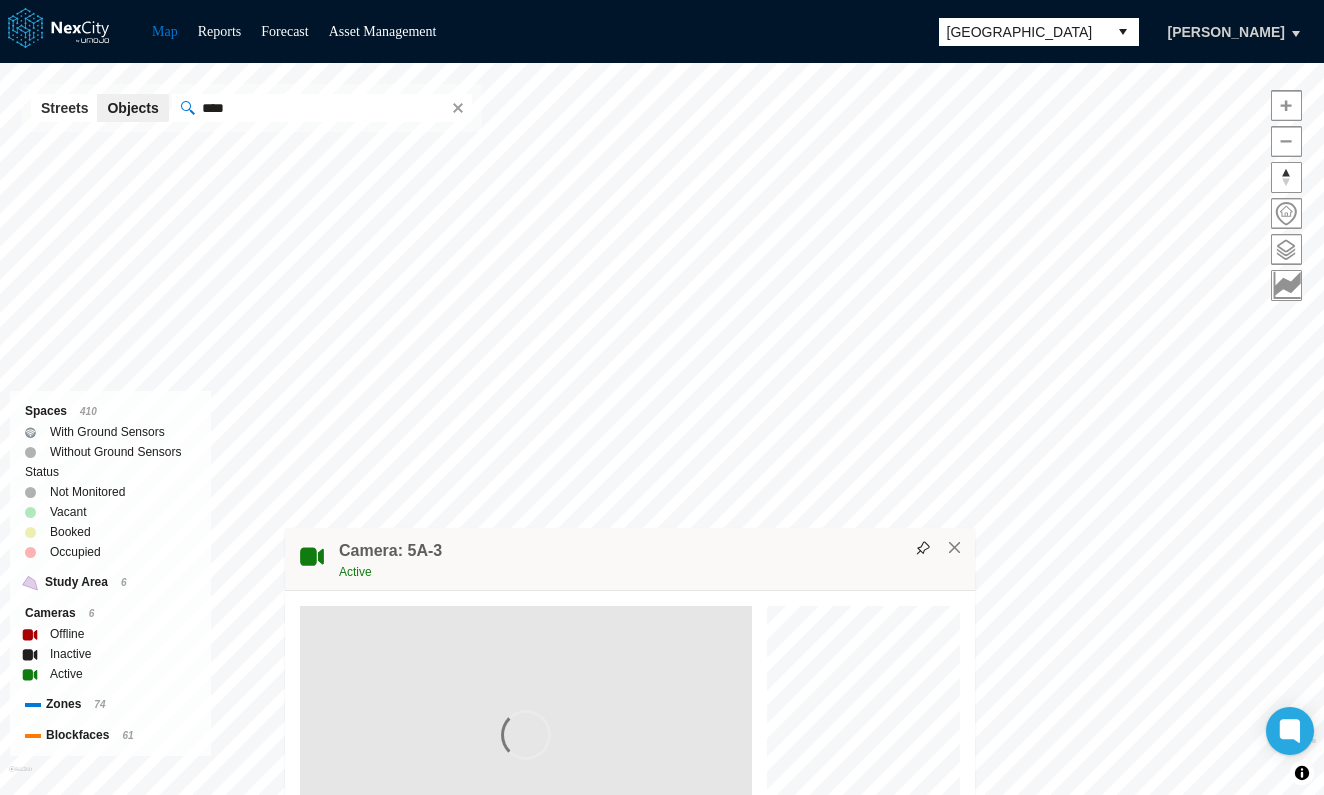 drag, startPoint x: 833, startPoint y: 108, endPoint x: 800, endPoint y: 561, distance: 454.2004 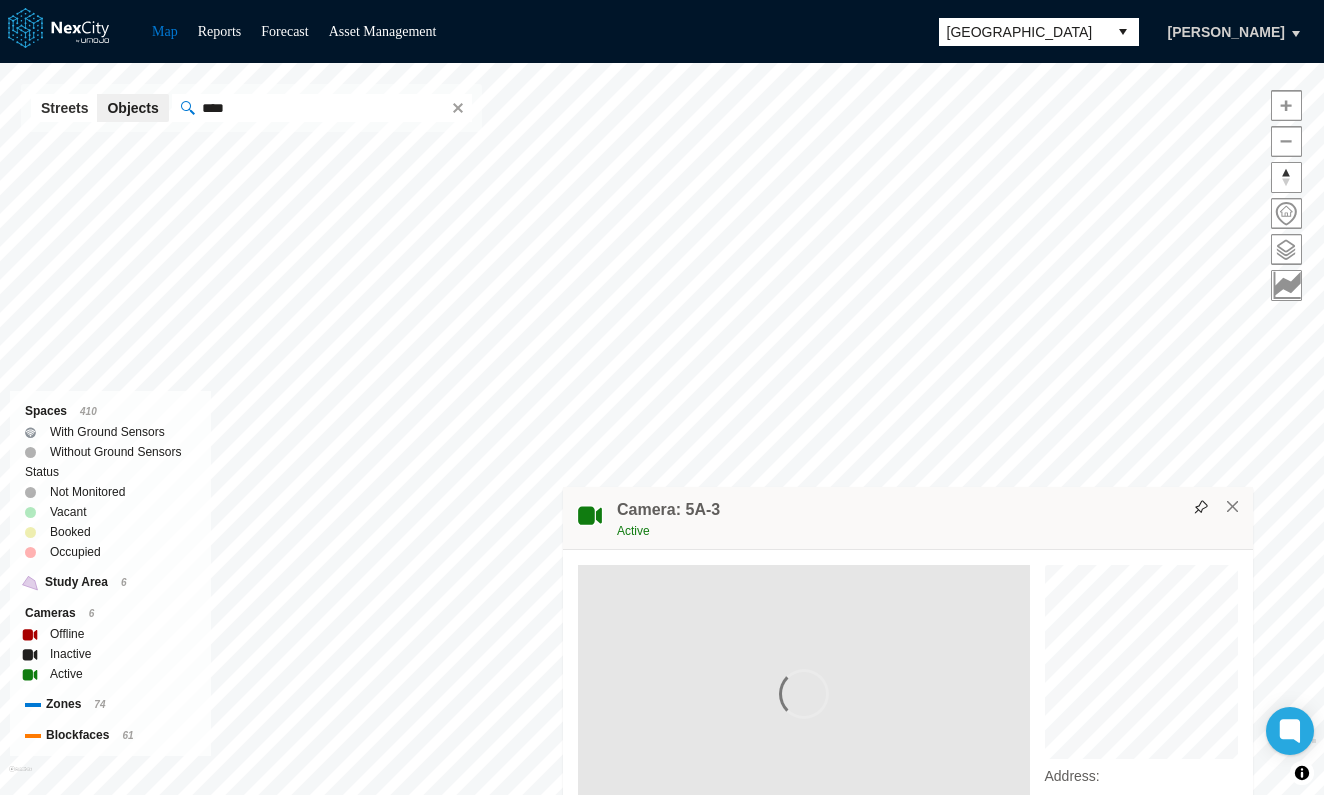 drag, startPoint x: 772, startPoint y: 377, endPoint x: 1033, endPoint y: 502, distance: 289.389 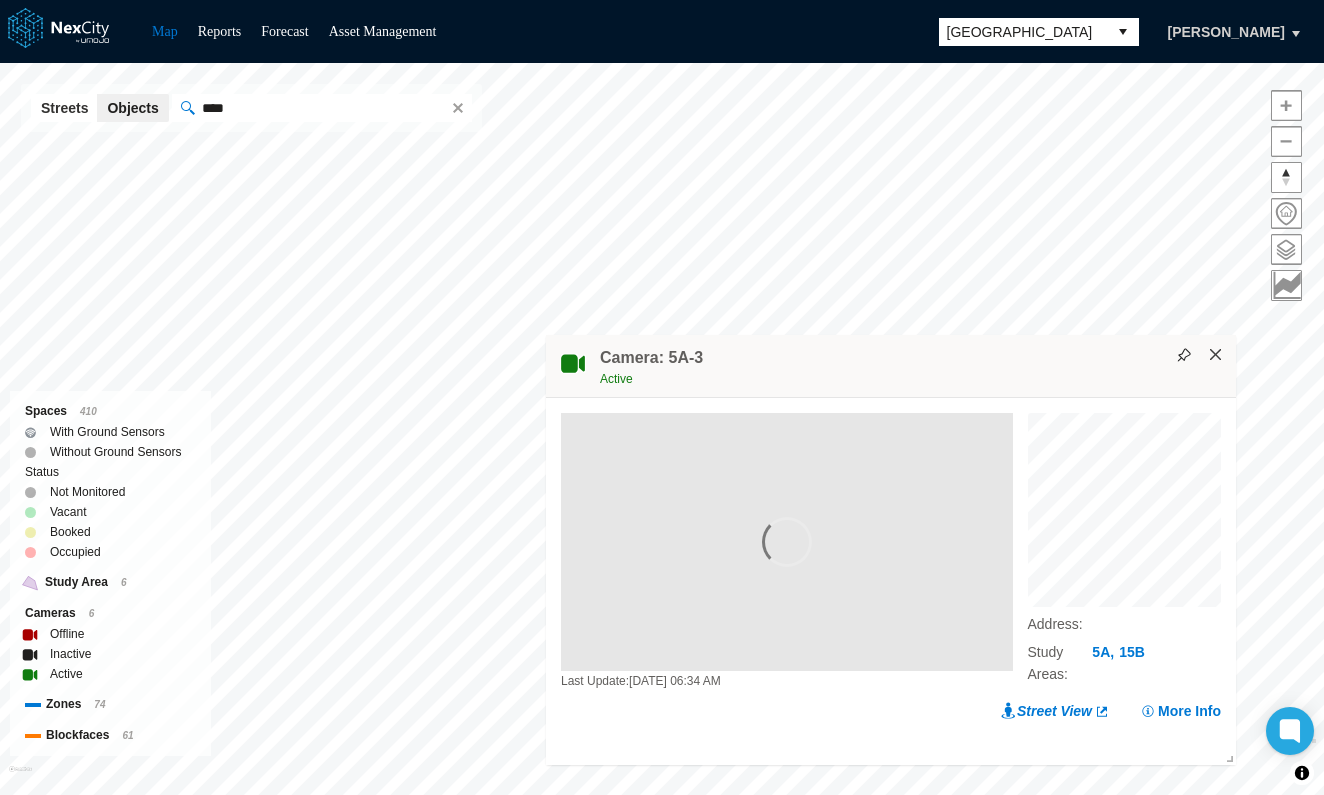 click on "×" at bounding box center [1216, 355] 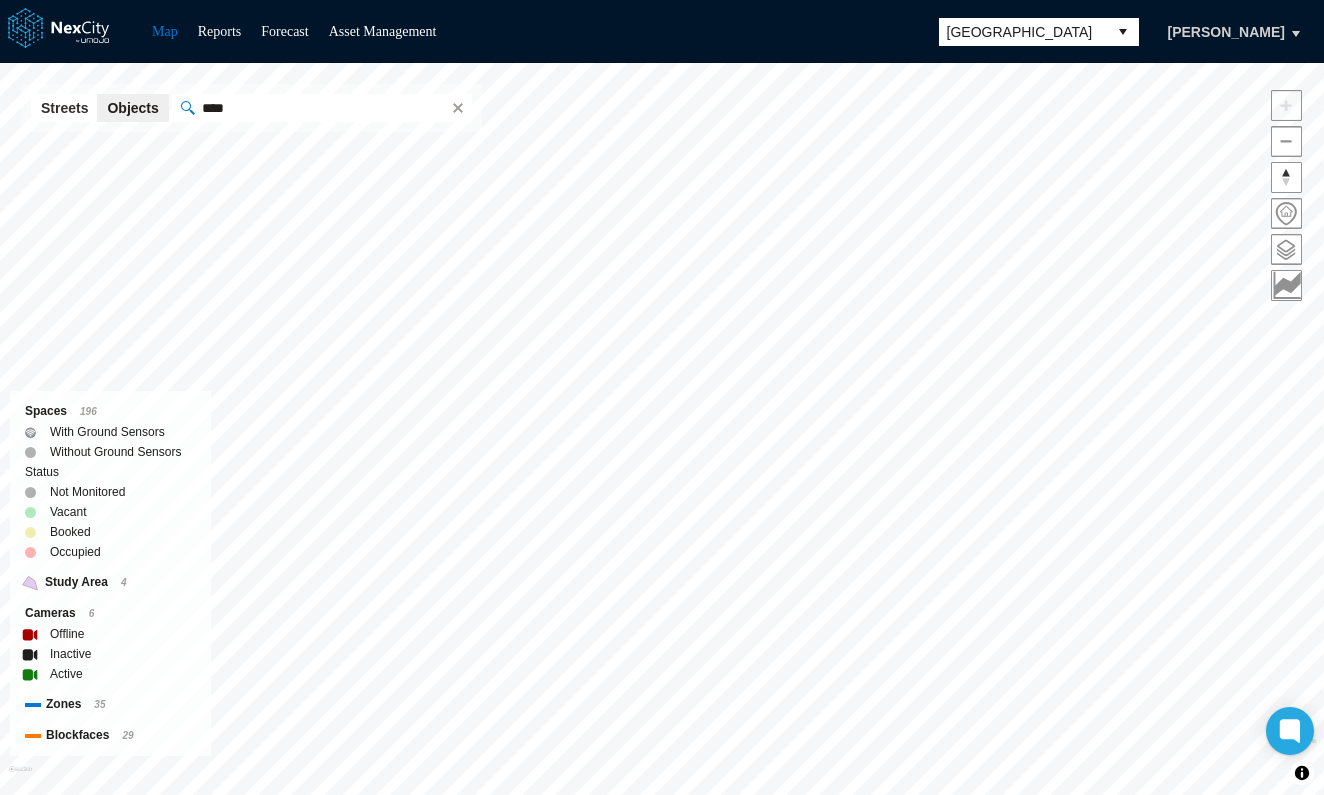 click on "****" at bounding box center [319, 108] 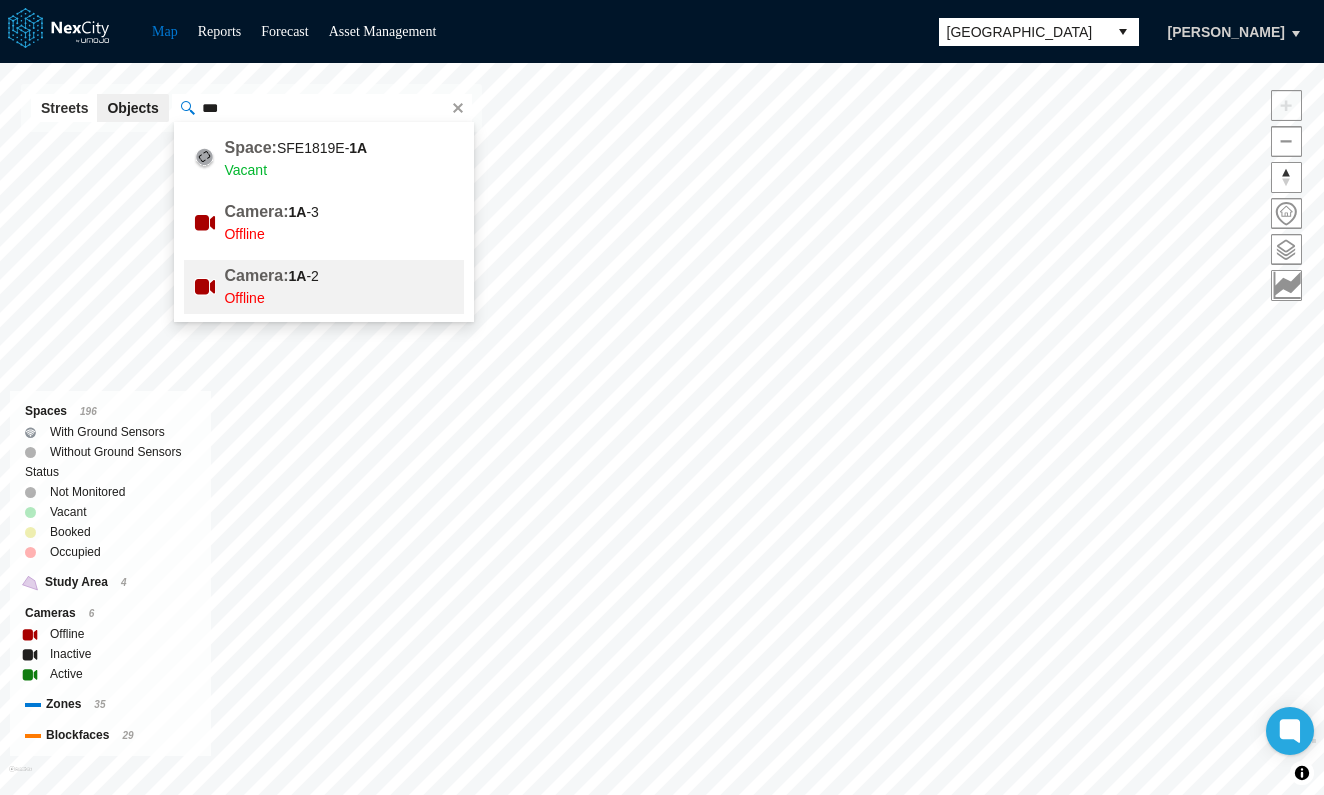 click on "Camera:" at bounding box center (256, 275) 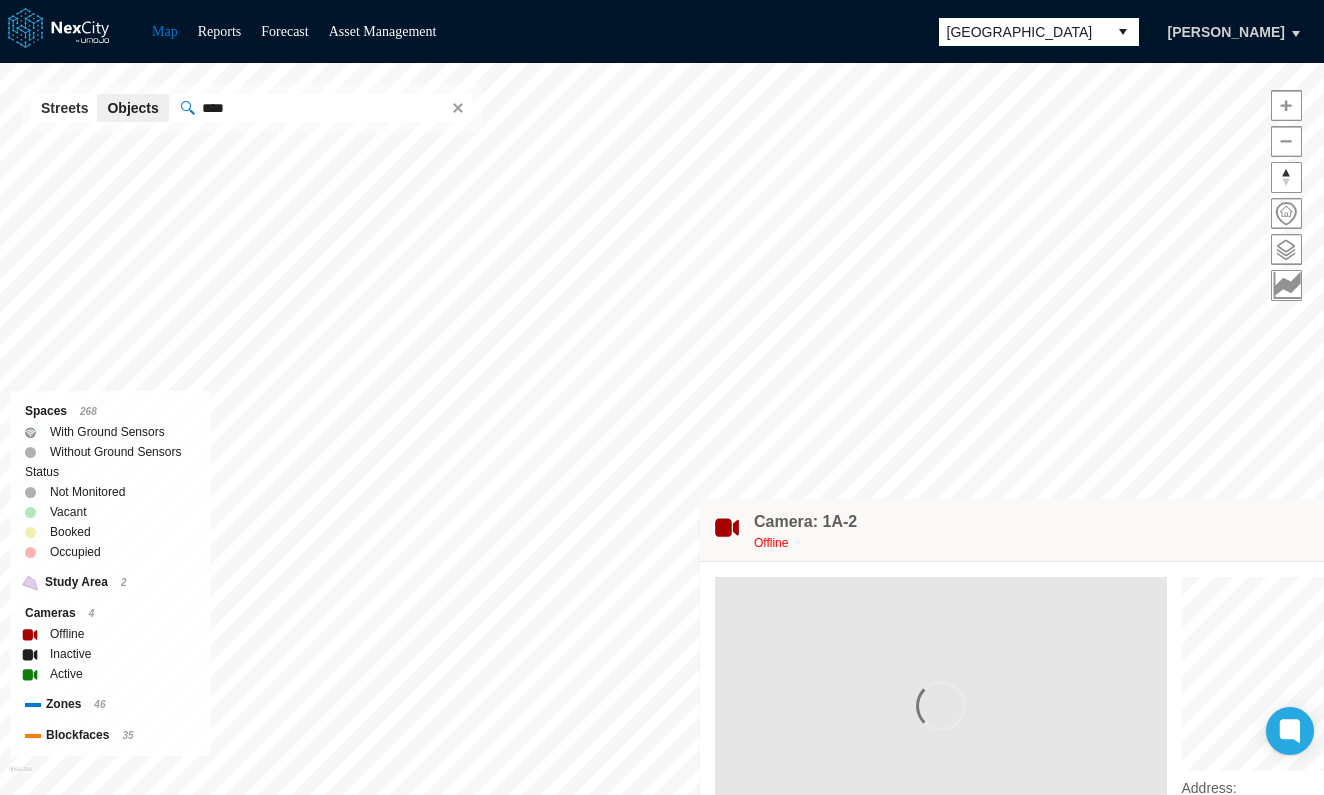drag, startPoint x: 714, startPoint y: 92, endPoint x: 1096, endPoint y: 516, distance: 570.7013 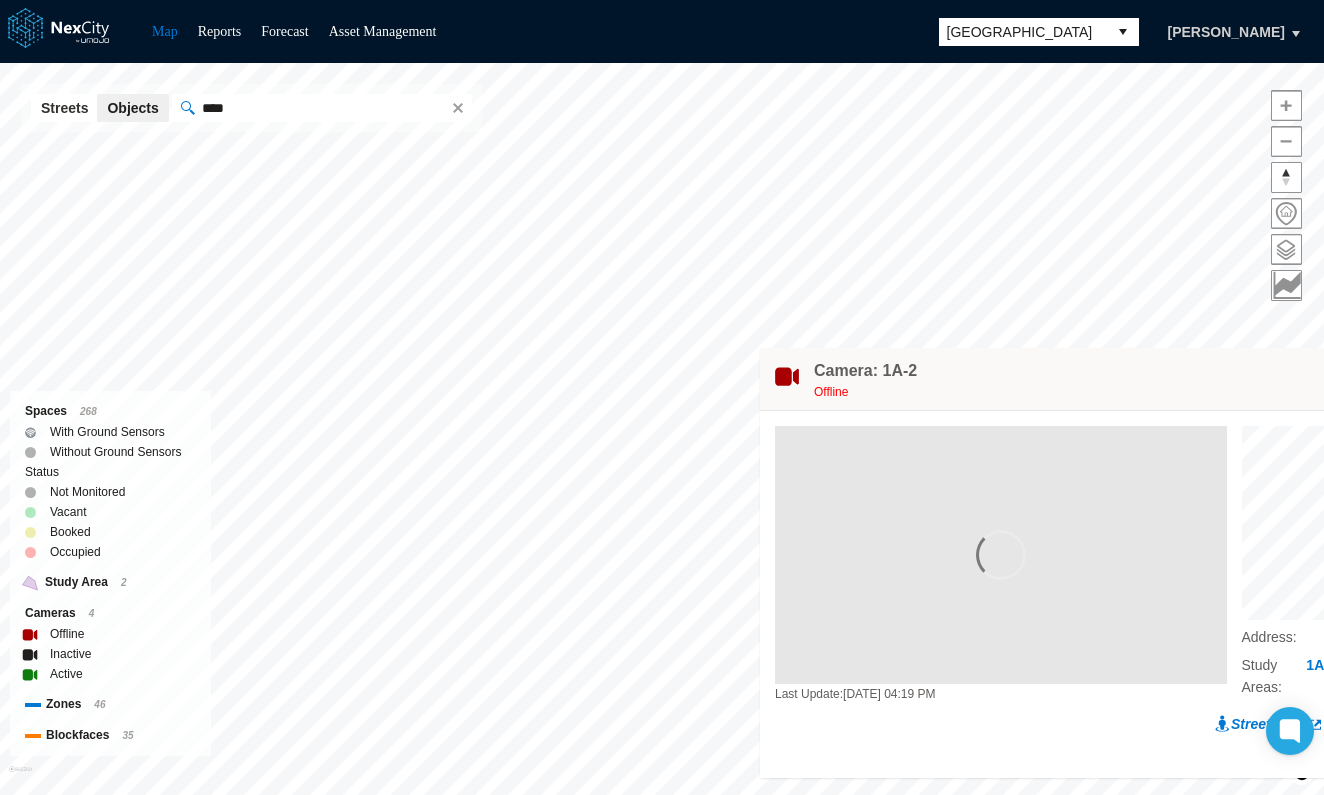 drag, startPoint x: 989, startPoint y: 379, endPoint x: 1136, endPoint y: 365, distance: 147.66516 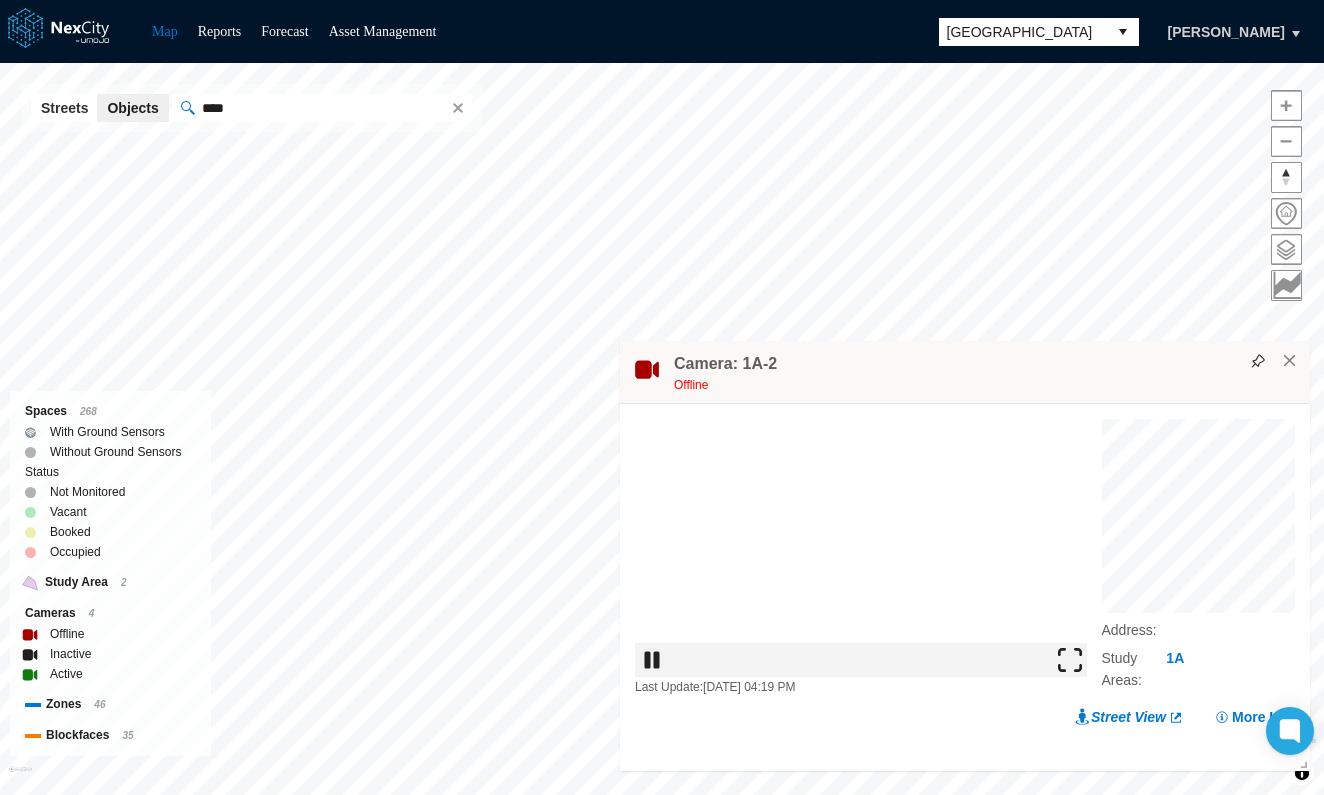 drag, startPoint x: 1075, startPoint y: 363, endPoint x: 834, endPoint y: 363, distance: 241 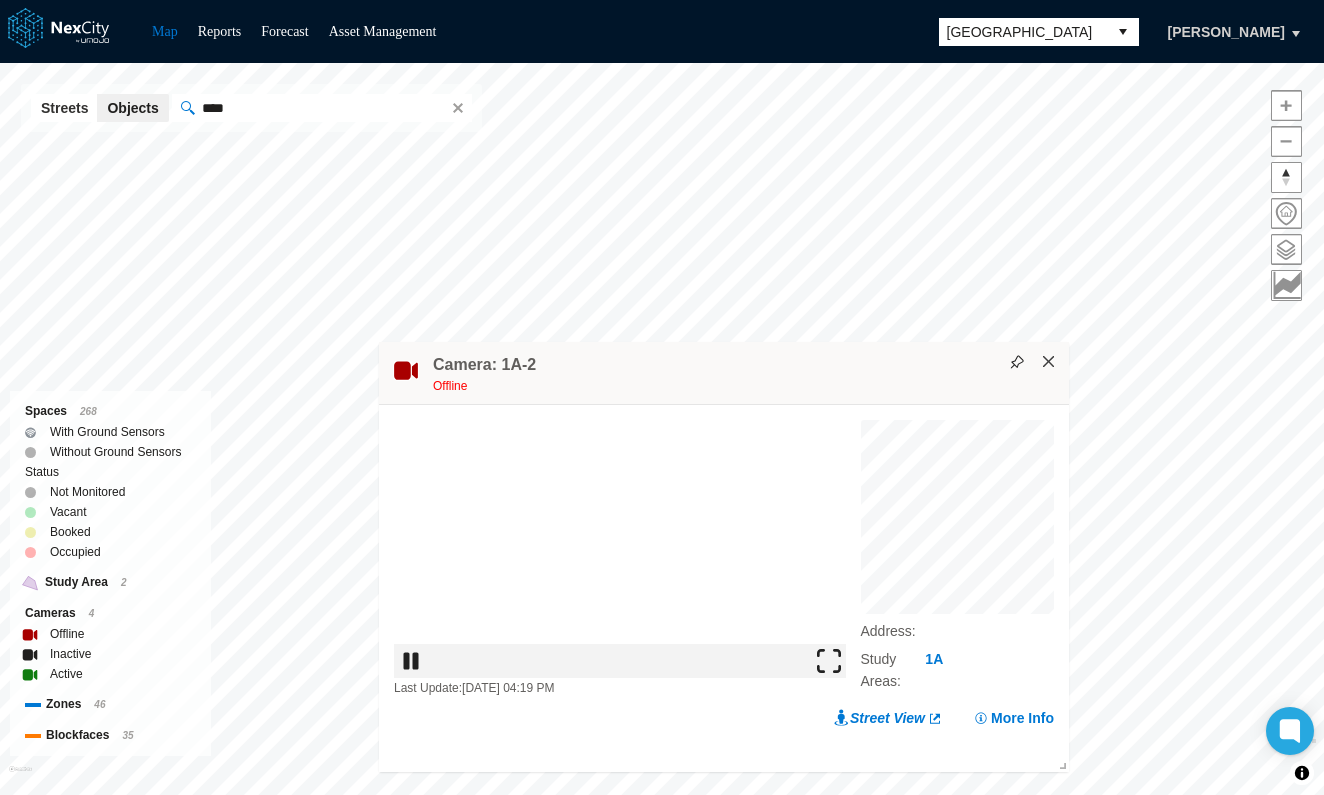click on "×" at bounding box center [1049, 362] 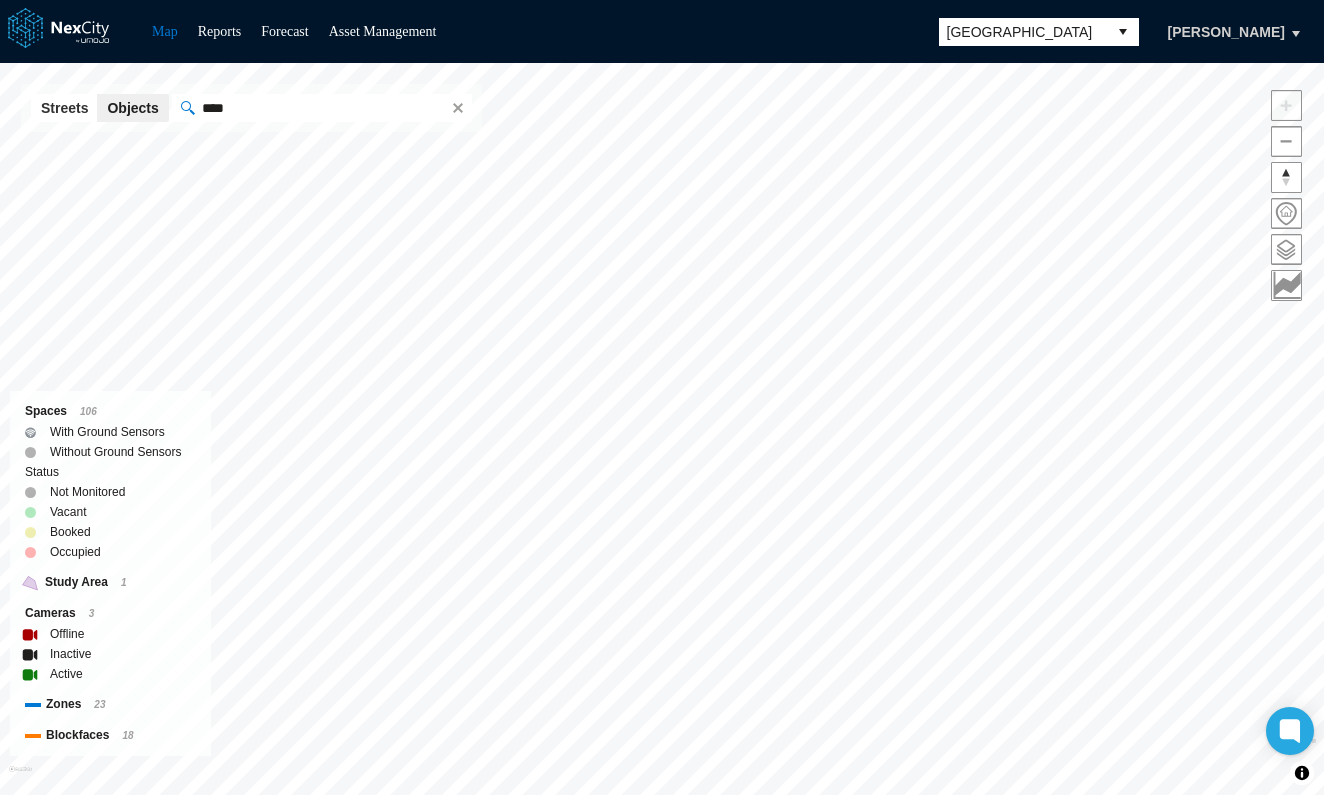 click on "****" at bounding box center (319, 108) 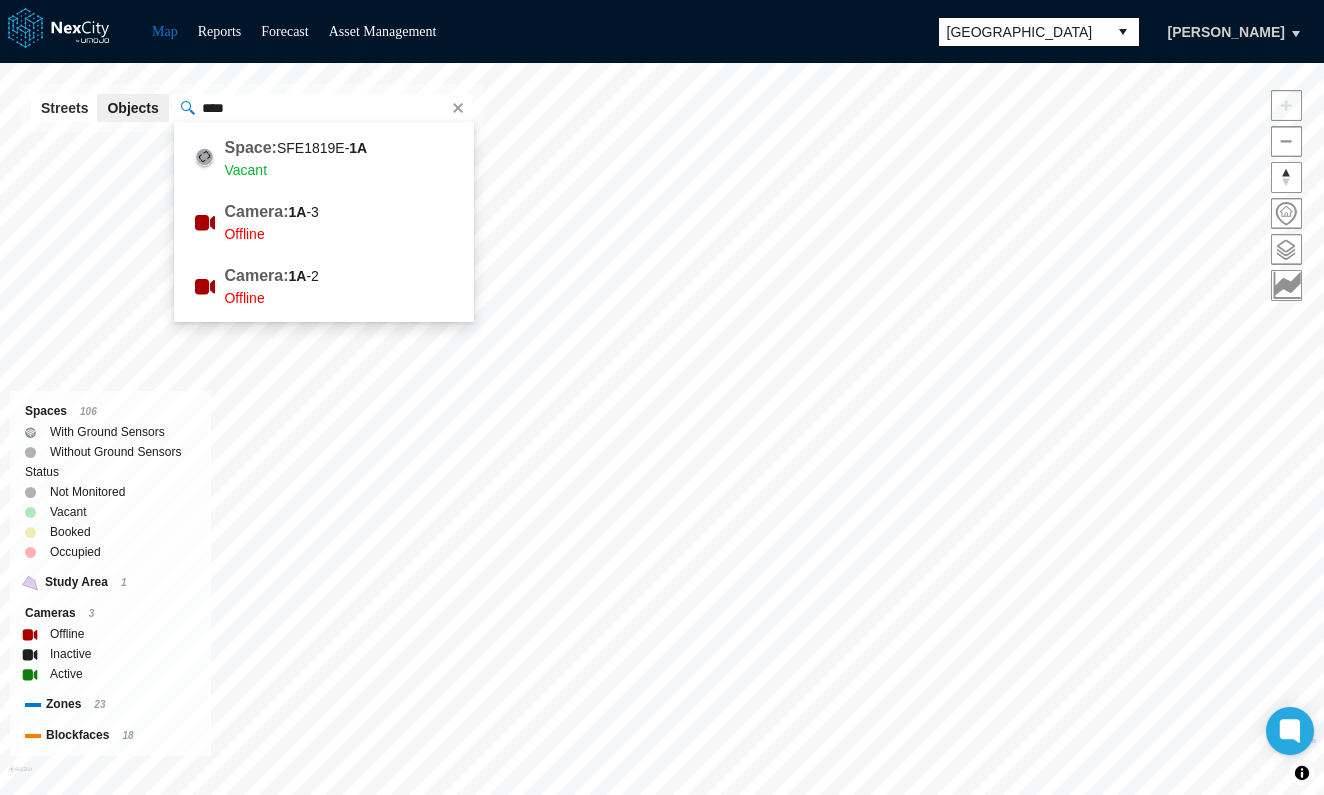 paste on "**********" 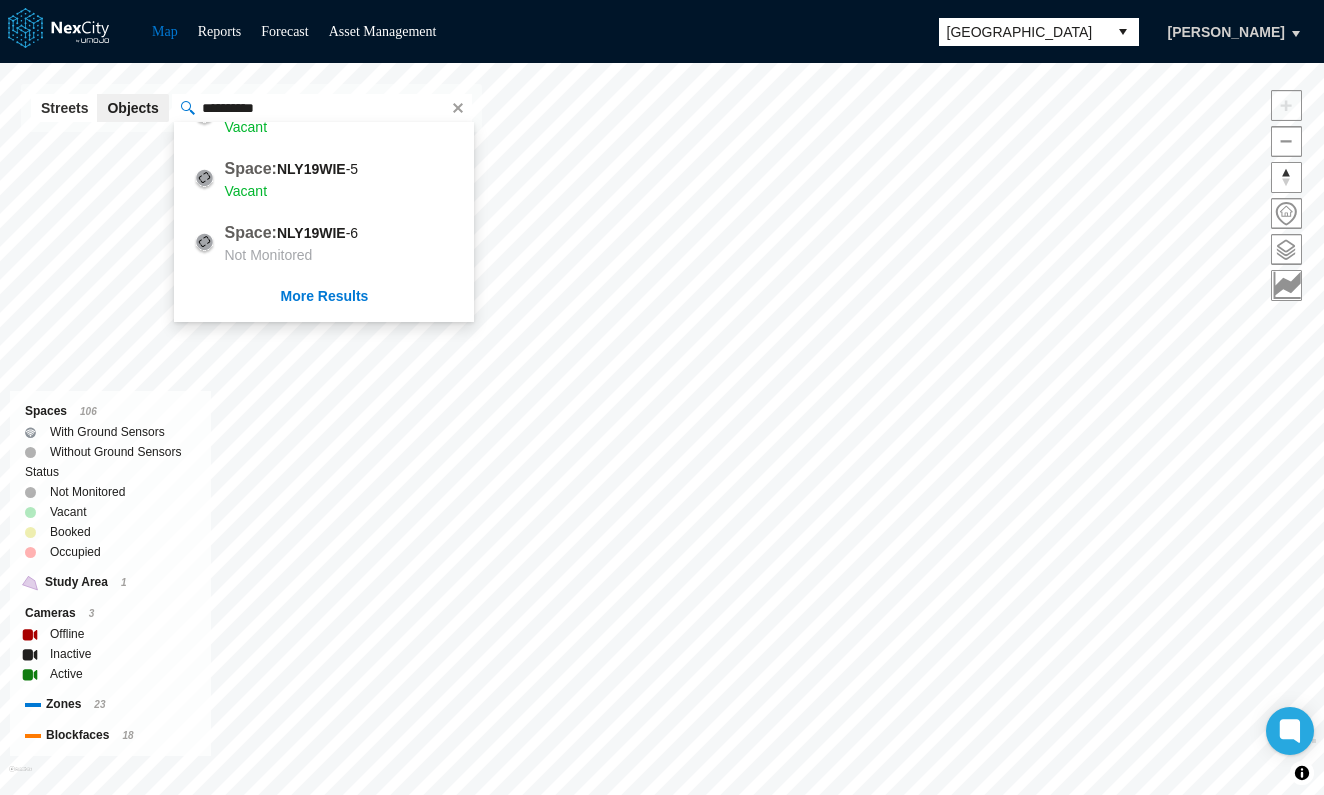 scroll, scrollTop: 176, scrollLeft: 0, axis: vertical 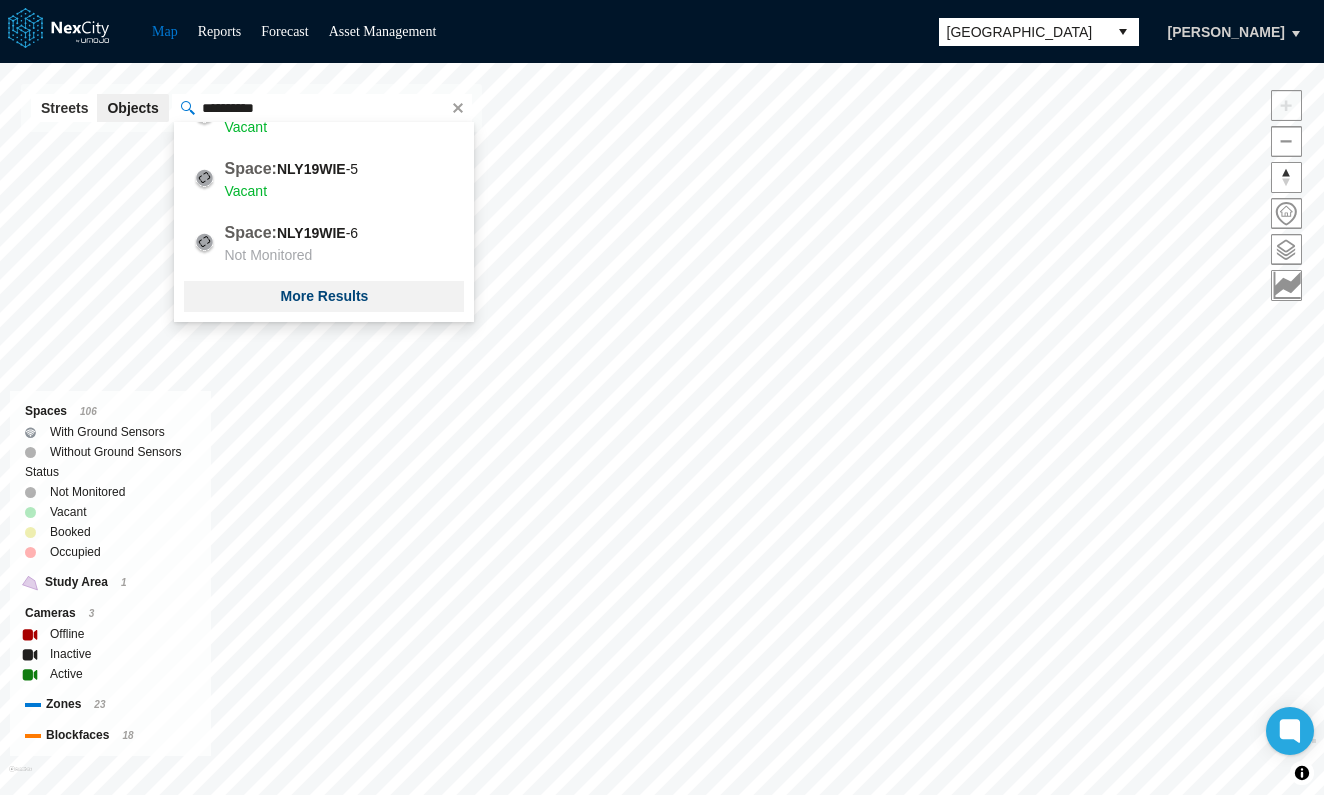 click on "More Results" at bounding box center (325, 296) 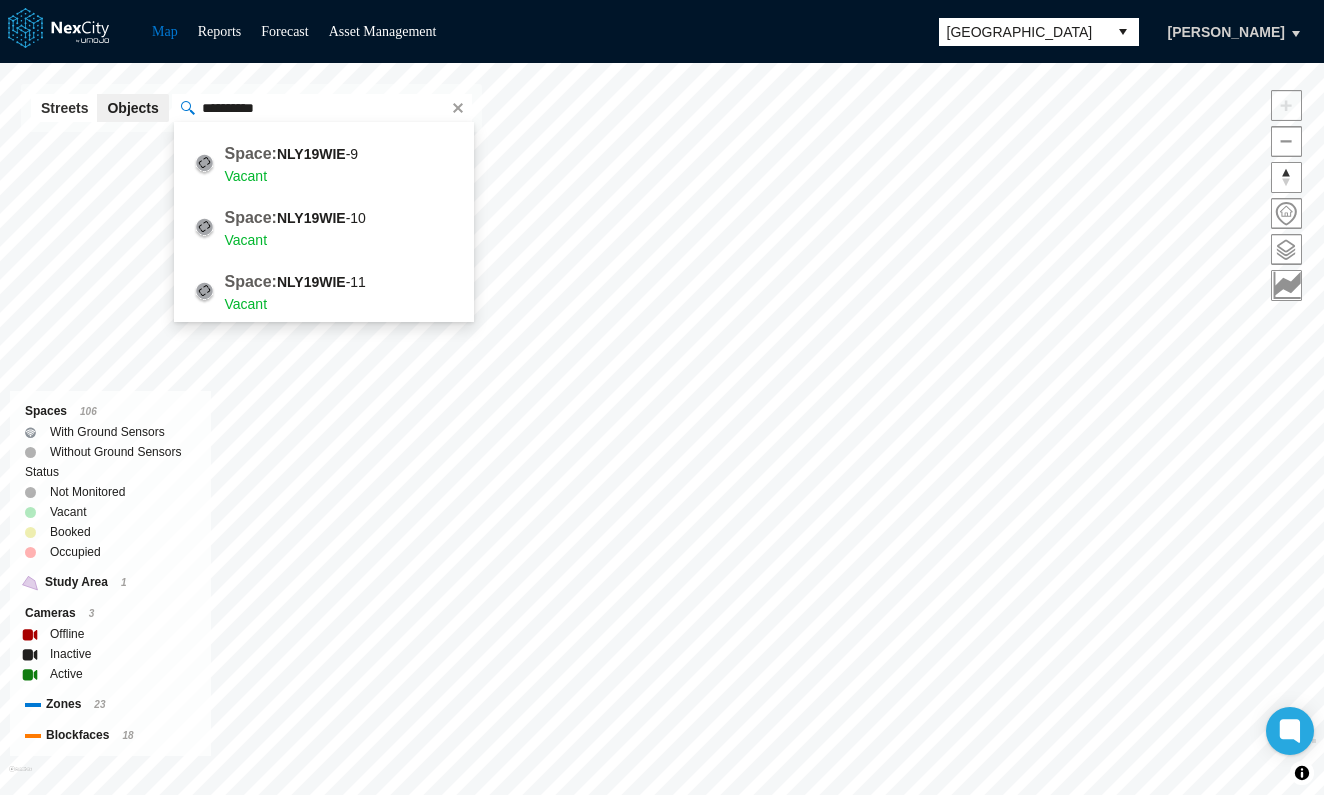scroll, scrollTop: 344, scrollLeft: 0, axis: vertical 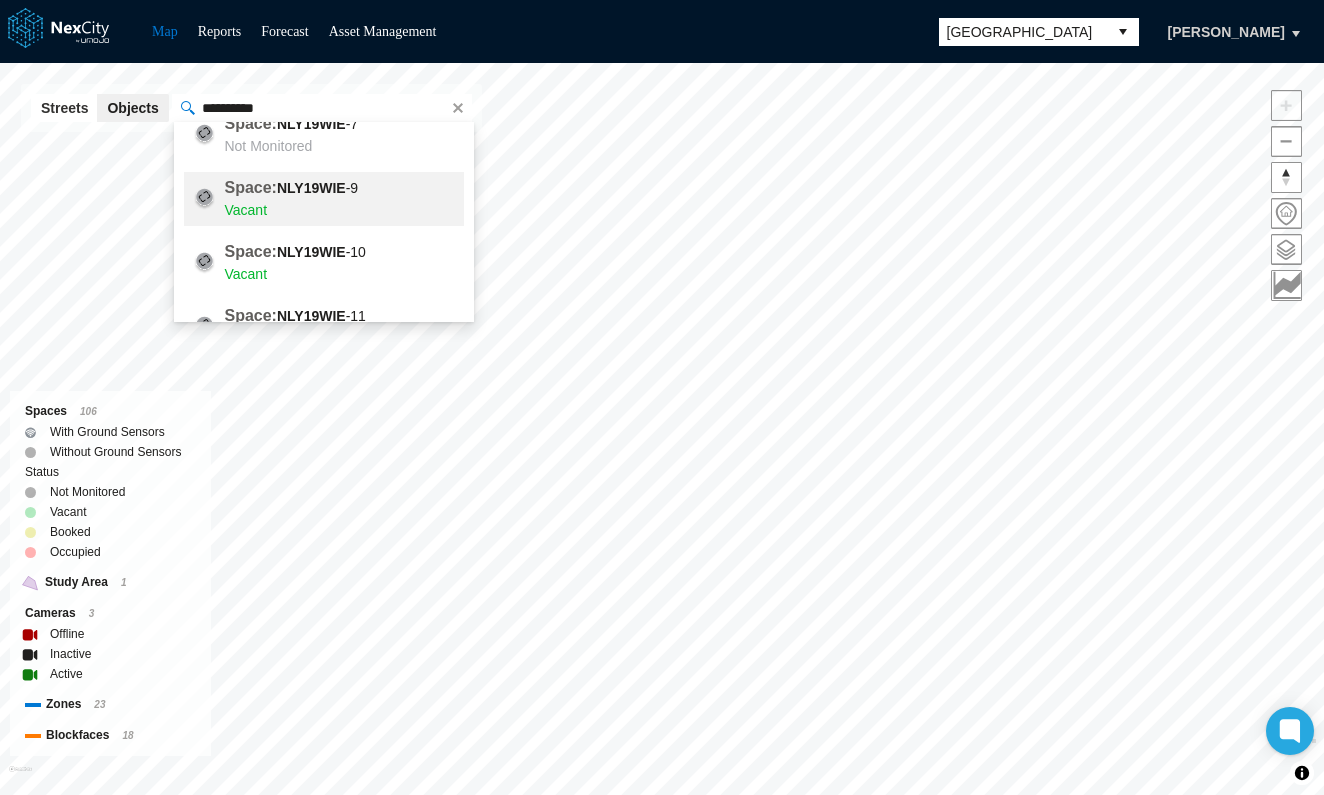 click on "NLY19WIE" at bounding box center [311, 188] 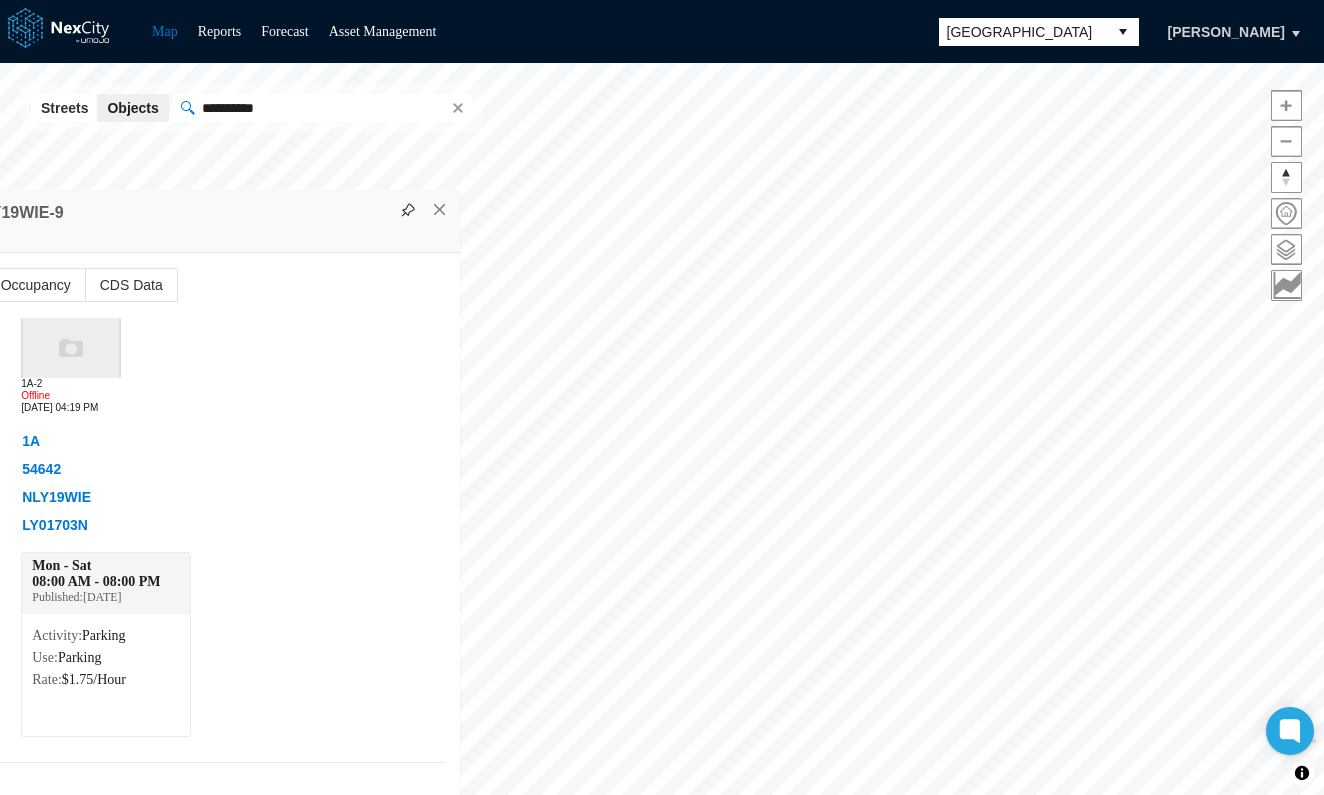 drag, startPoint x: 383, startPoint y: 99, endPoint x: 191, endPoint y: 246, distance: 241.8119 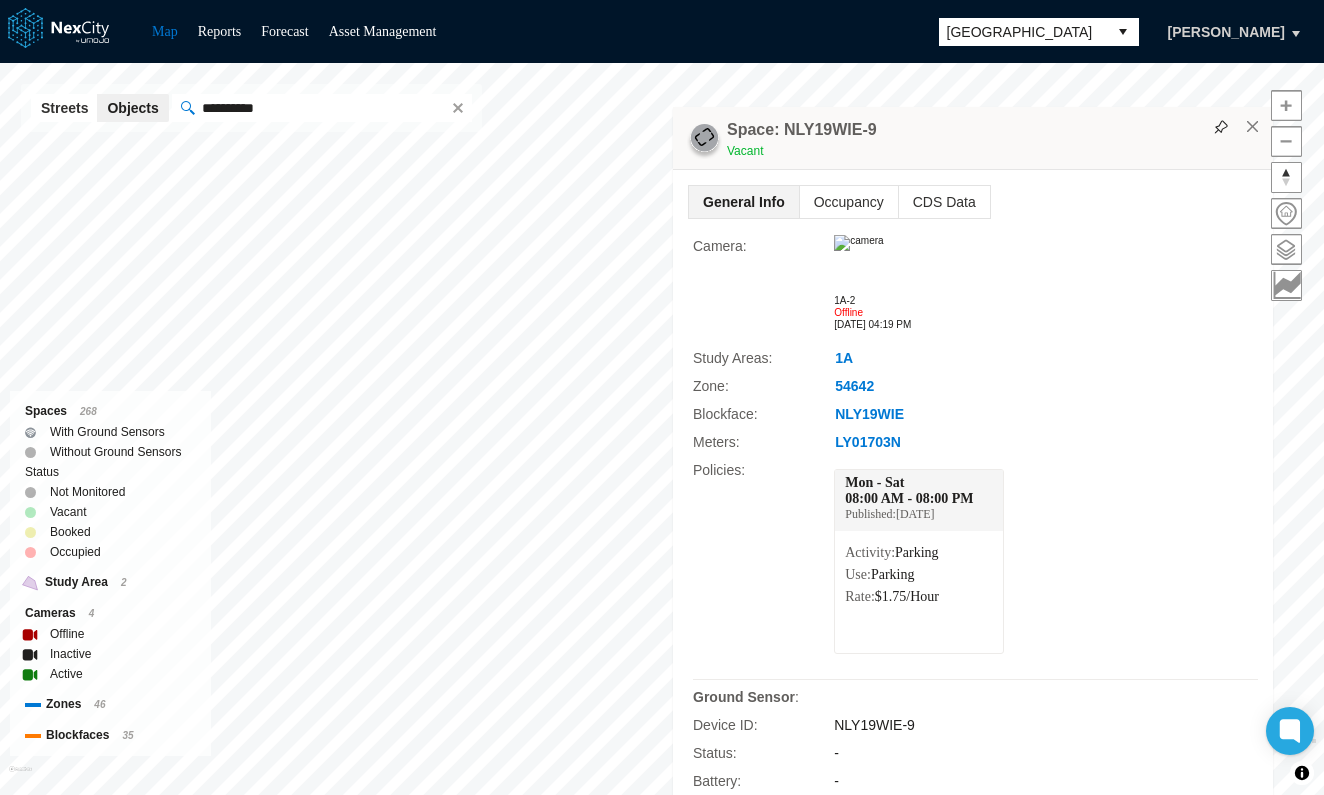 drag, startPoint x: 591, startPoint y: 88, endPoint x: 910, endPoint y: 124, distance: 321.02493 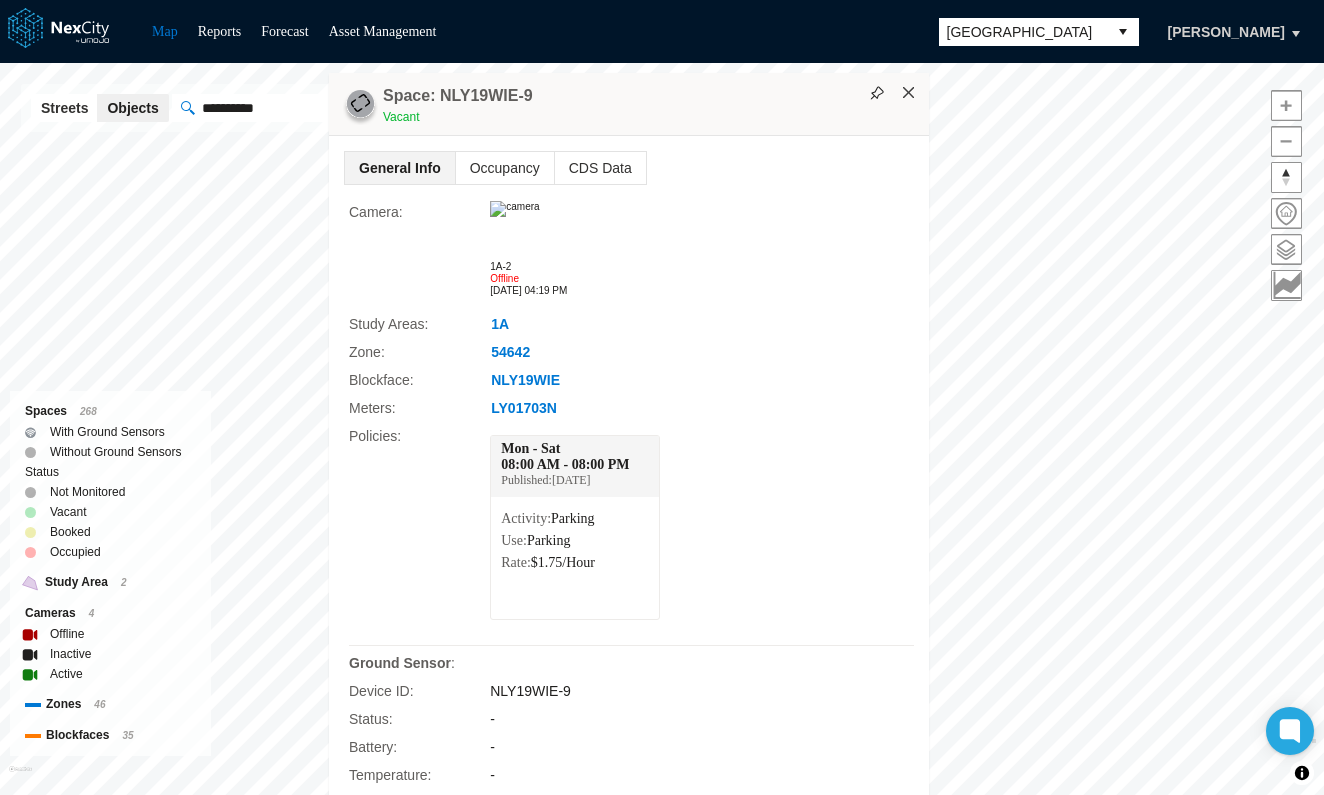 click on "×" at bounding box center [909, 93] 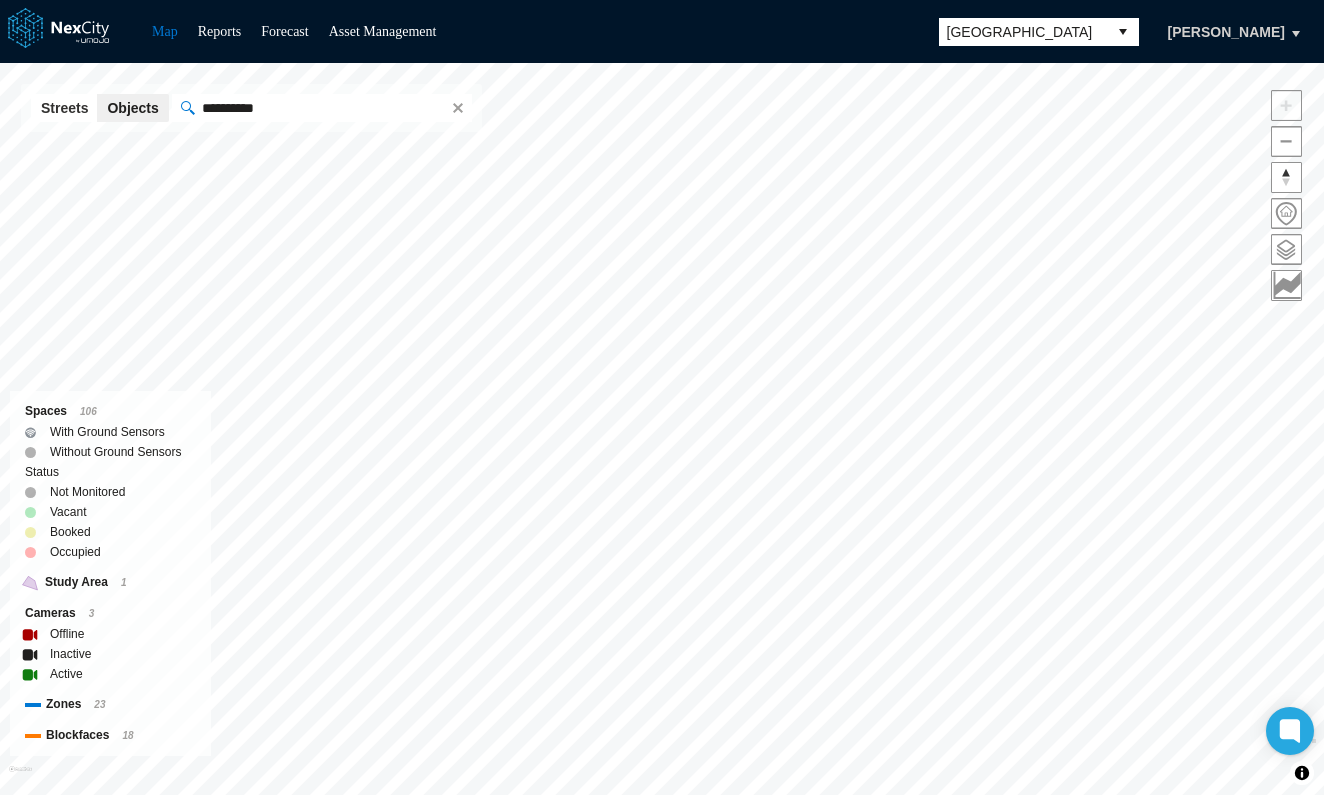 click on "**********" at bounding box center (319, 108) 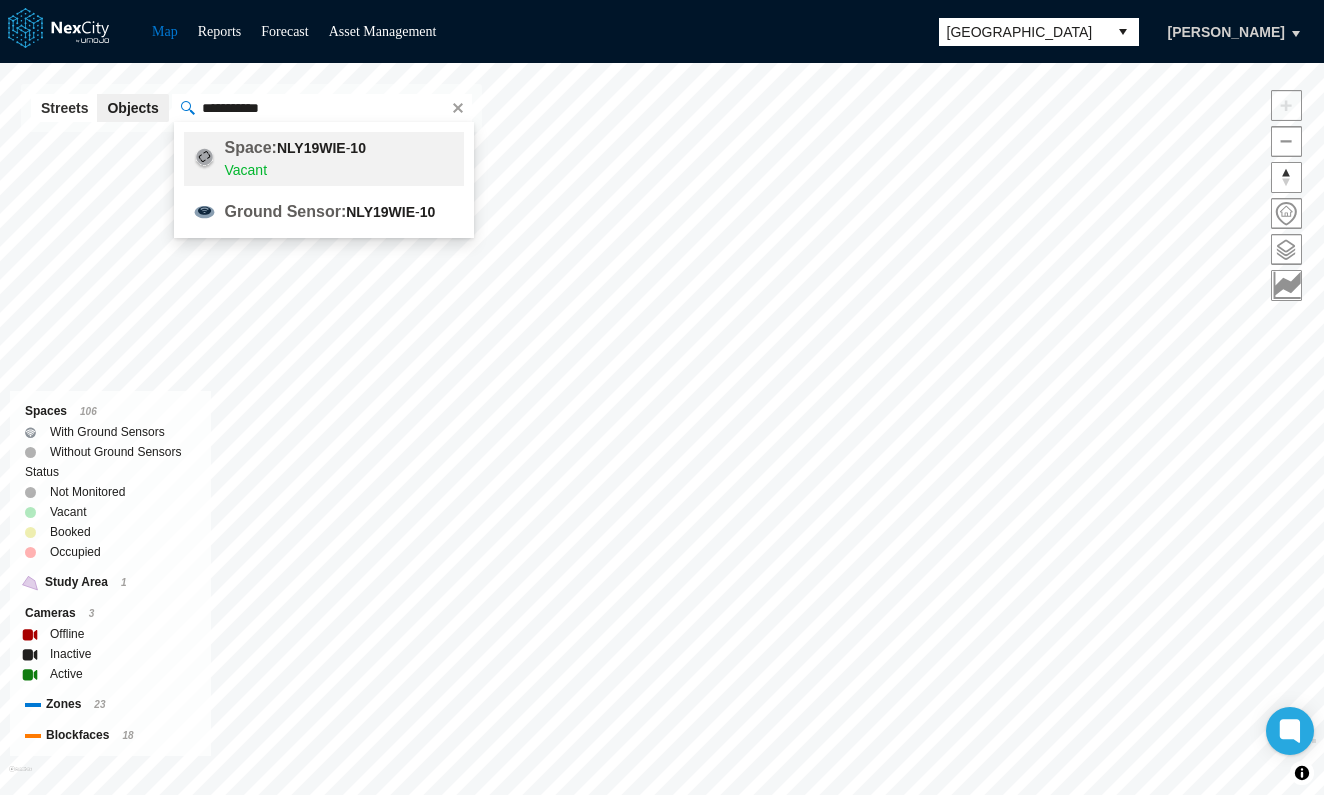 click on "Vacant" at bounding box center (369, 170) 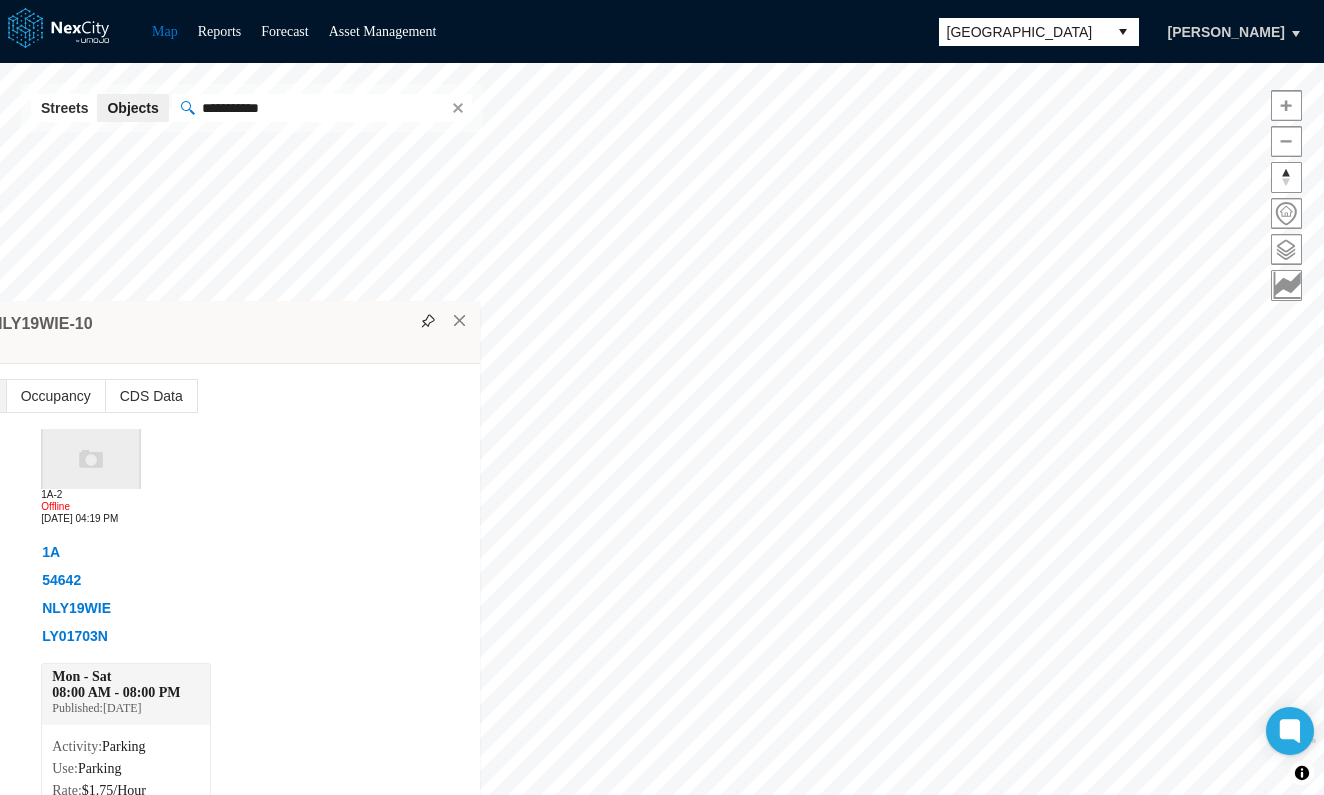 drag, startPoint x: 456, startPoint y: 96, endPoint x: 294, endPoint y: 334, distance: 287.90277 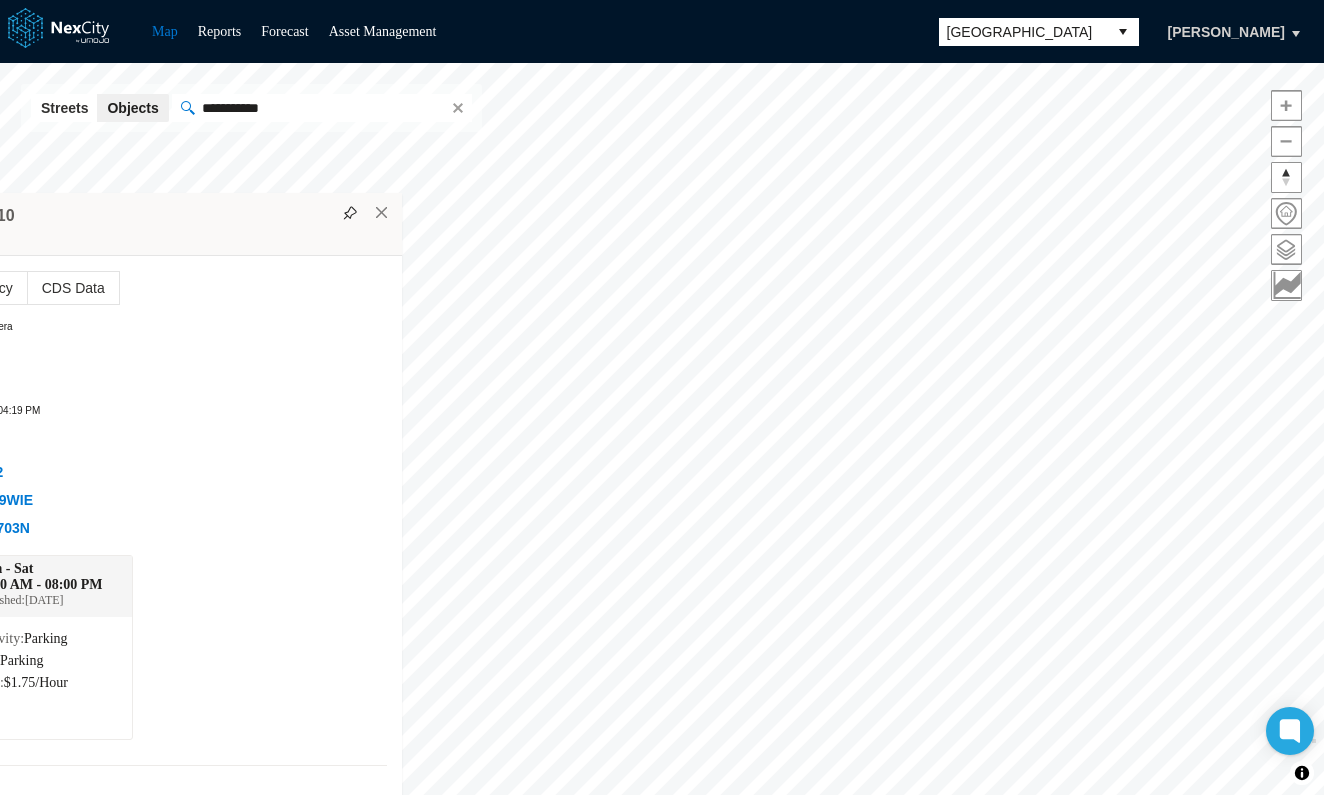 drag, startPoint x: 673, startPoint y: 75, endPoint x: 147, endPoint y: 206, distance: 542.0673 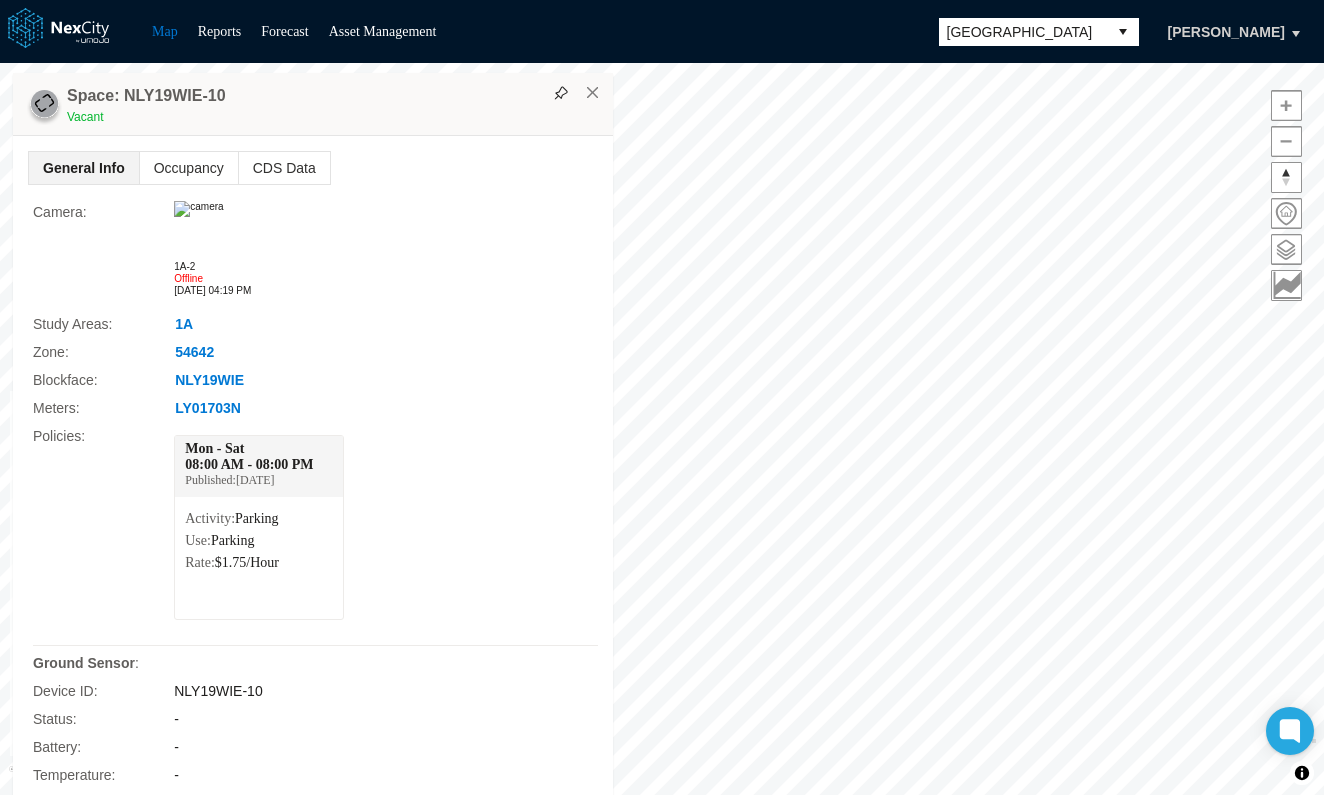 scroll, scrollTop: 0, scrollLeft: 0, axis: both 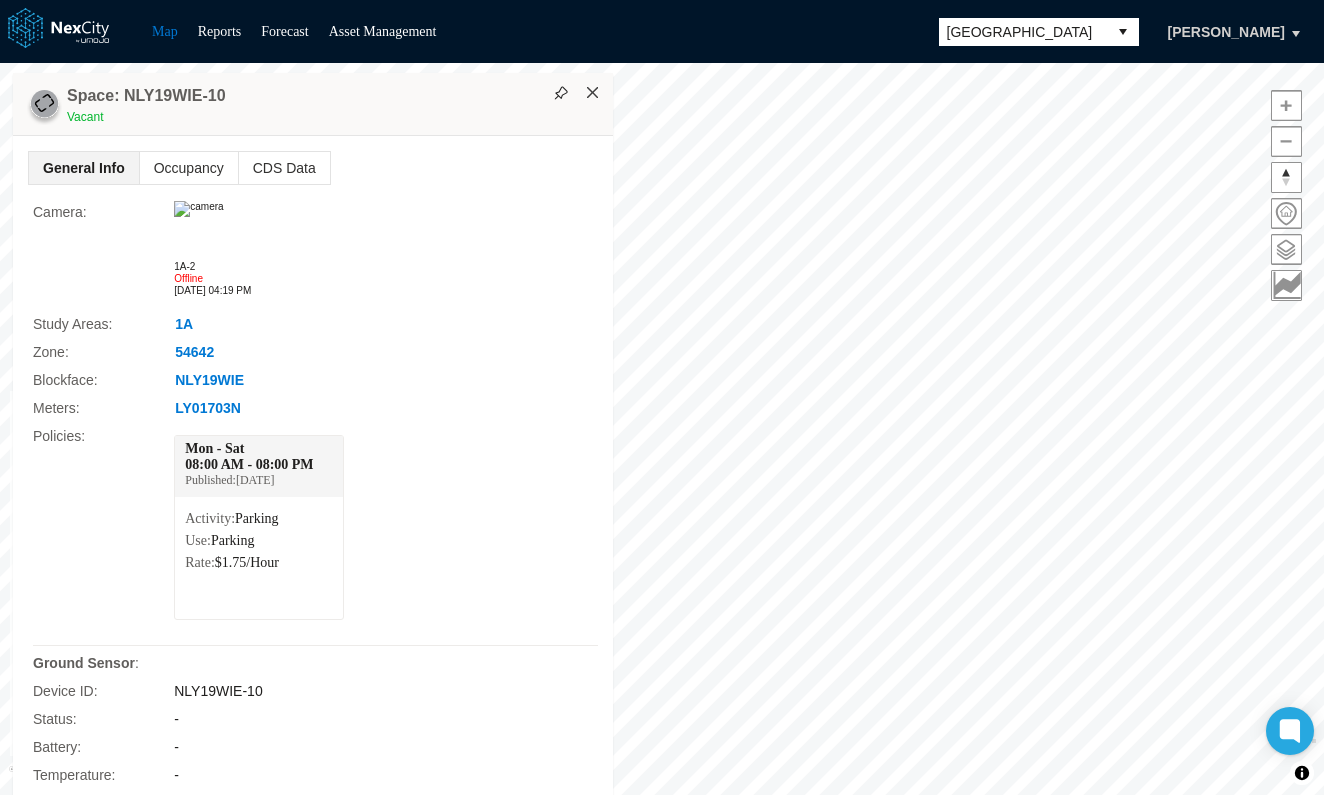 click on "×" at bounding box center [593, 93] 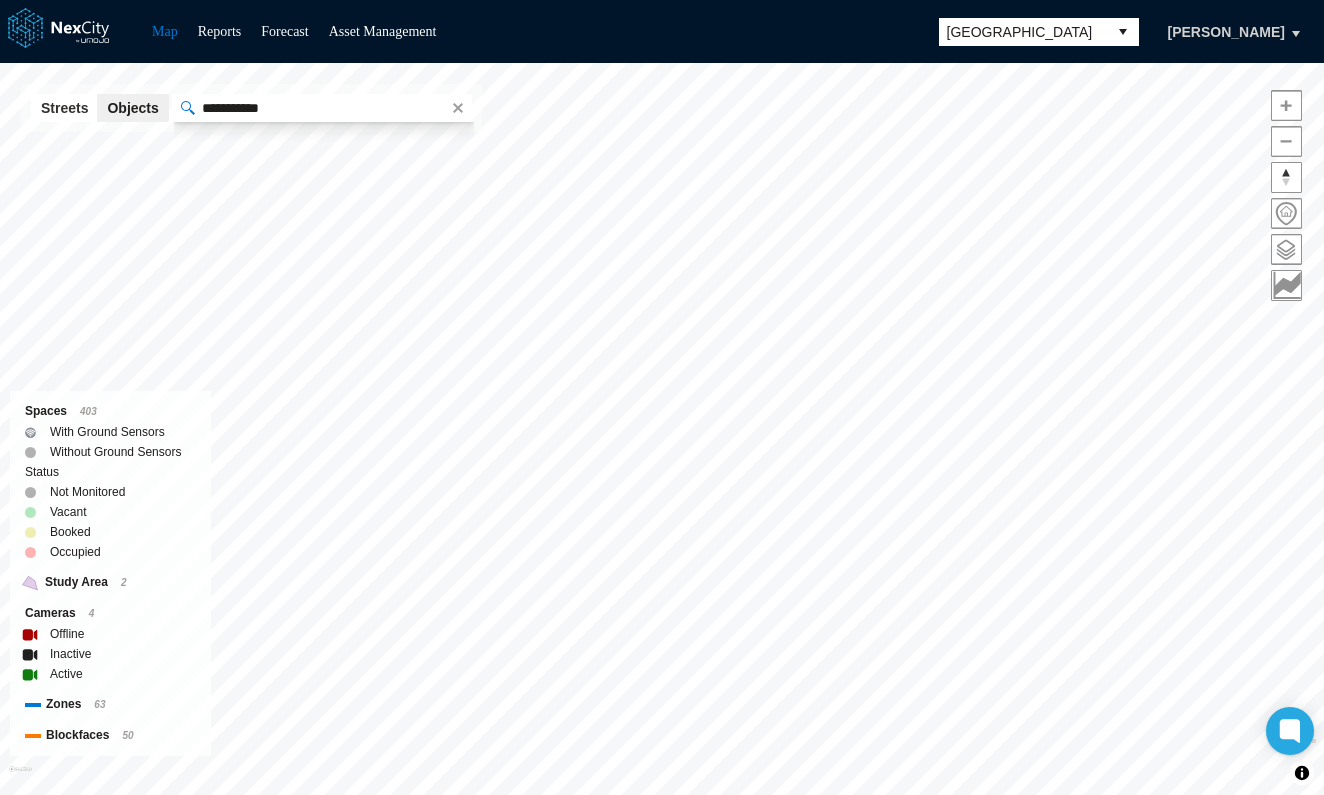 click on "**********" at bounding box center [319, 108] 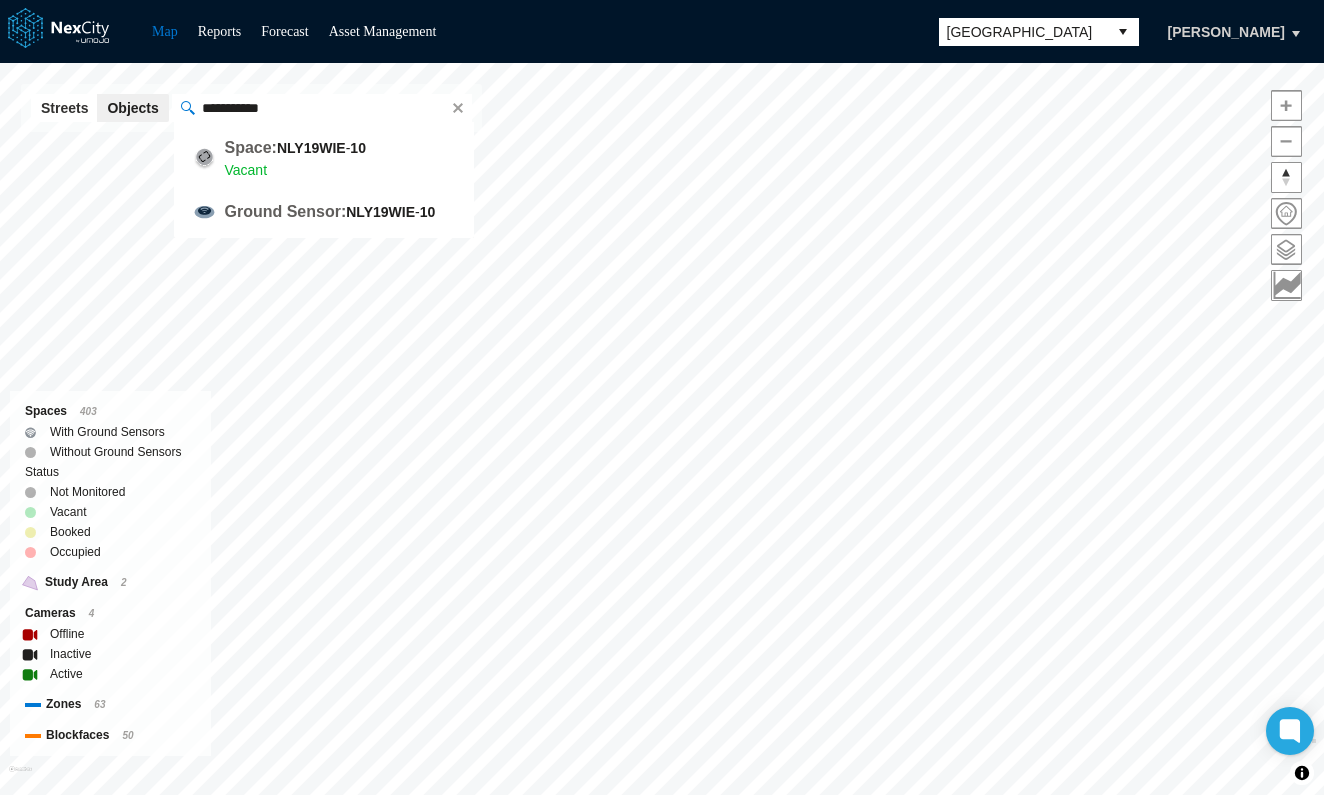 click on "**********" at bounding box center [319, 108] 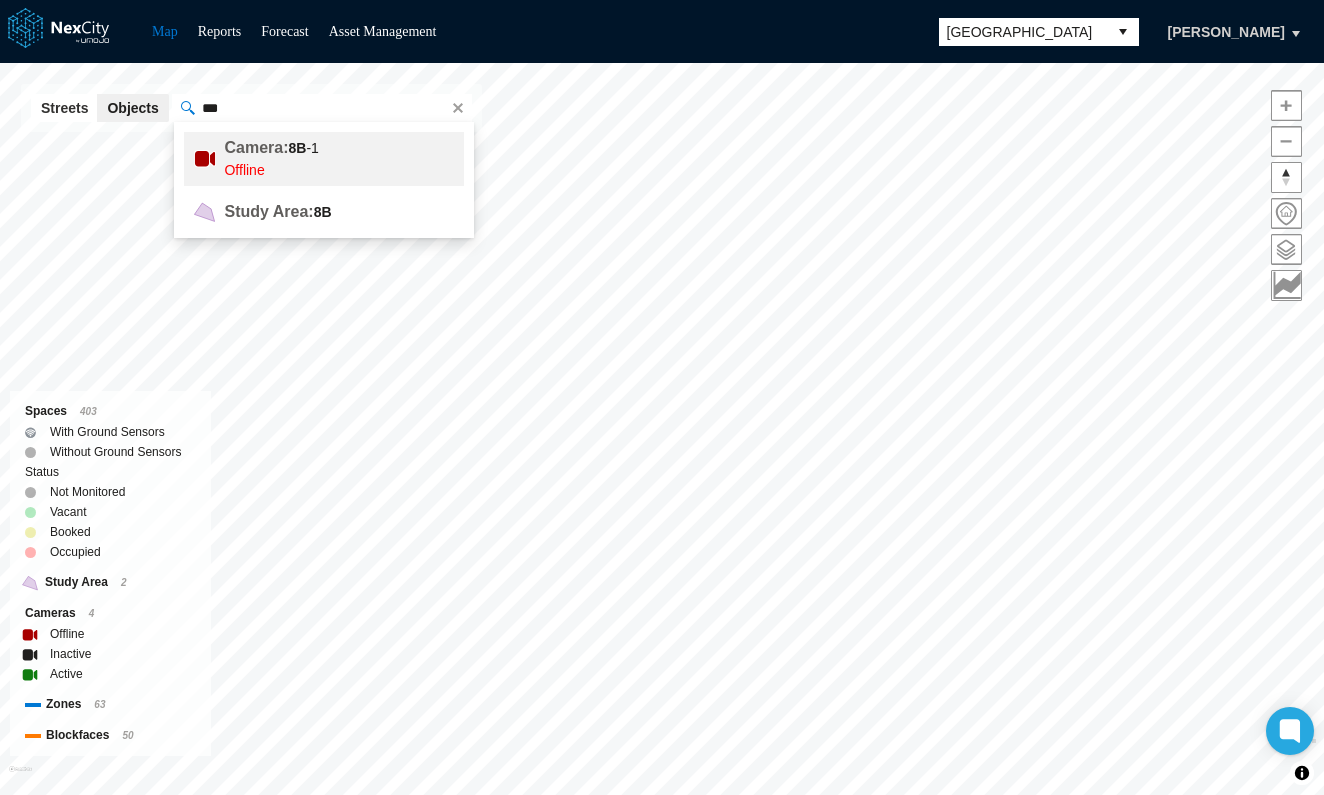 click on "Camera:" at bounding box center (256, 147) 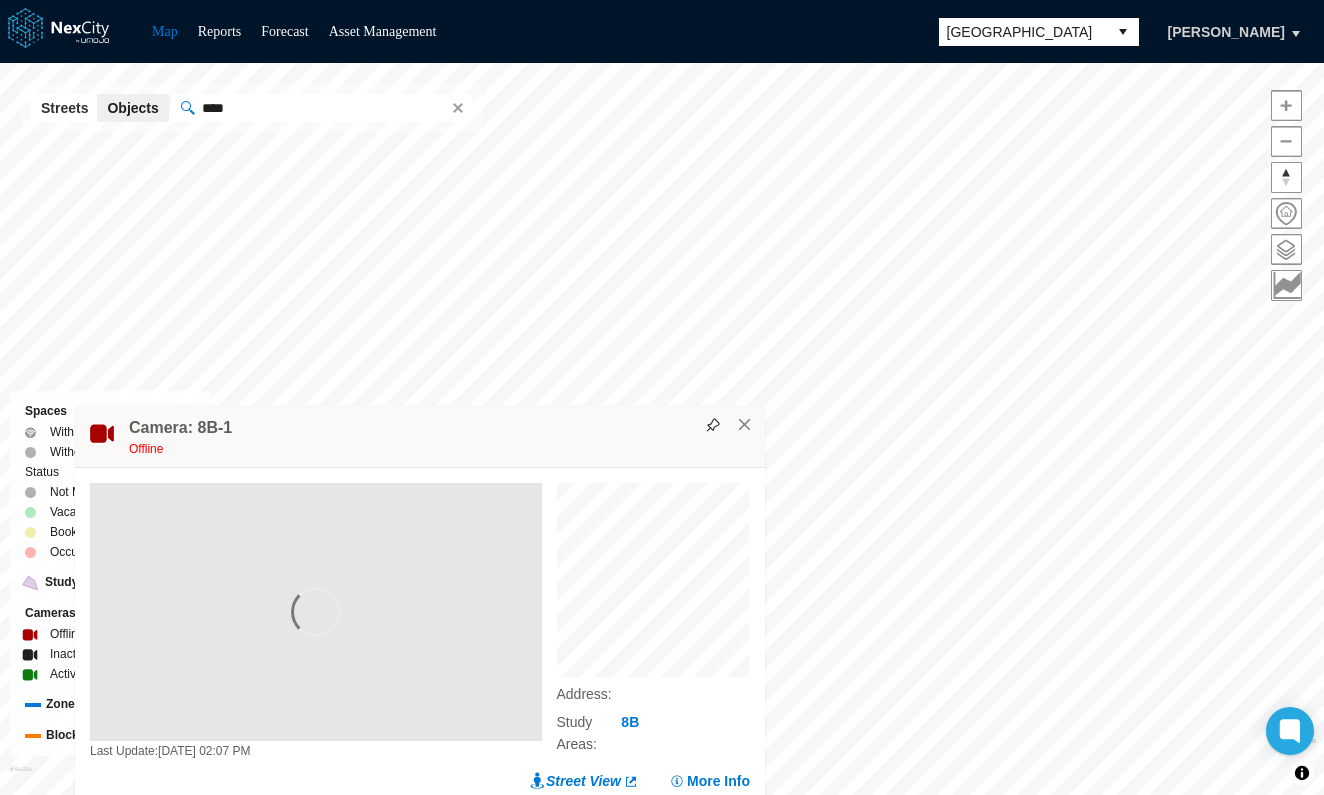 drag, startPoint x: 785, startPoint y: 111, endPoint x: 542, endPoint y: 453, distance: 419.53903 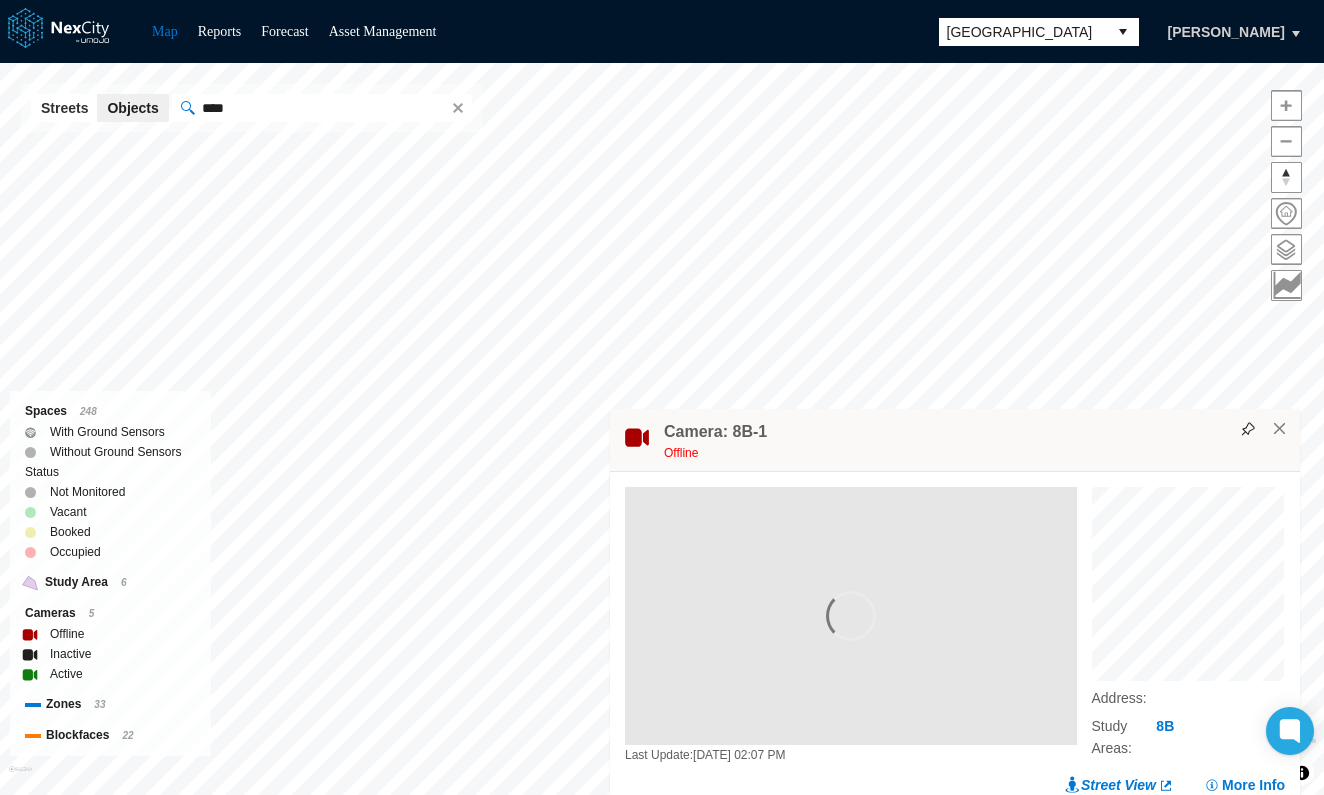 drag, startPoint x: 598, startPoint y: 386, endPoint x: 1147, endPoint y: 438, distance: 551.45715 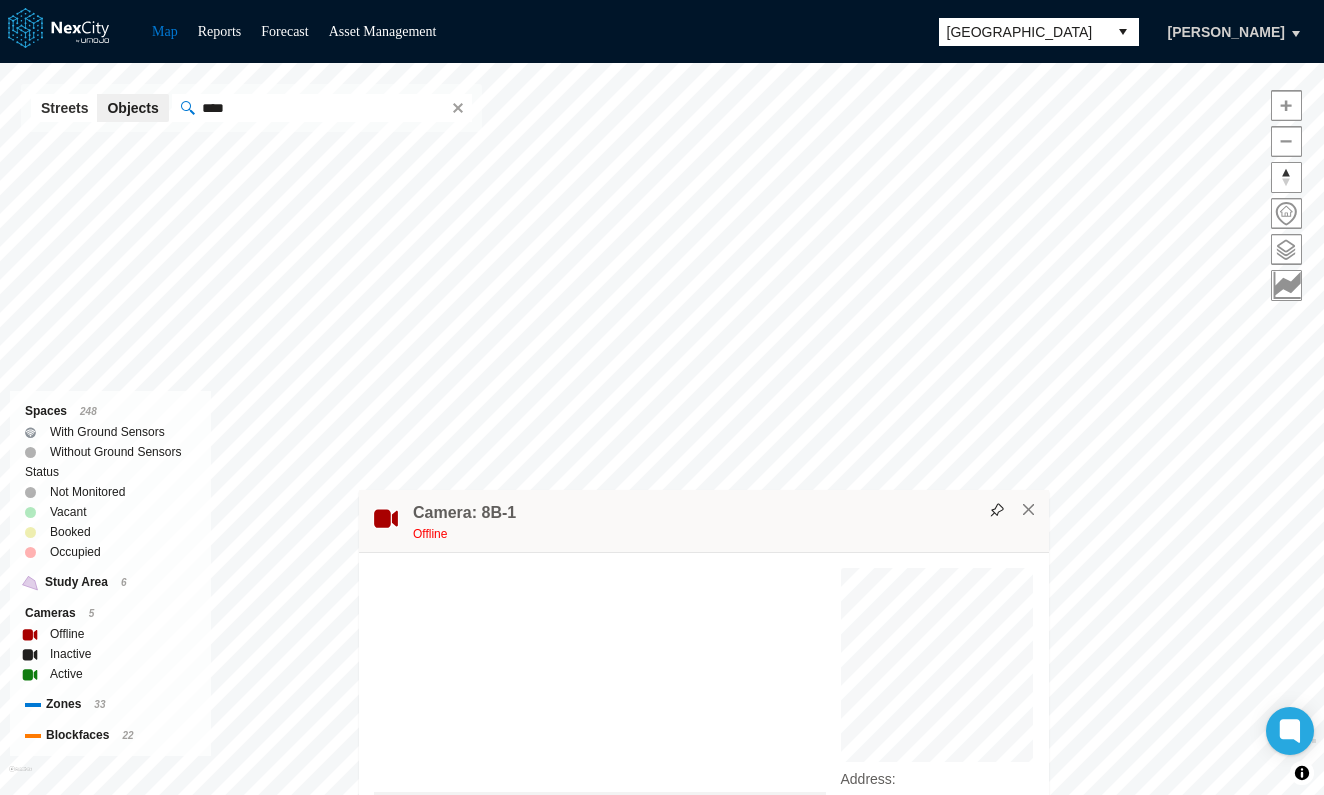 drag, startPoint x: 1037, startPoint y: 378, endPoint x: 773, endPoint y: 513, distance: 296.51474 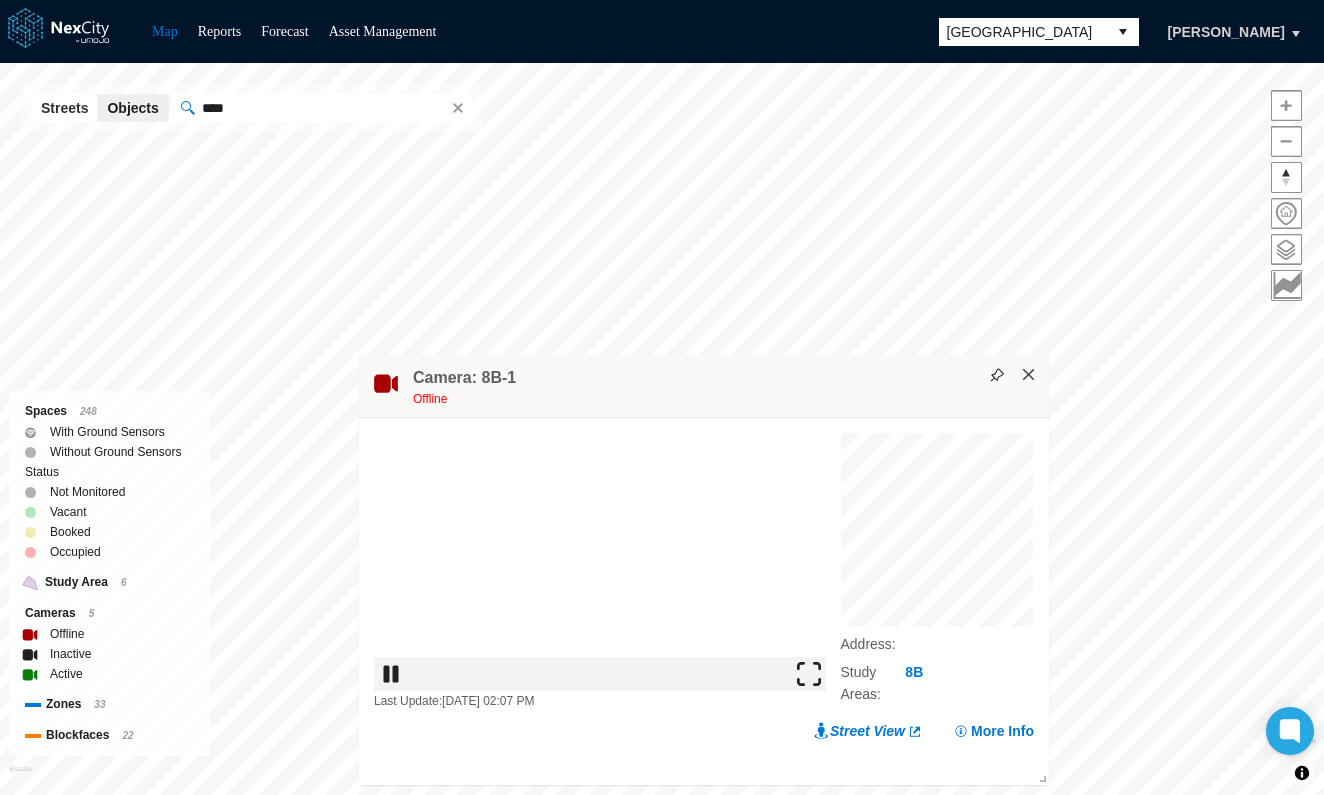 click on "×" at bounding box center (1029, 375) 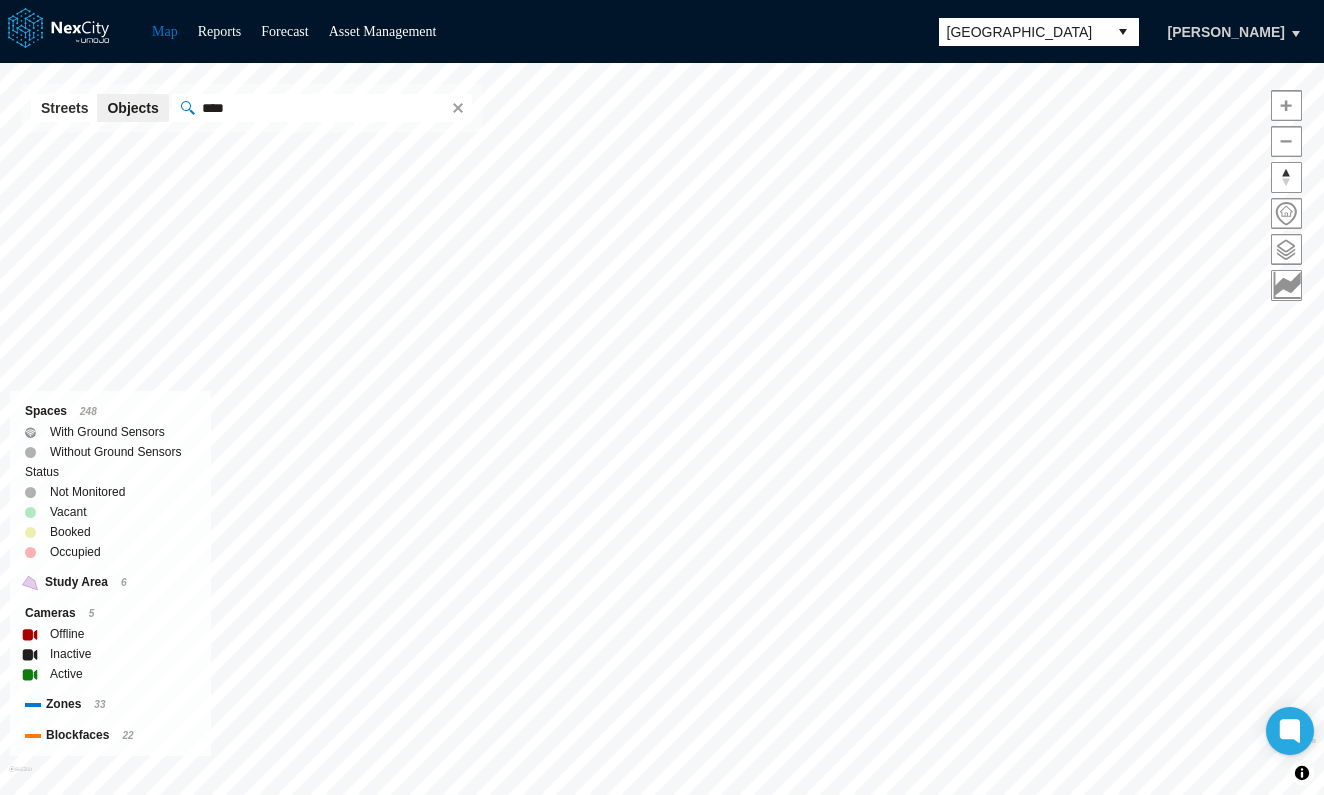 click on "****" at bounding box center (319, 108) 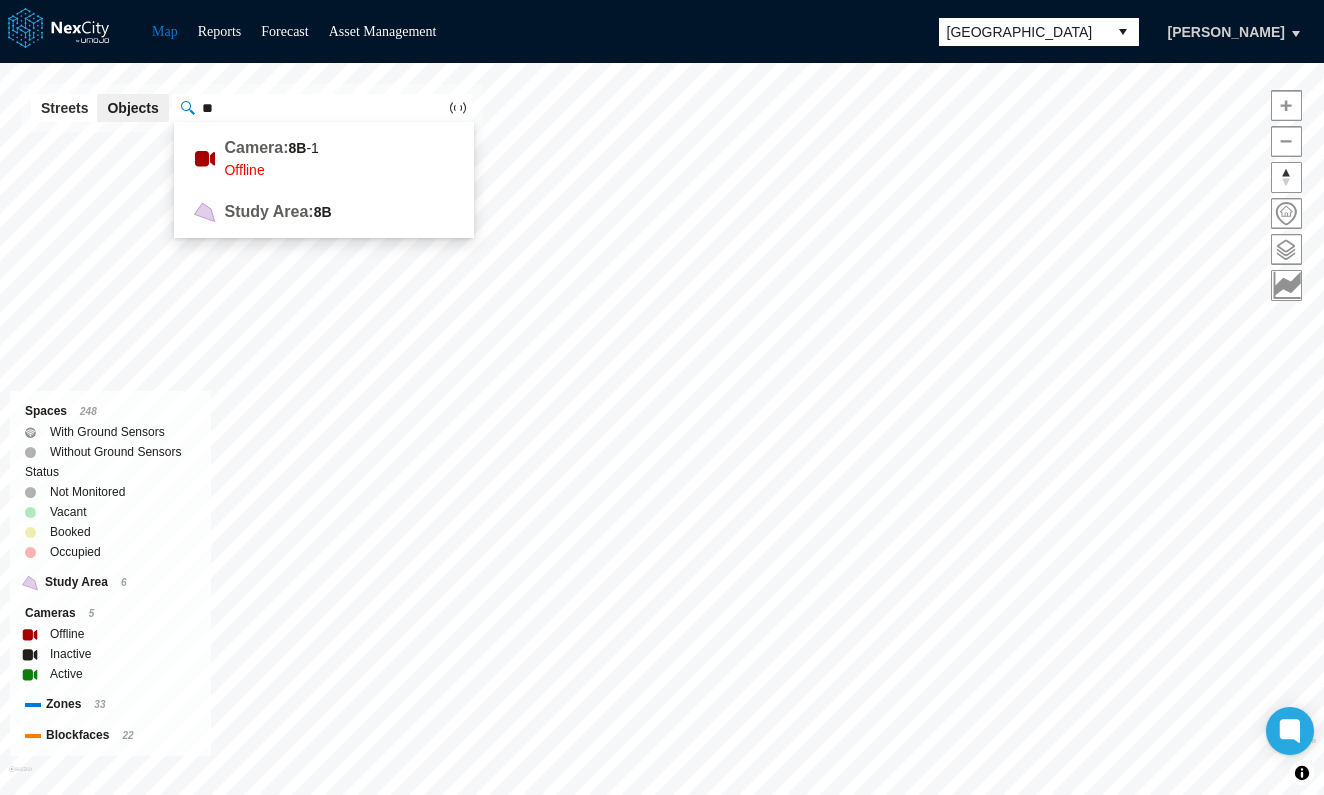 type on "*" 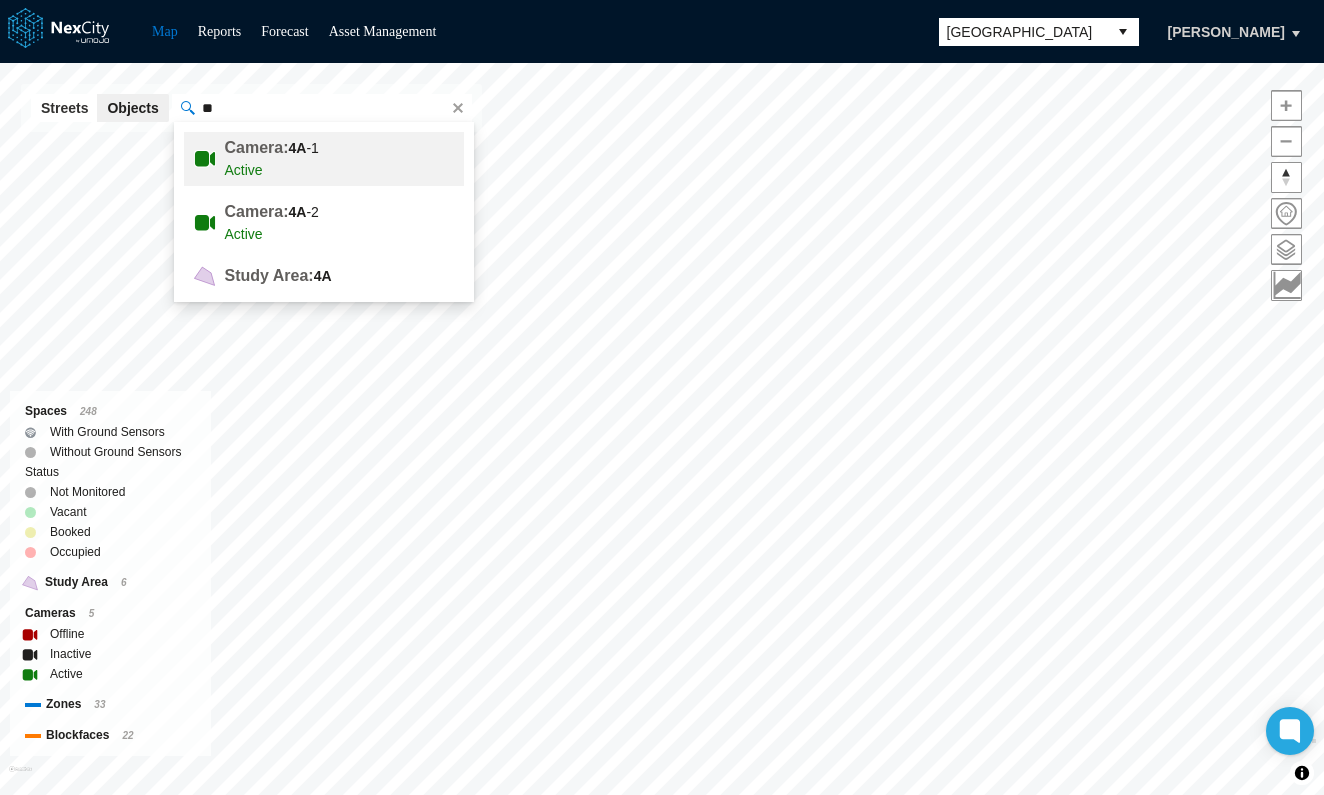 click on "4A" at bounding box center (298, 148) 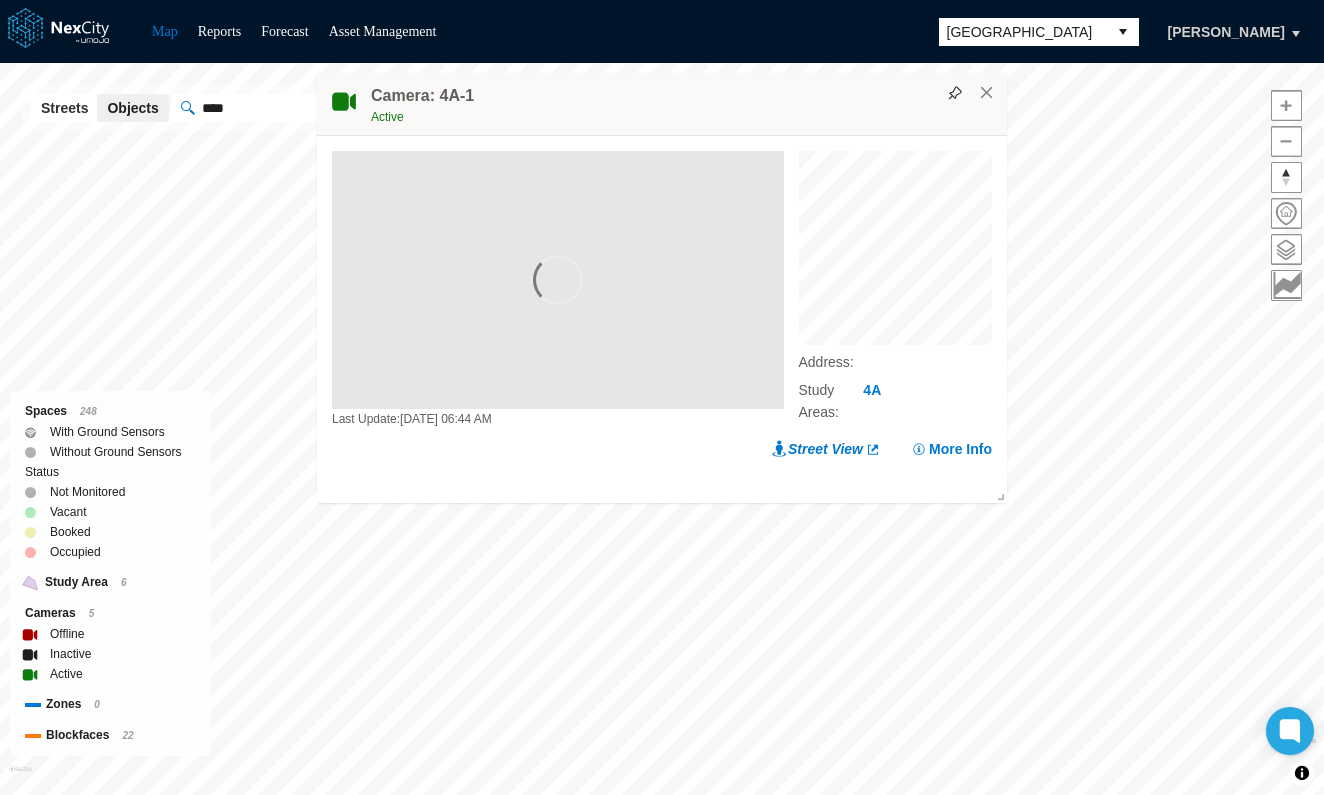 scroll, scrollTop: 0, scrollLeft: 0, axis: both 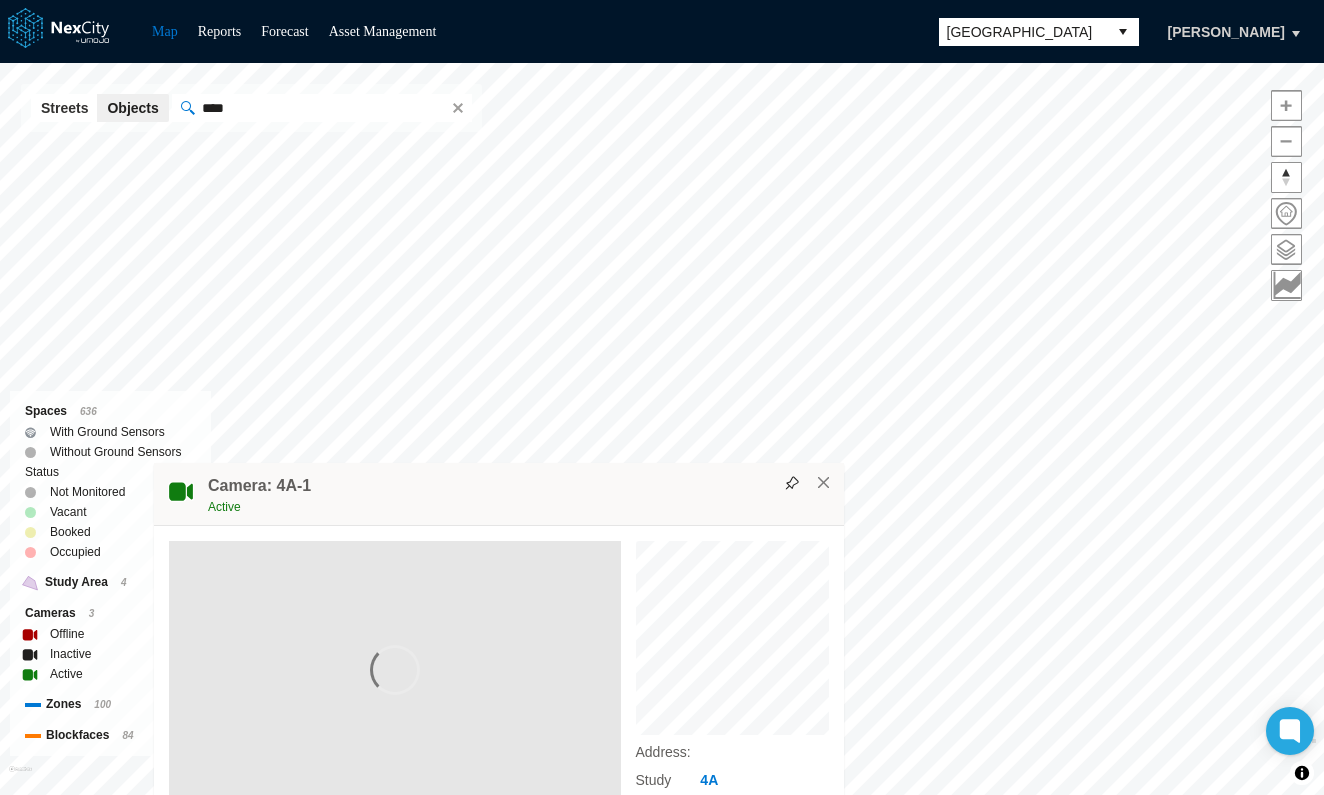 drag, startPoint x: 759, startPoint y: 105, endPoint x: 587, endPoint y: 512, distance: 441.85178 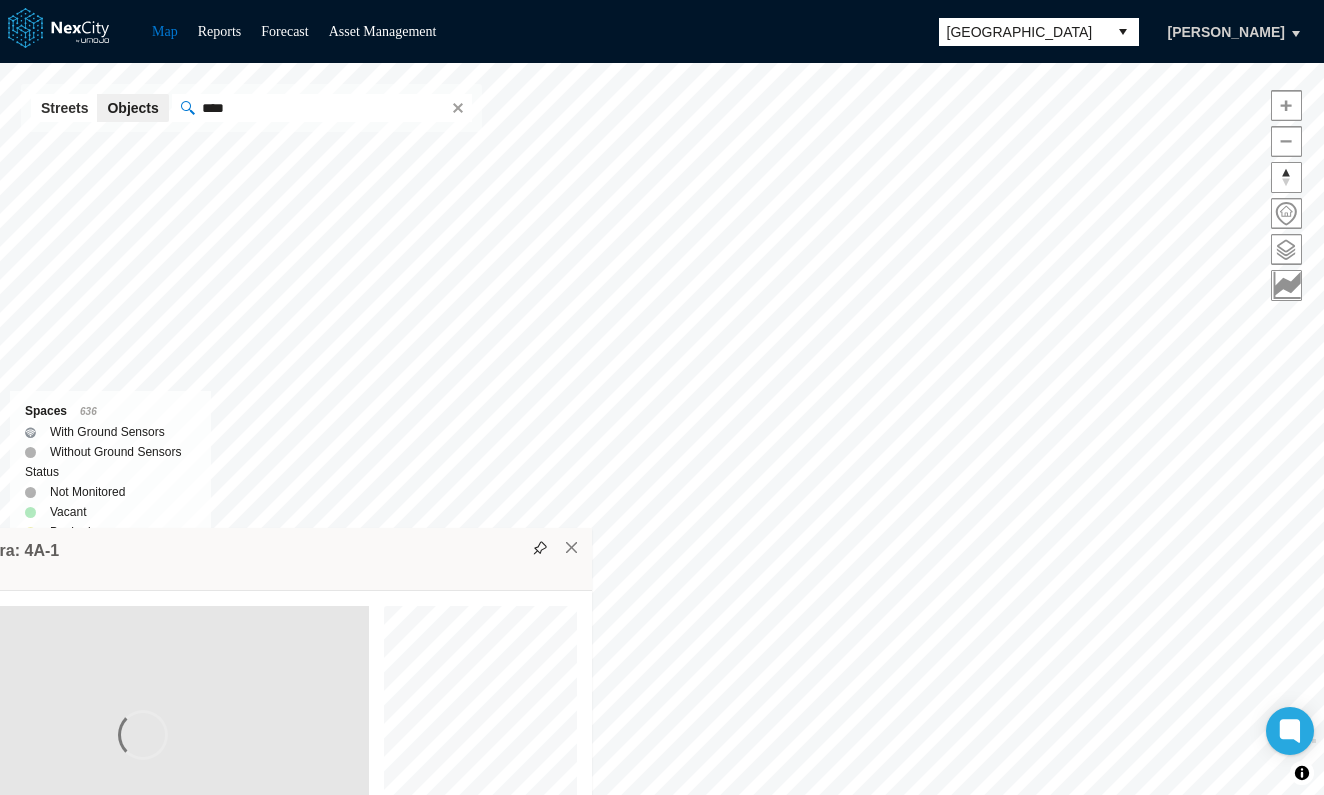 drag, startPoint x: 667, startPoint y: 392, endPoint x: 425, endPoint y: 564, distance: 296.89728 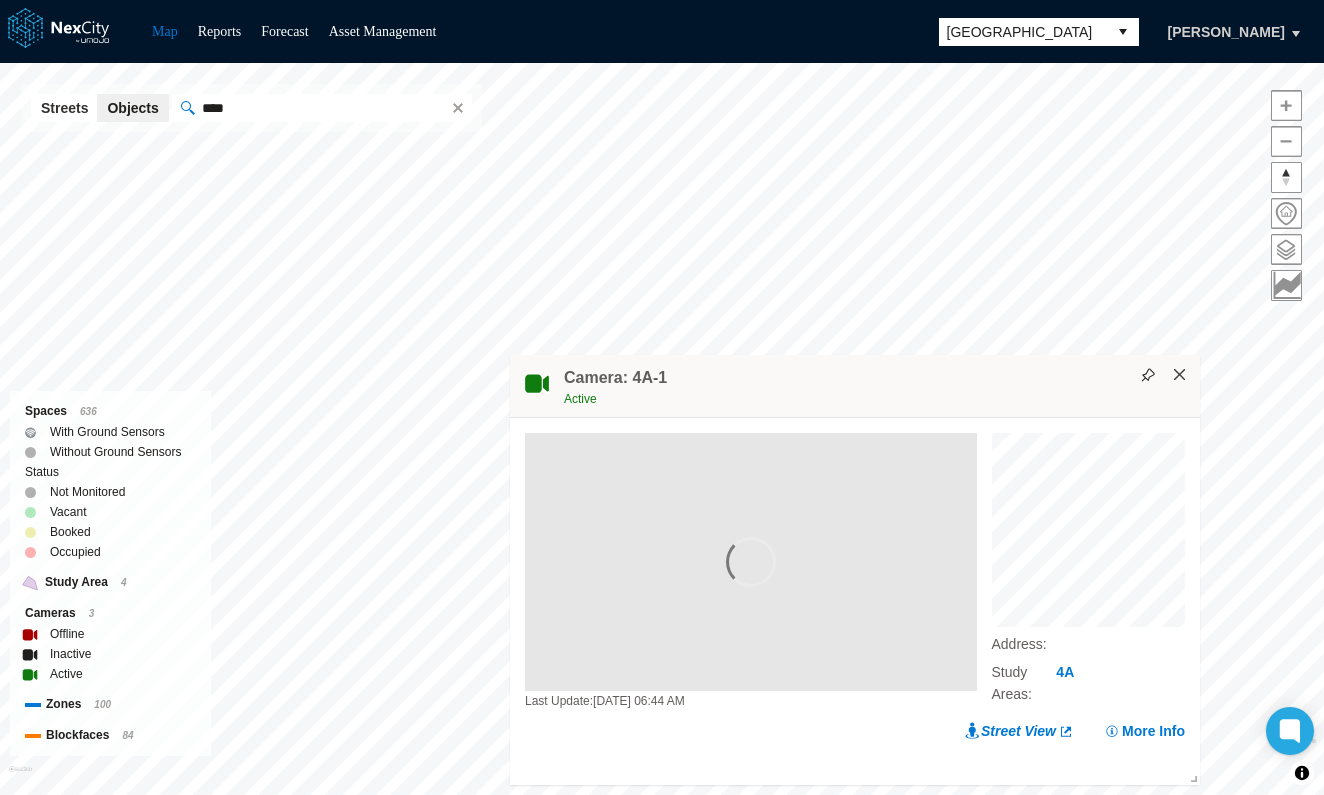 click on "×" at bounding box center (1180, 375) 